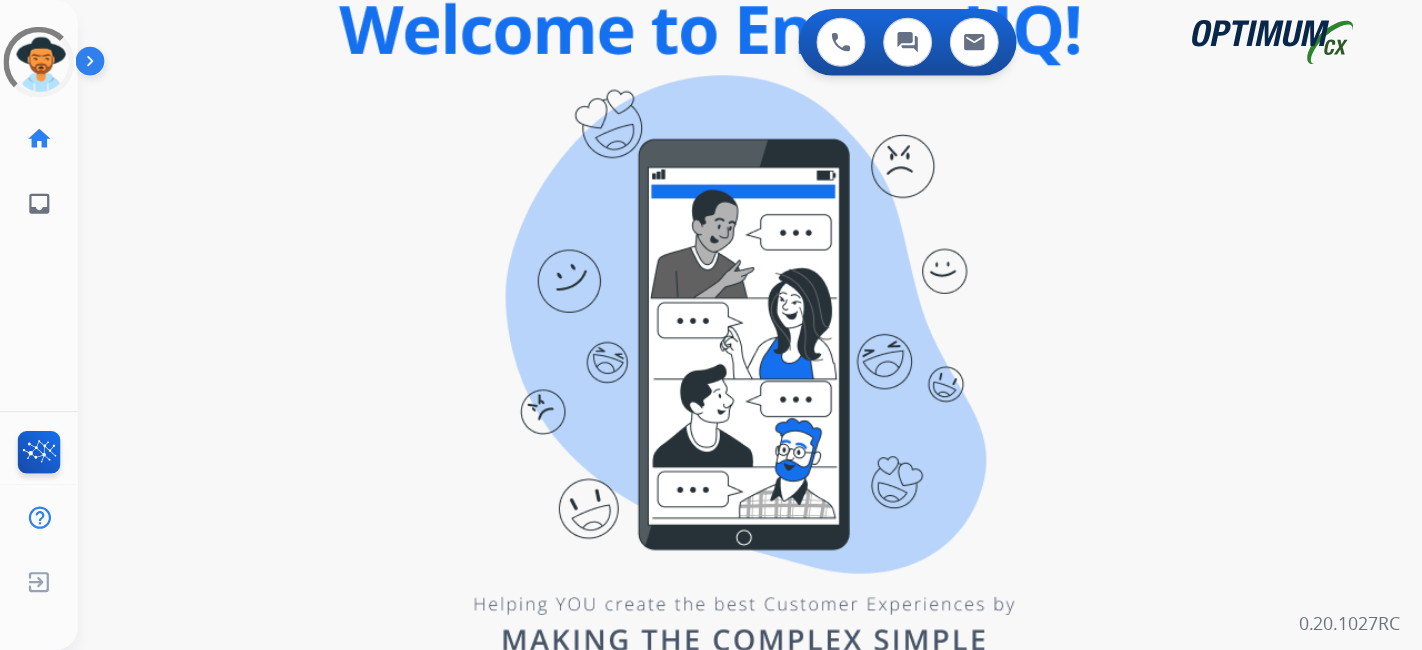 scroll, scrollTop: 0, scrollLeft: 0, axis: both 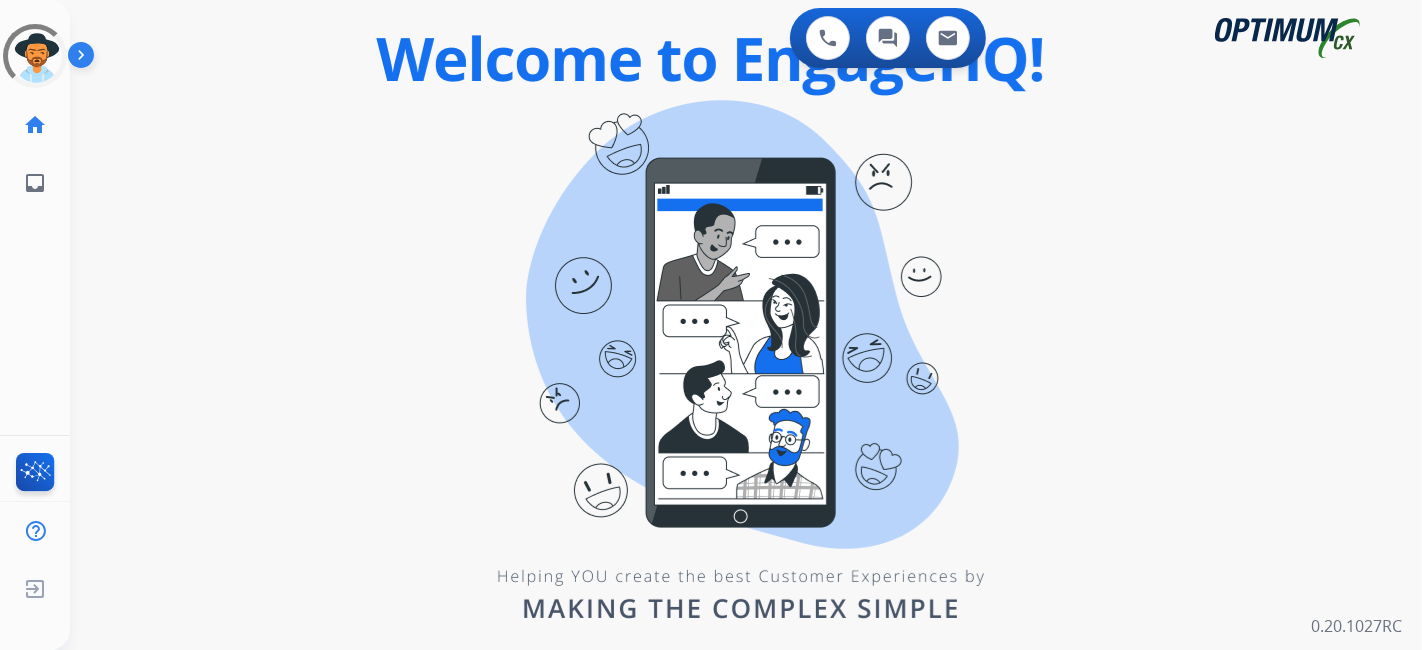 drag, startPoint x: 1243, startPoint y: 2, endPoint x: 928, endPoint y: 375, distance: 488.21512 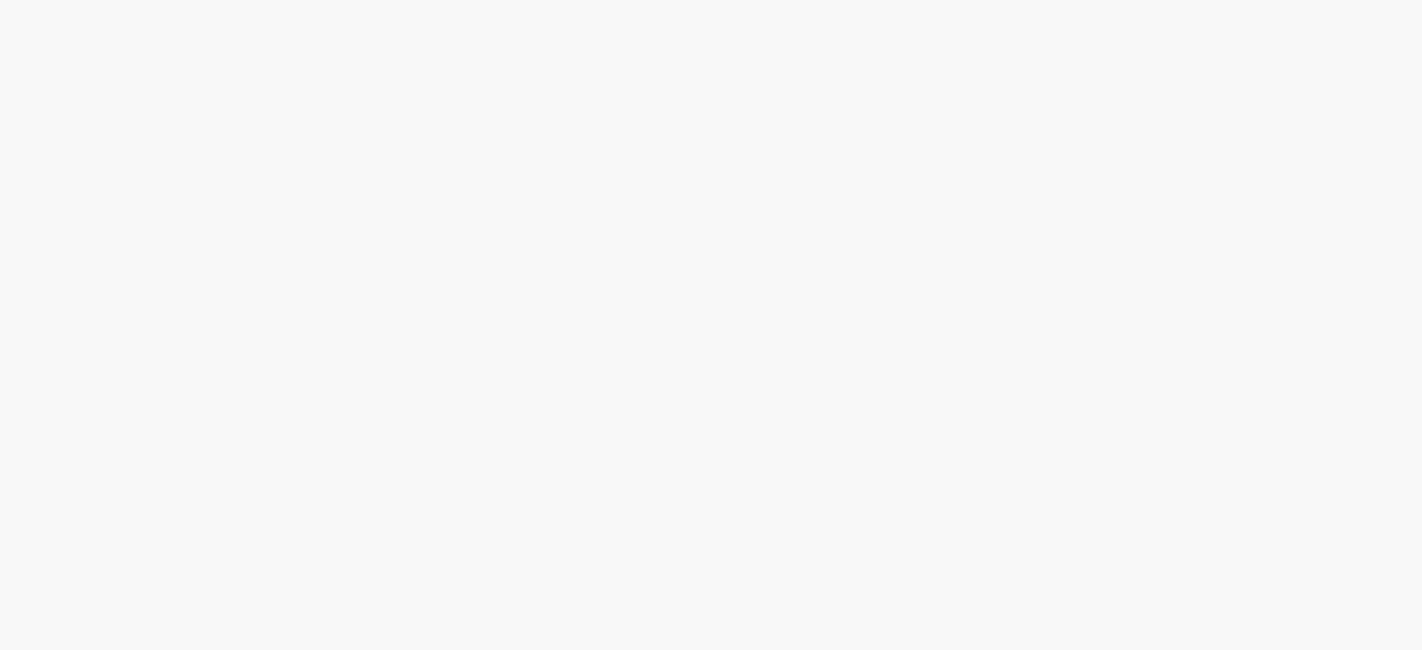 scroll, scrollTop: 0, scrollLeft: 0, axis: both 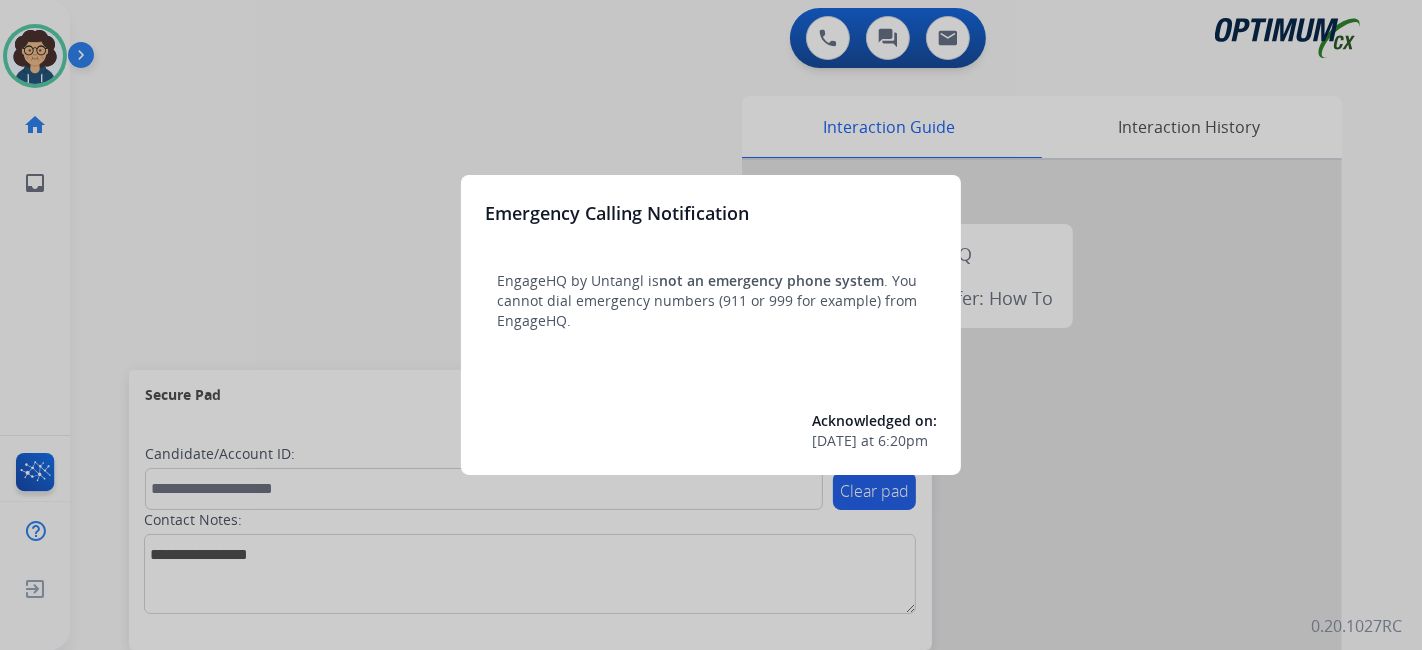 click at bounding box center [711, 325] 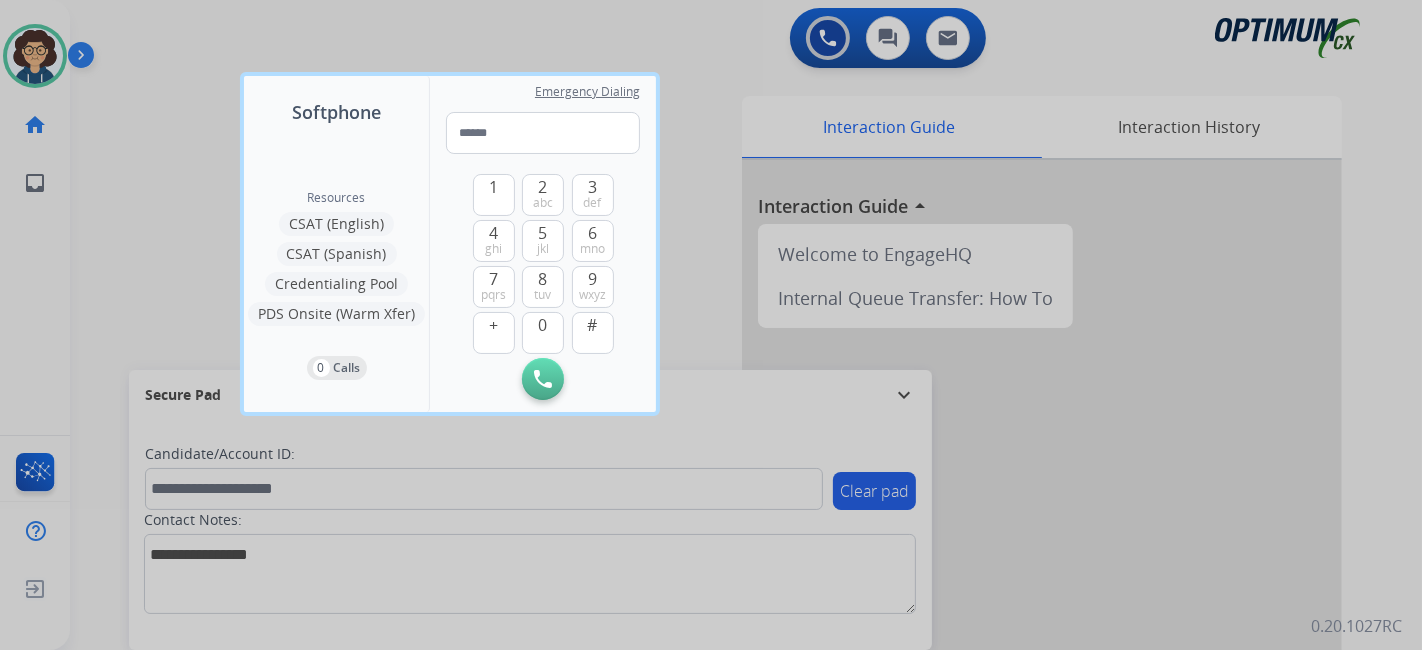 click at bounding box center (711, 325) 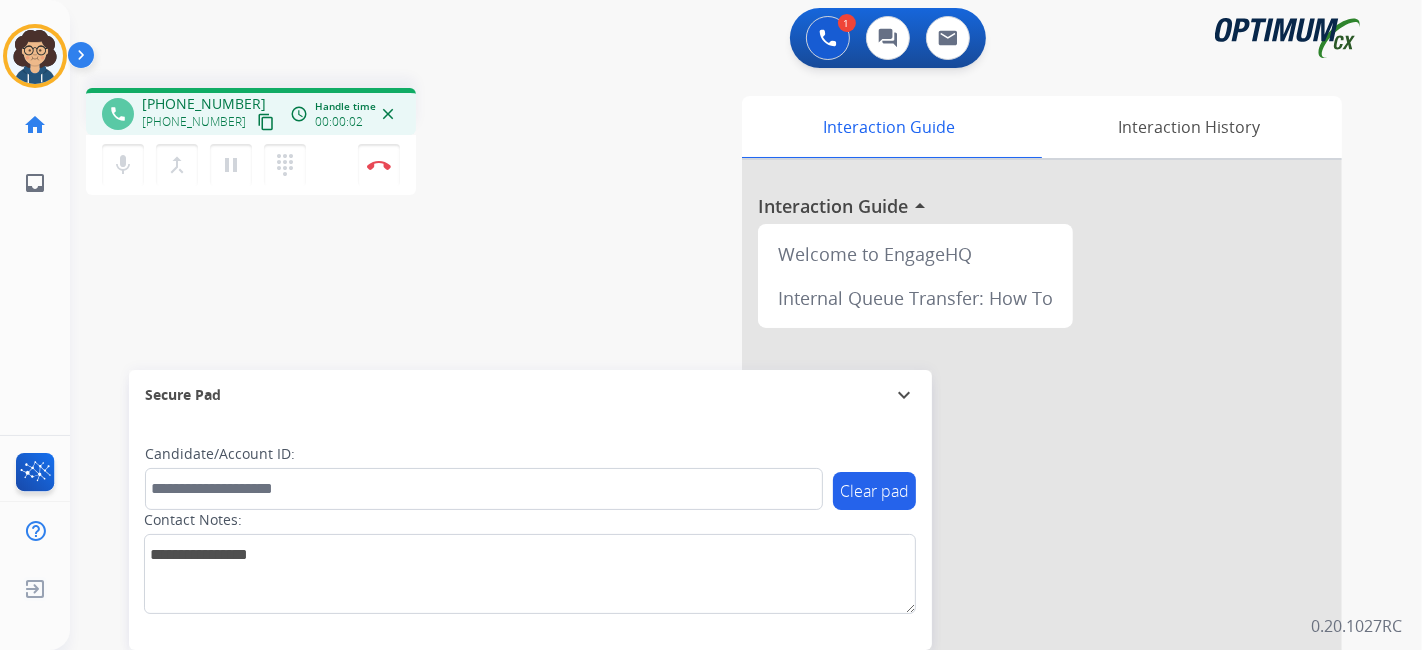 click on "content_copy" at bounding box center (266, 122) 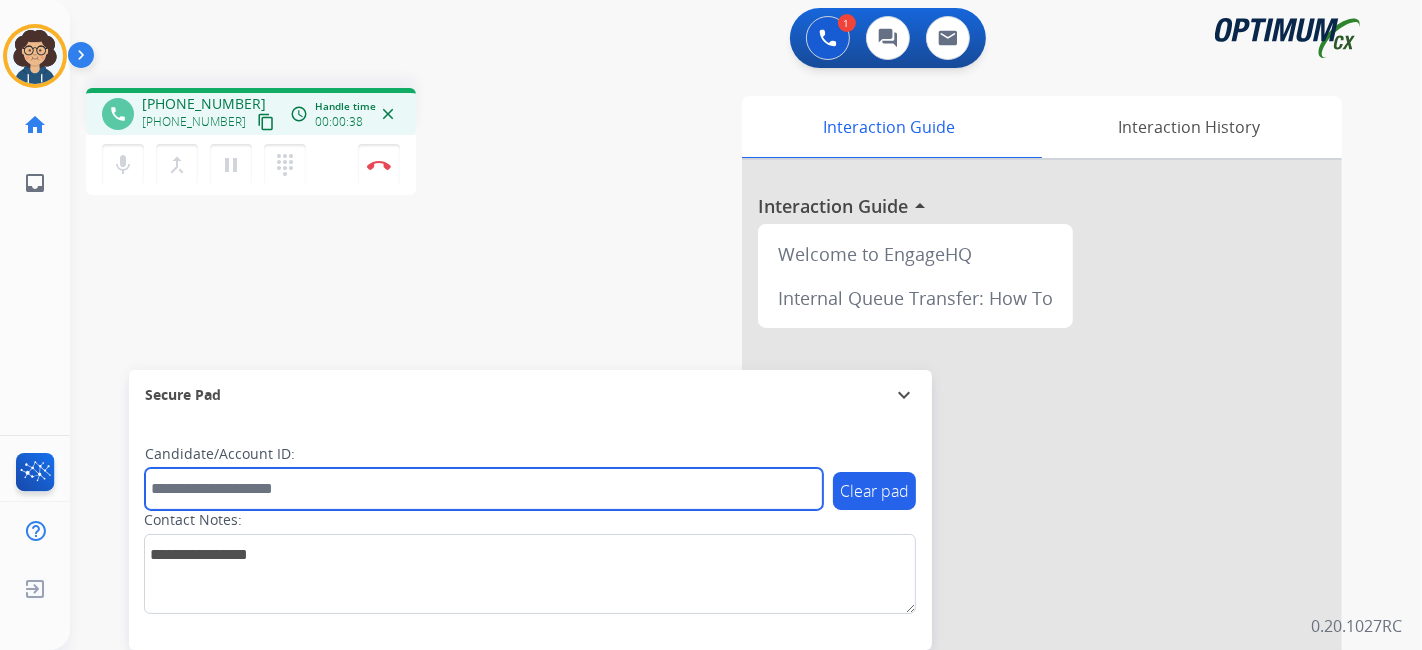 click at bounding box center [484, 489] 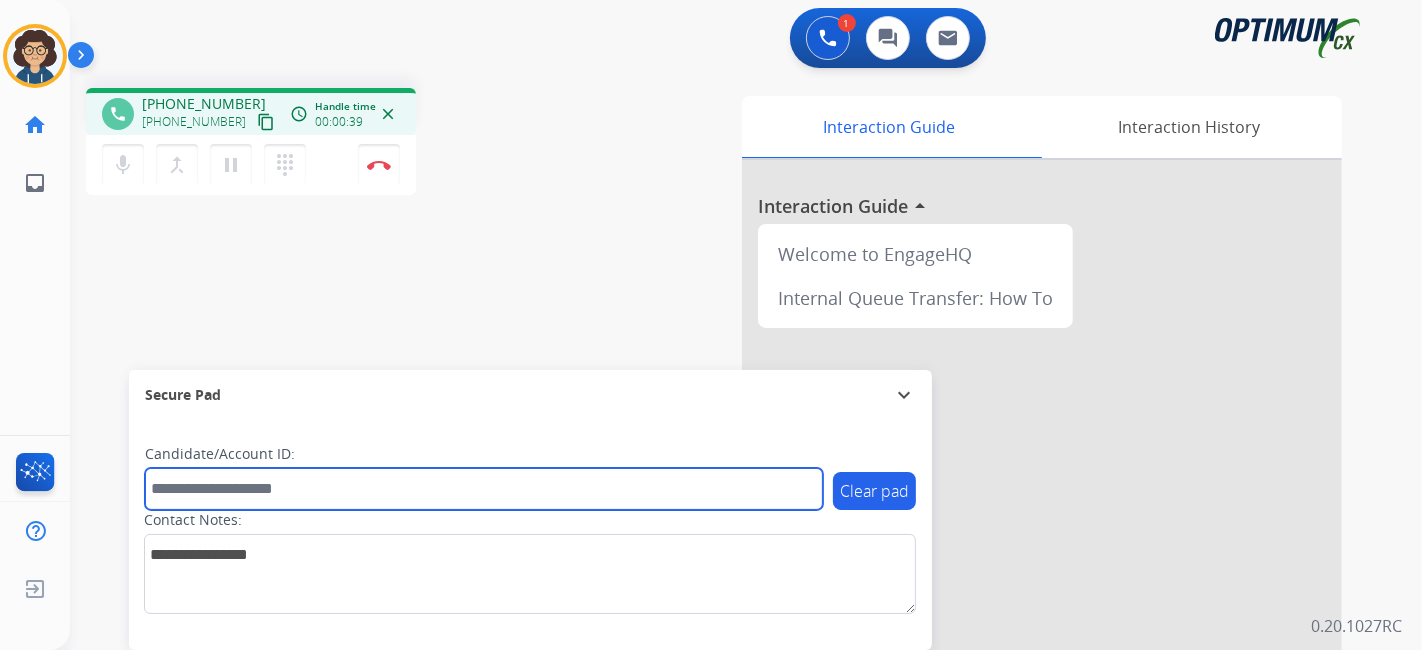 paste on "*******" 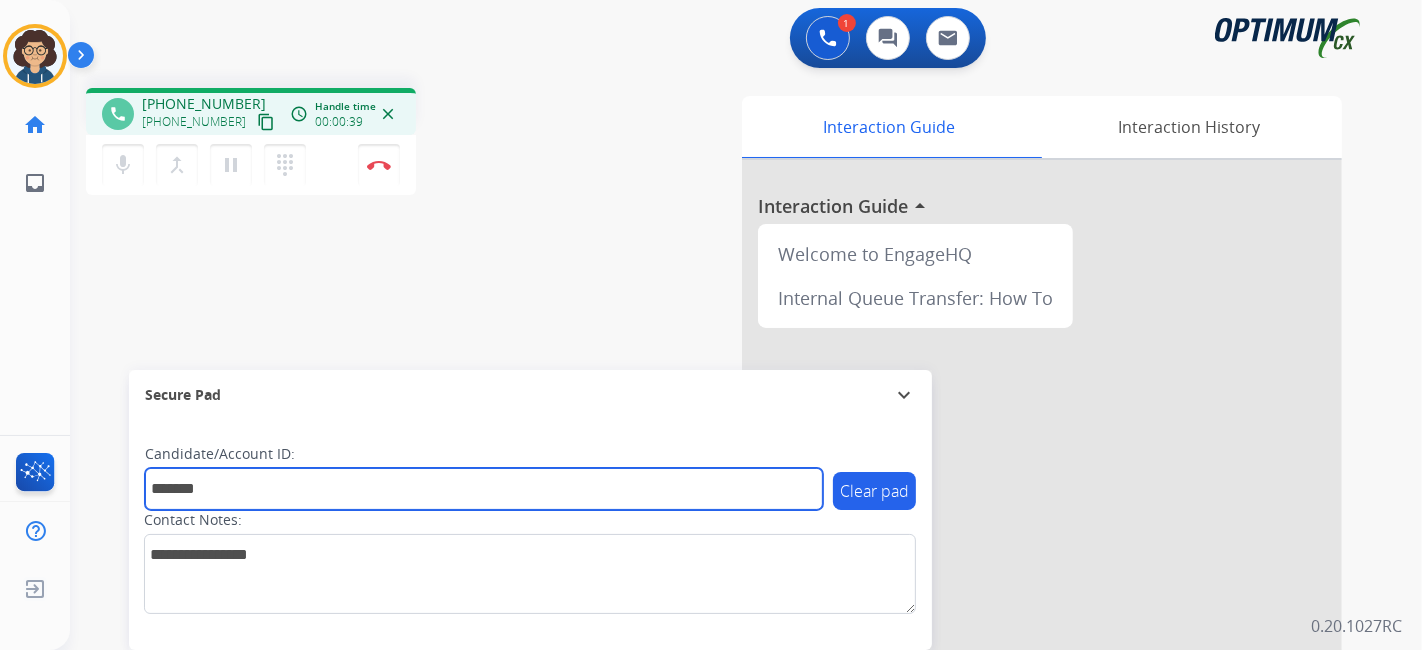 type on "*******" 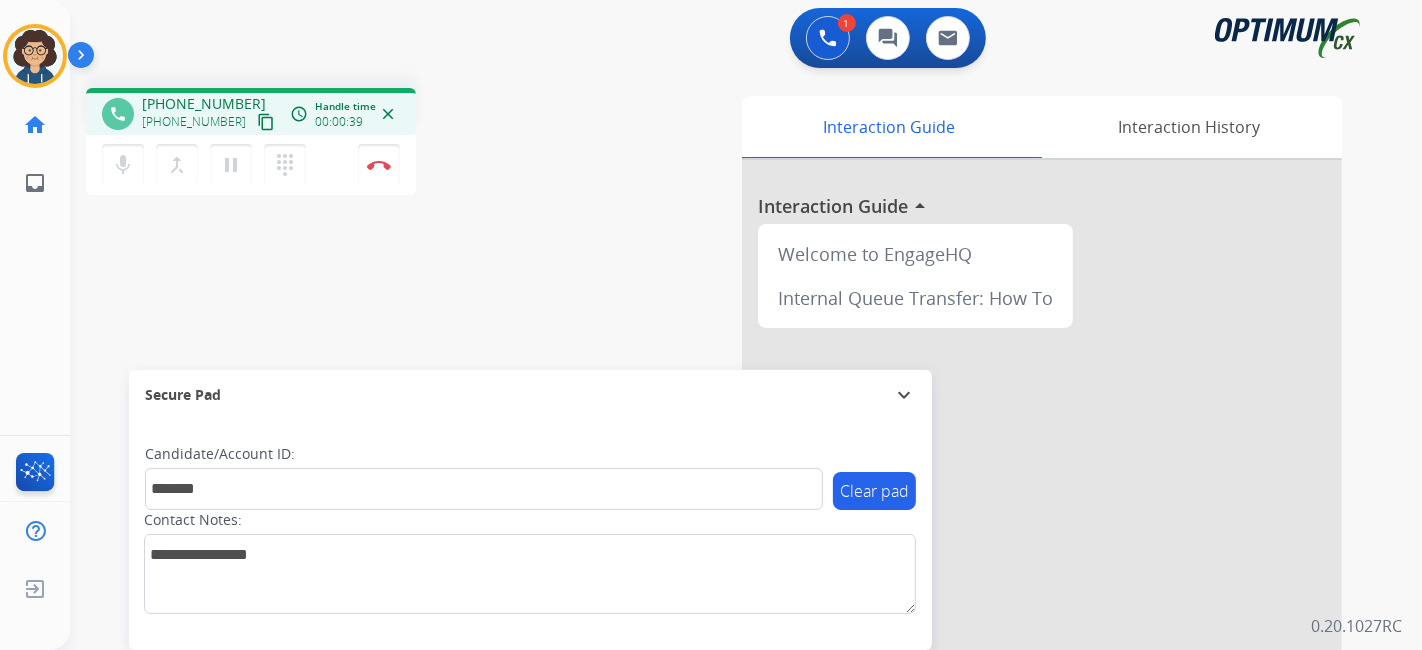 click on "phone [PHONE_NUMBER] [PHONE_NUMBER] content_copy access_time Call metrics Queue   00:11 Hold   00:00 Talk   00:39 Total   00:49 Handle time 00:00:39 close mic Mute merge_type Bridge pause Hold dialpad Dialpad Disconnect swap_horiz Break voice bridge close_fullscreen Connect 3-Way Call merge_type Separate 3-Way Call  Interaction Guide   Interaction History  Interaction Guide arrow_drop_up  Welcome to EngageHQ   Internal Queue Transfer: How To  Secure Pad expand_more Clear pad Candidate/Account ID: ******* Contact Notes:" at bounding box center (722, 489) 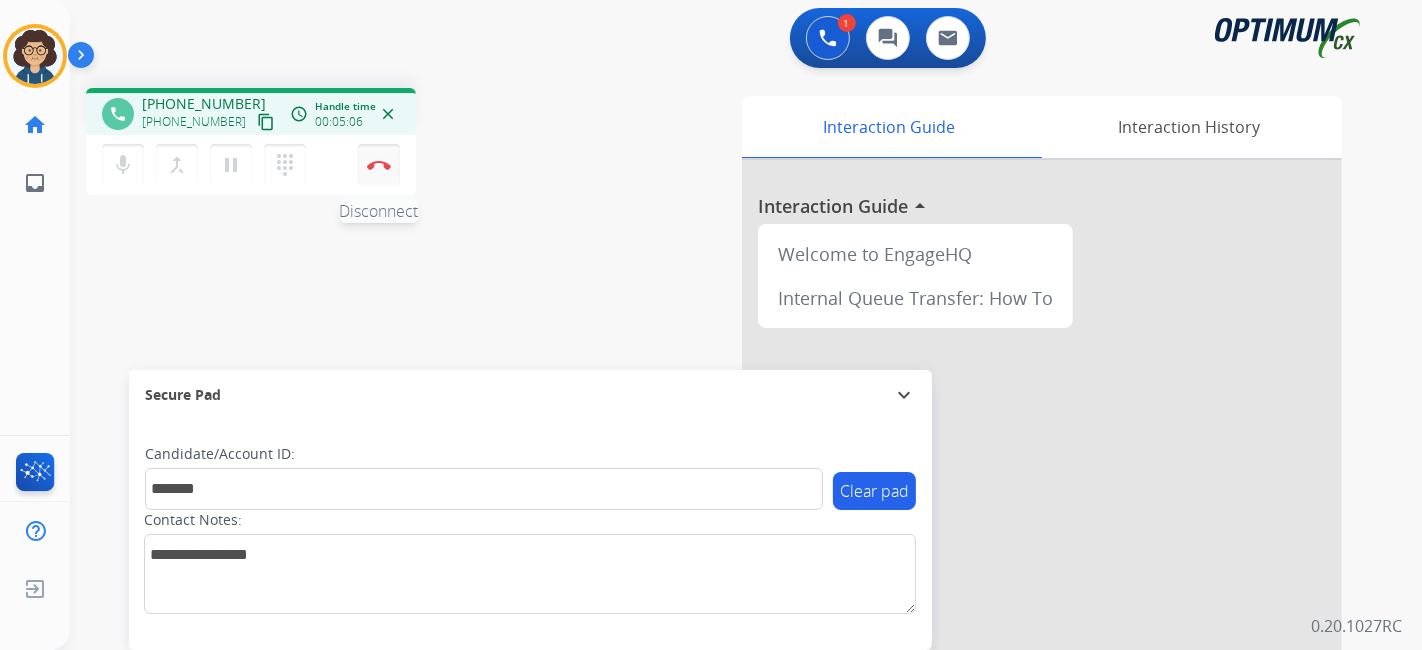 click on "Disconnect" at bounding box center [379, 165] 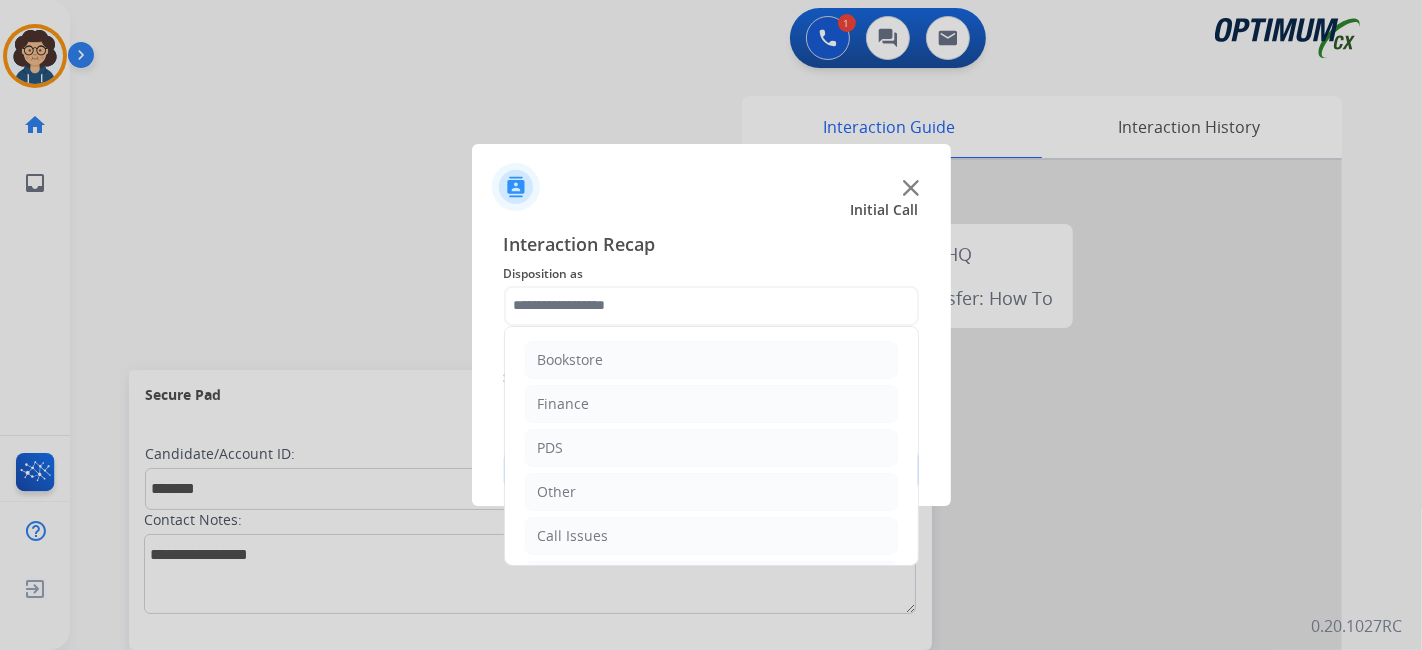 click 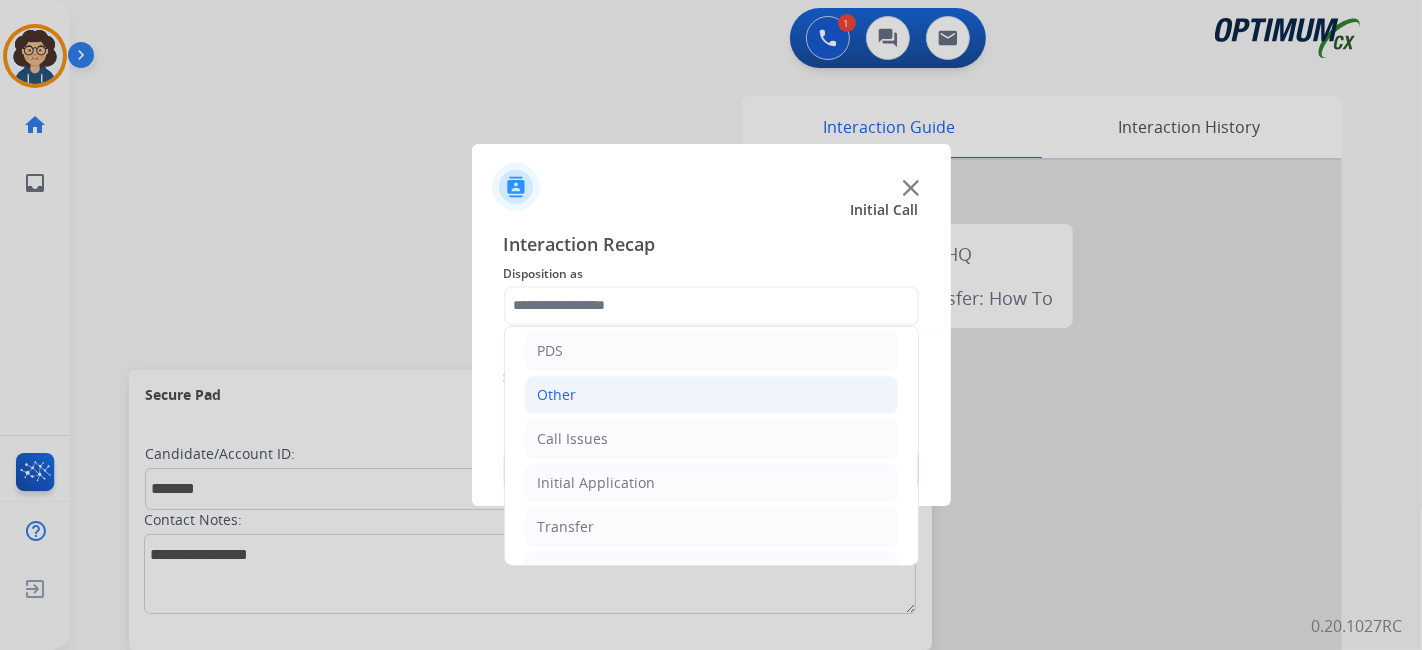 scroll, scrollTop: 131, scrollLeft: 0, axis: vertical 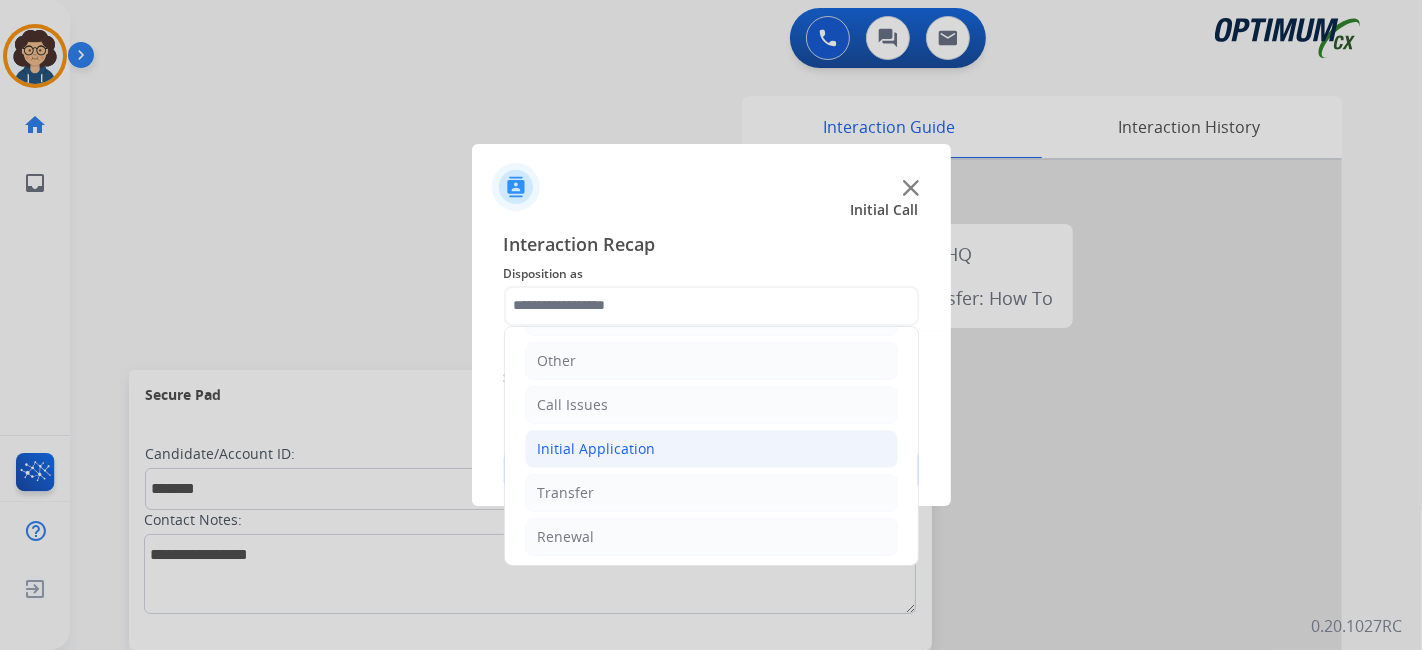 click on "Initial Application" 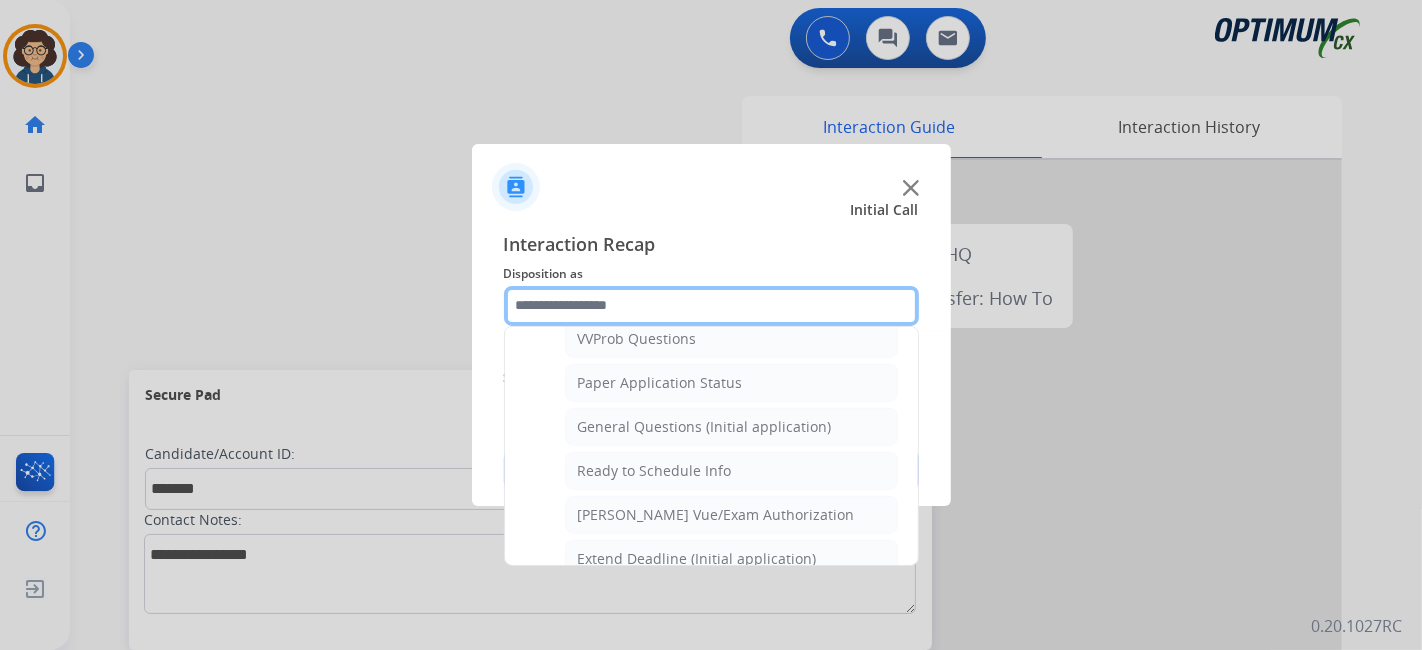 scroll, scrollTop: 1105, scrollLeft: 0, axis: vertical 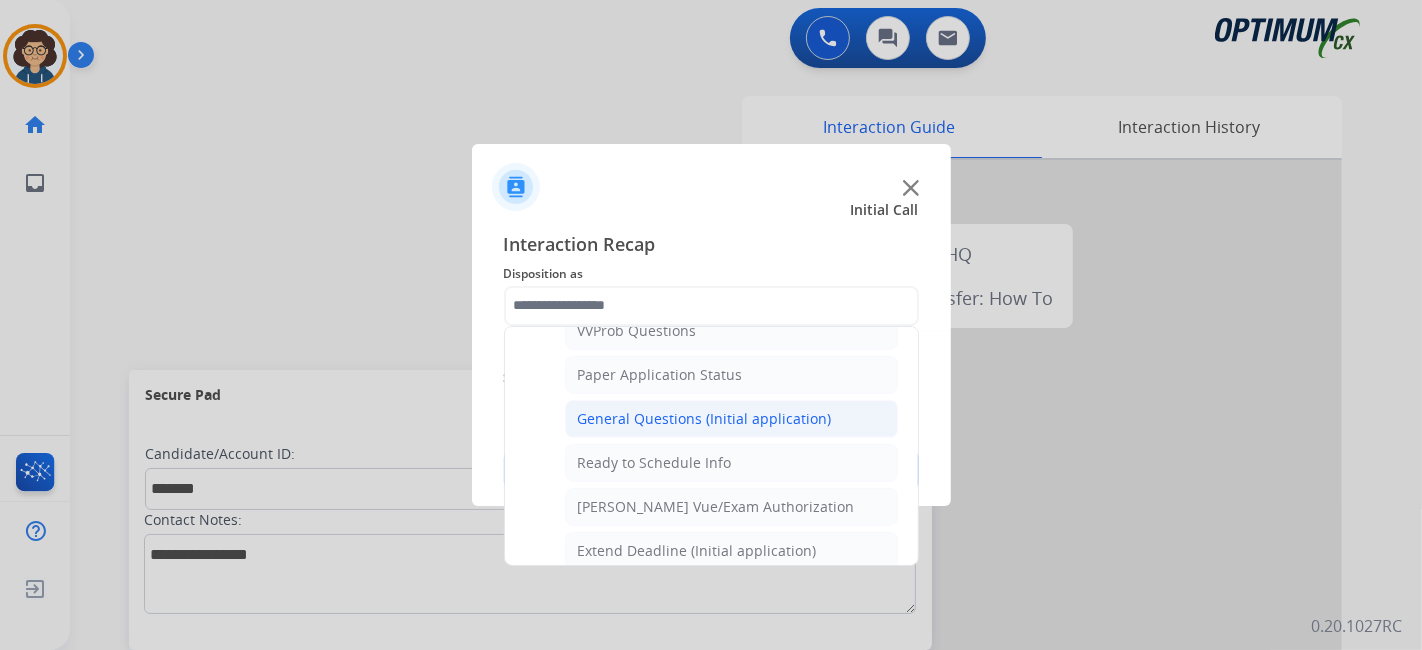 click on "General Questions (Initial application)" 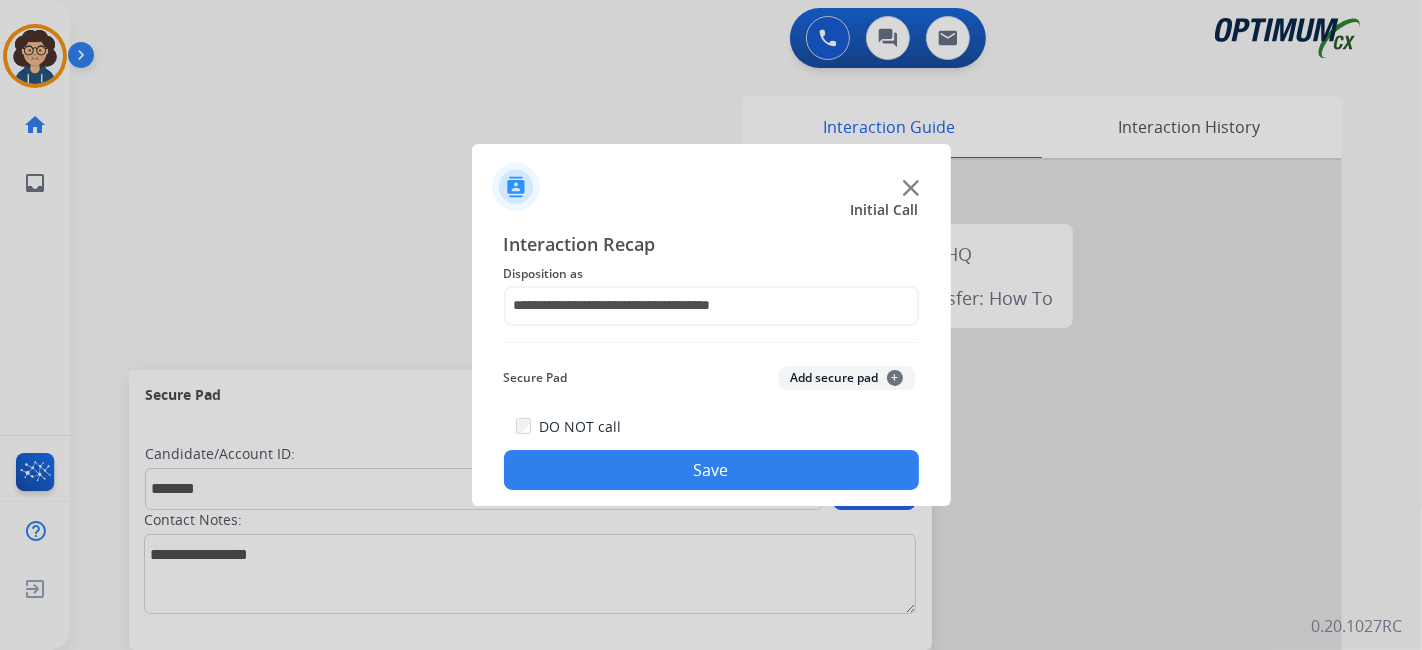 click on "Add secure pad  +" 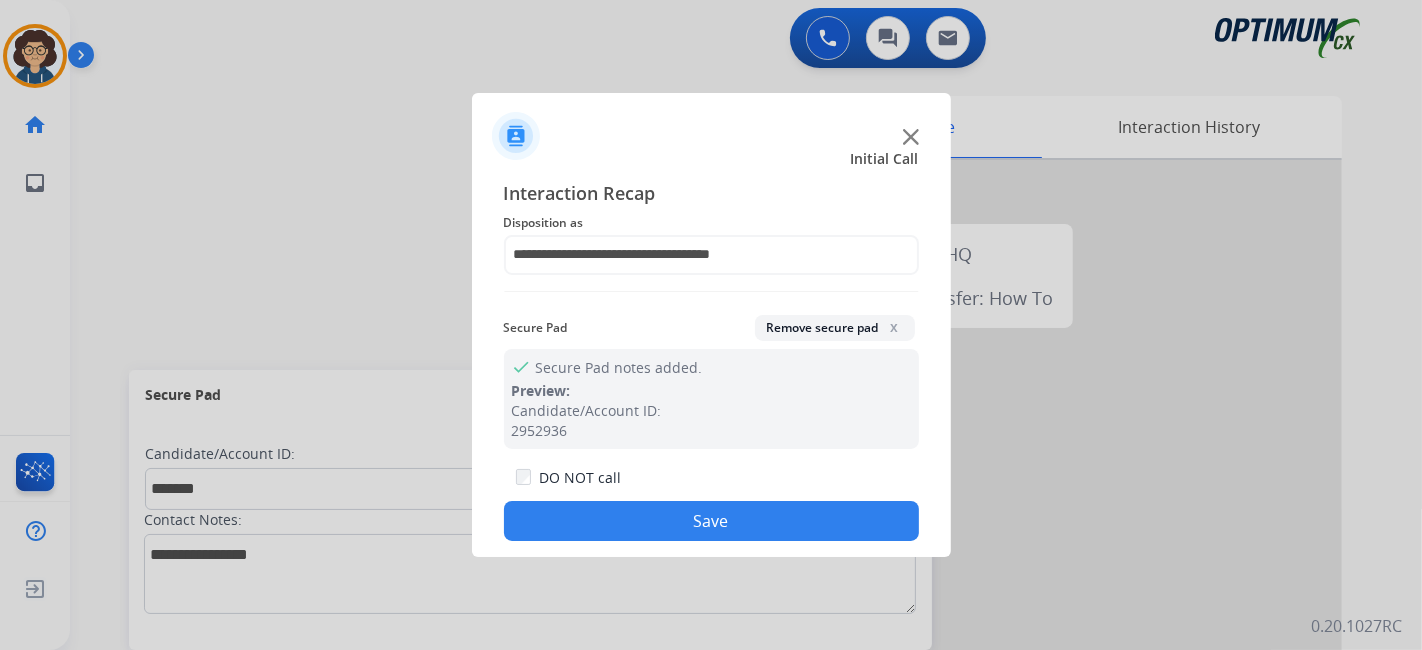 drag, startPoint x: 742, startPoint y: 521, endPoint x: 452, endPoint y: 189, distance: 440.82196 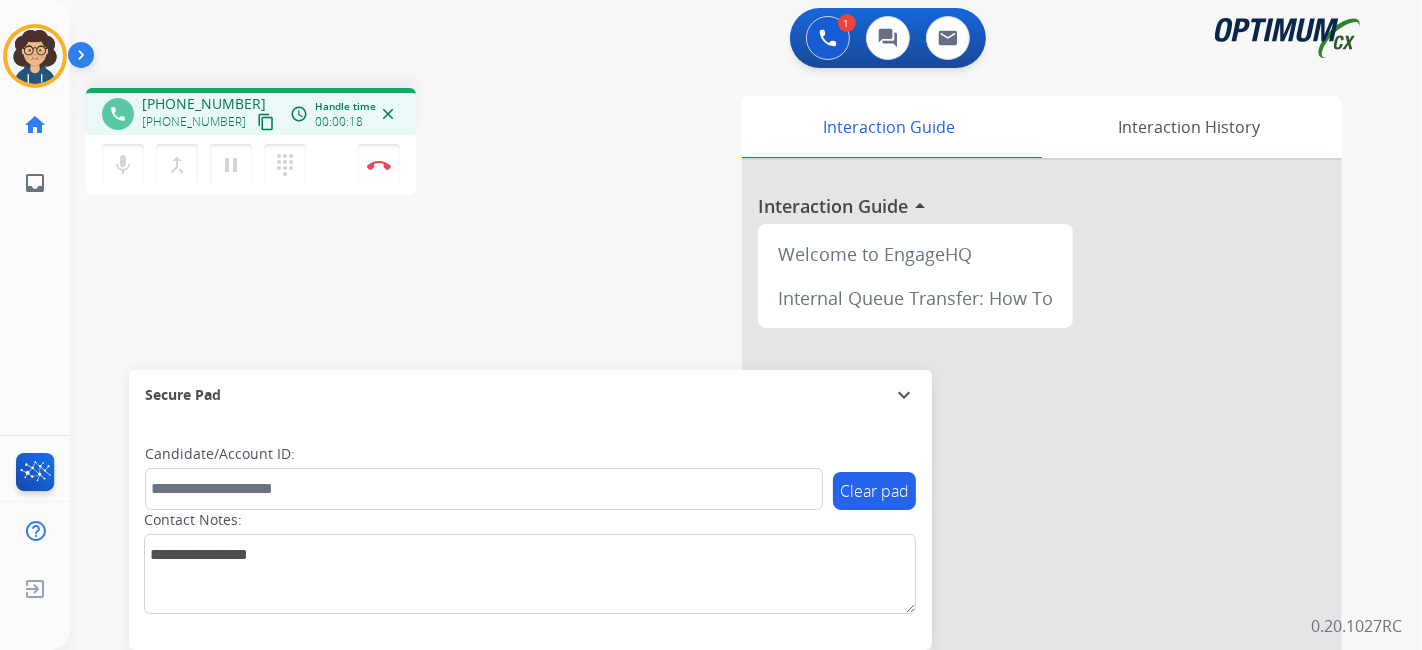 click on "phone [PHONE_NUMBER] [PHONE_NUMBER] content_copy access_time Call metrics Queue   00:40 Hold   00:00 Talk   00:18 Total   00:57 Handle time 00:00:18 close mic Mute merge_type Bridge pause Hold dialpad Dialpad Disconnect swap_horiz Break voice bridge close_fullscreen Connect 3-Way Call merge_type Separate 3-Way Call  Interaction Guide   Interaction History  Interaction Guide arrow_drop_up  Welcome to EngageHQ   Internal Queue Transfer: How To  Secure Pad expand_more Clear pad Candidate/Account ID: Contact Notes:" at bounding box center [722, 489] 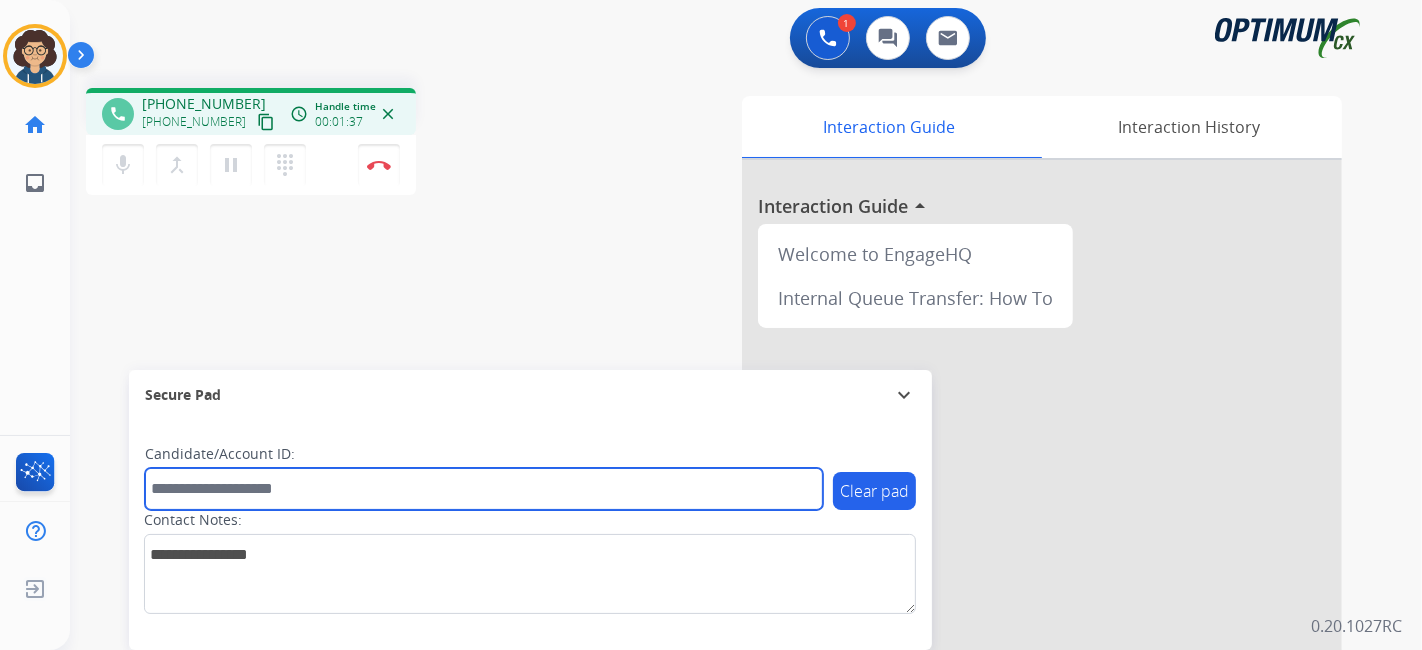 click at bounding box center (484, 489) 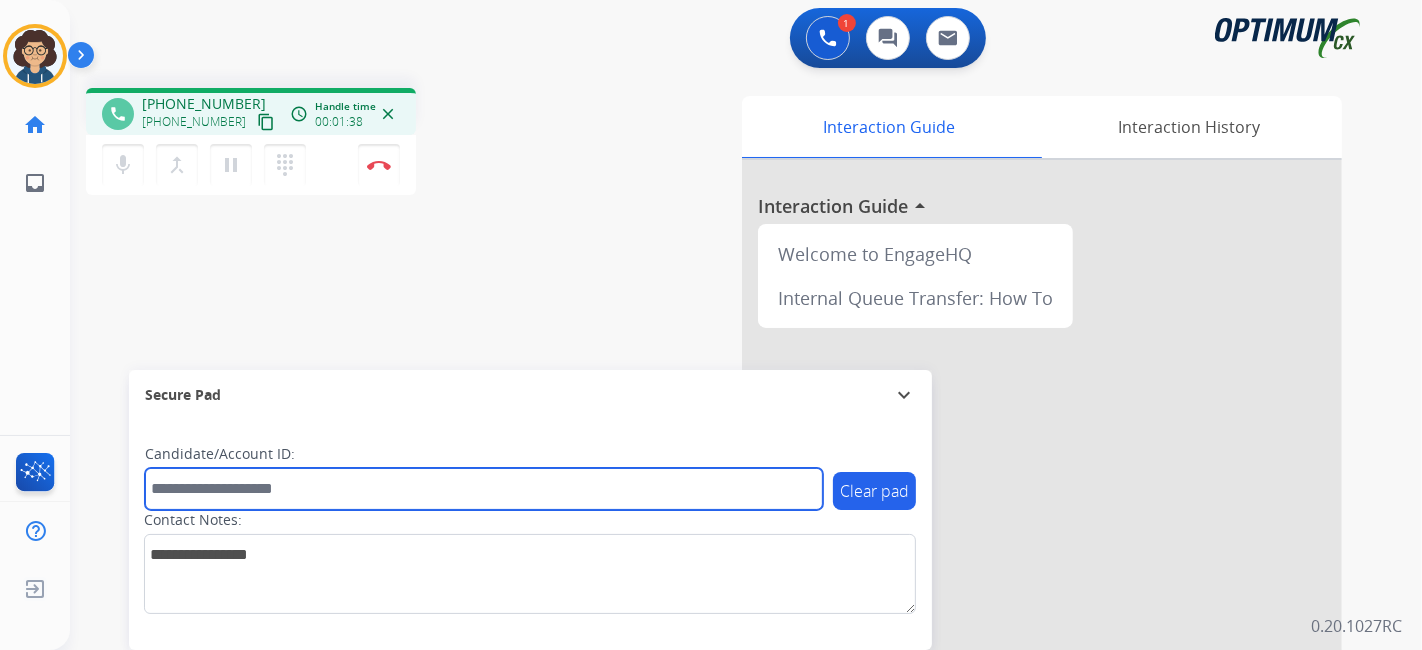 paste on "*******" 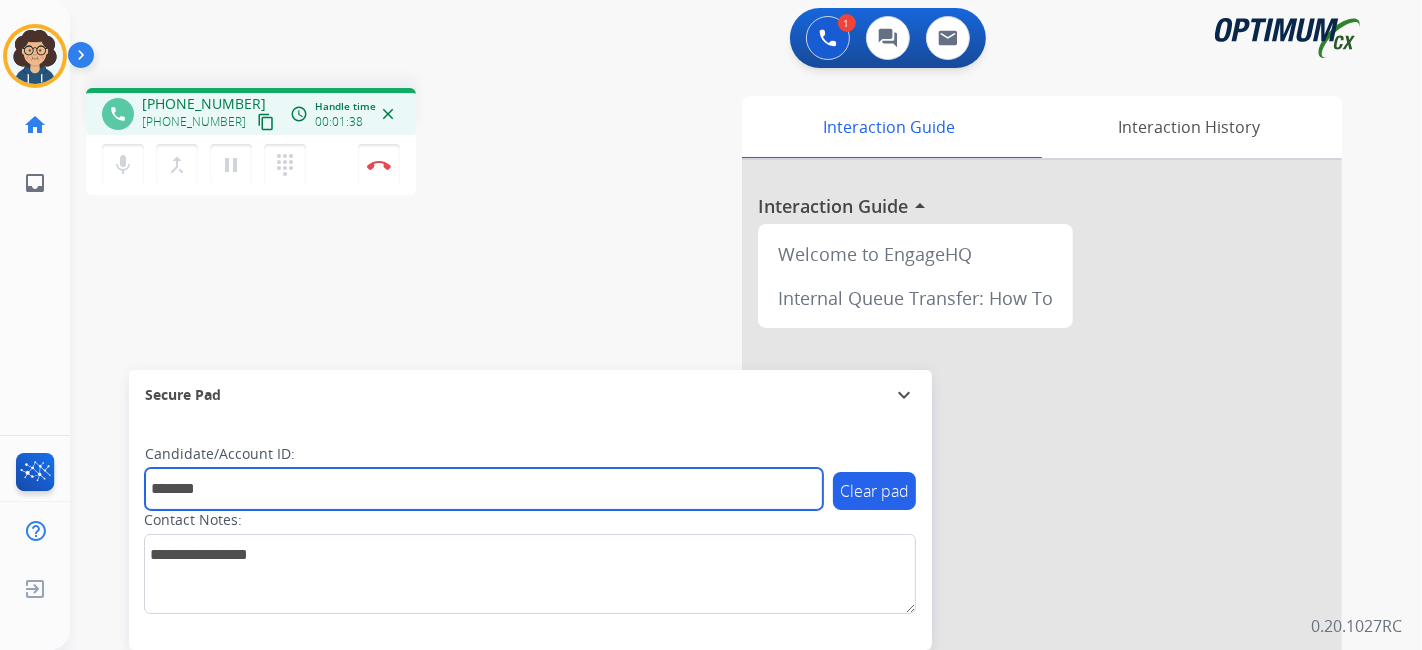 type on "*******" 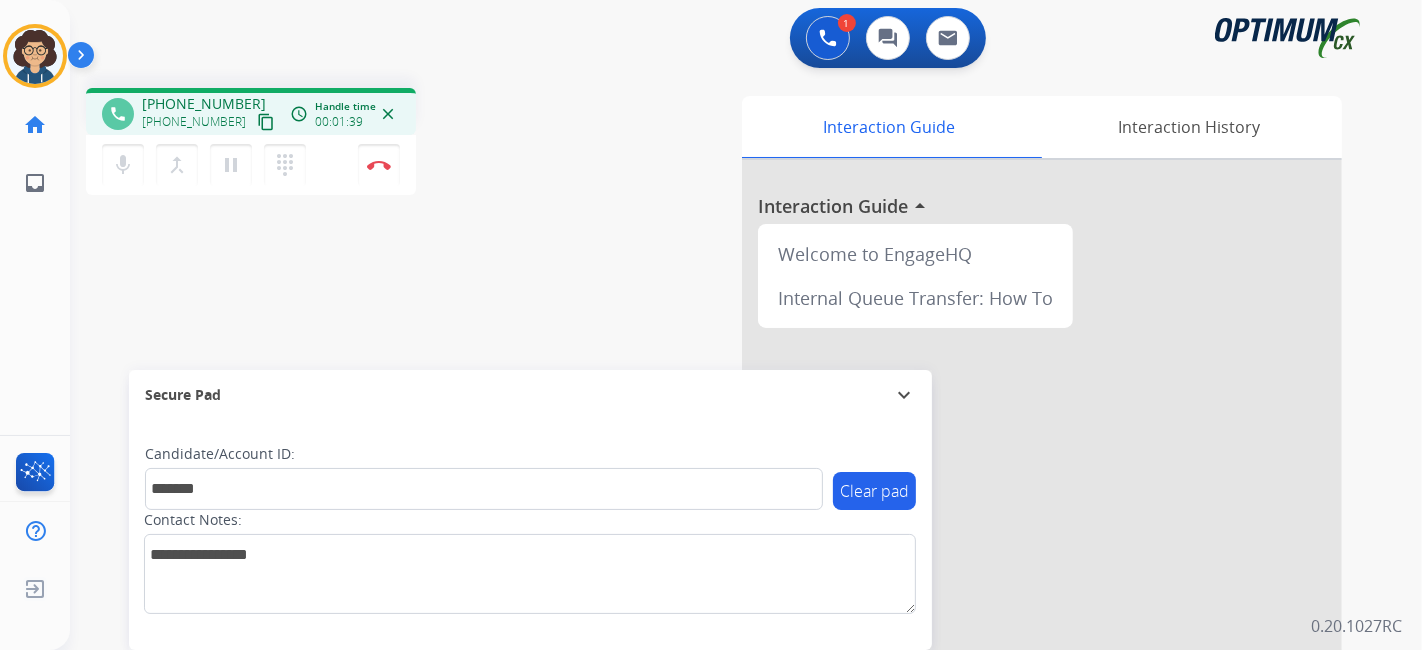 drag, startPoint x: 473, startPoint y: 299, endPoint x: 431, endPoint y: 15, distance: 287.08884 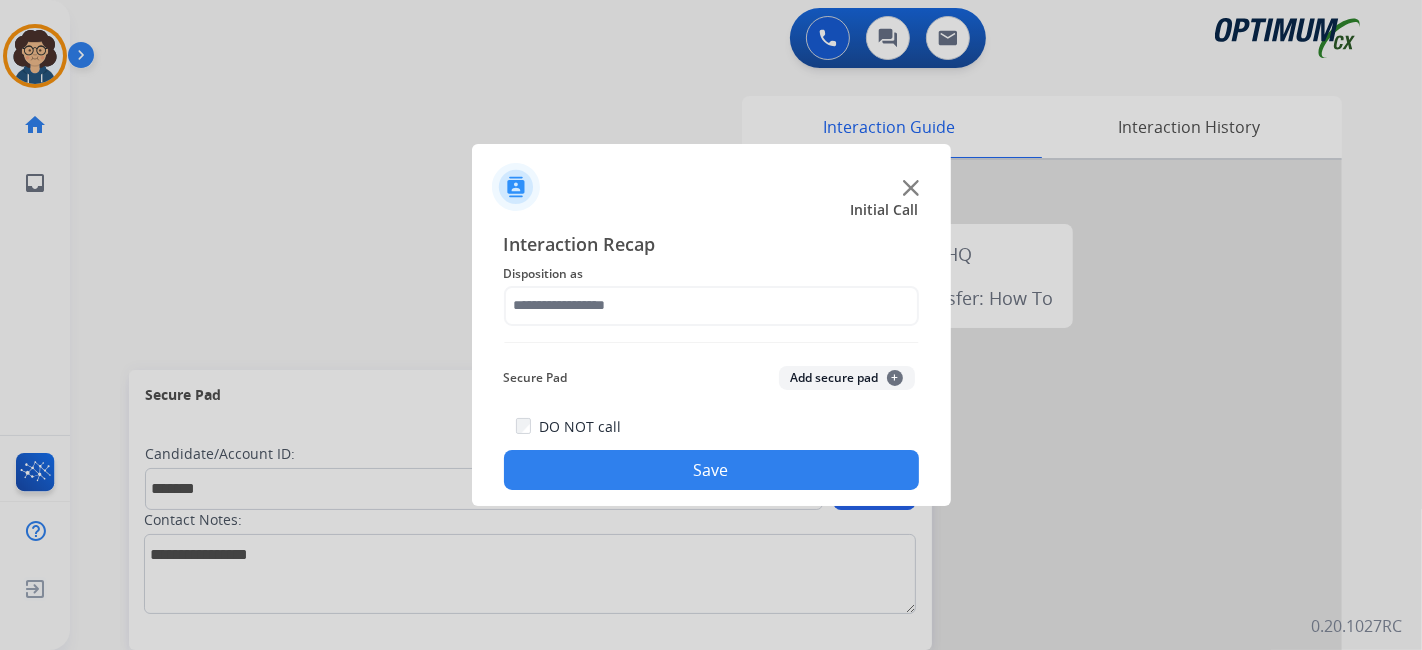 click at bounding box center [711, 325] 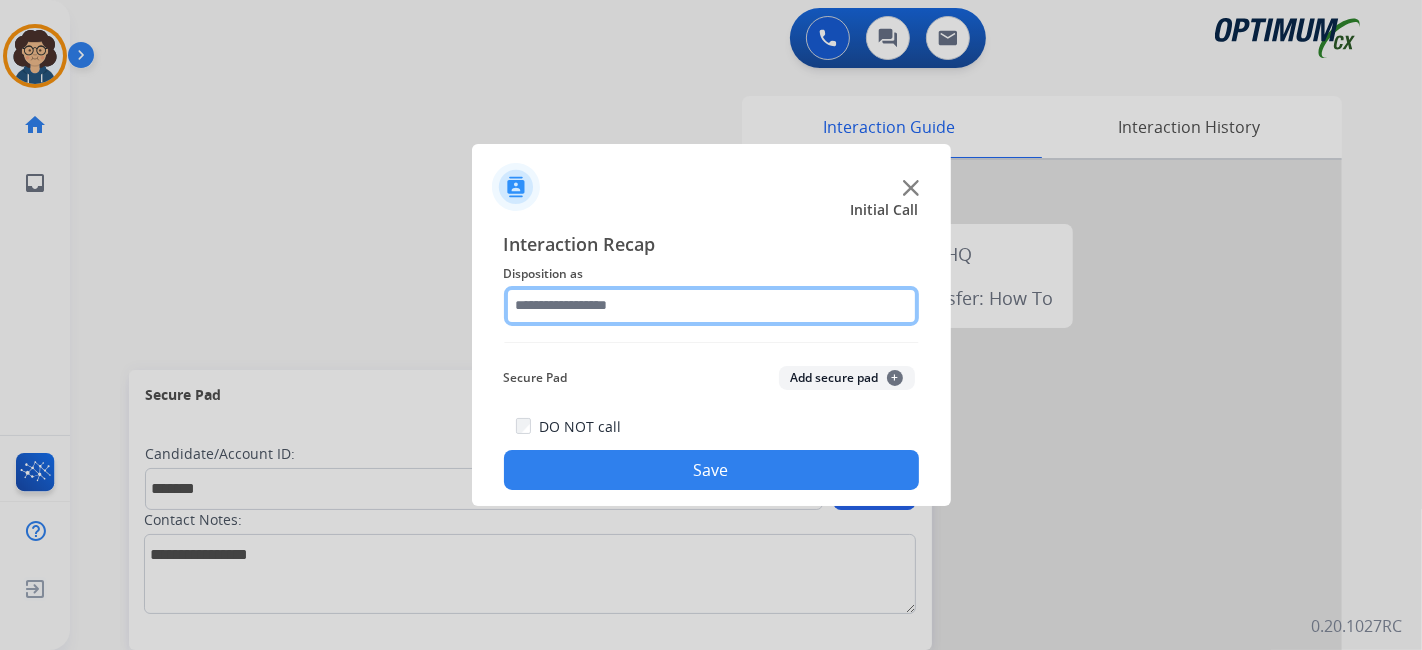 click 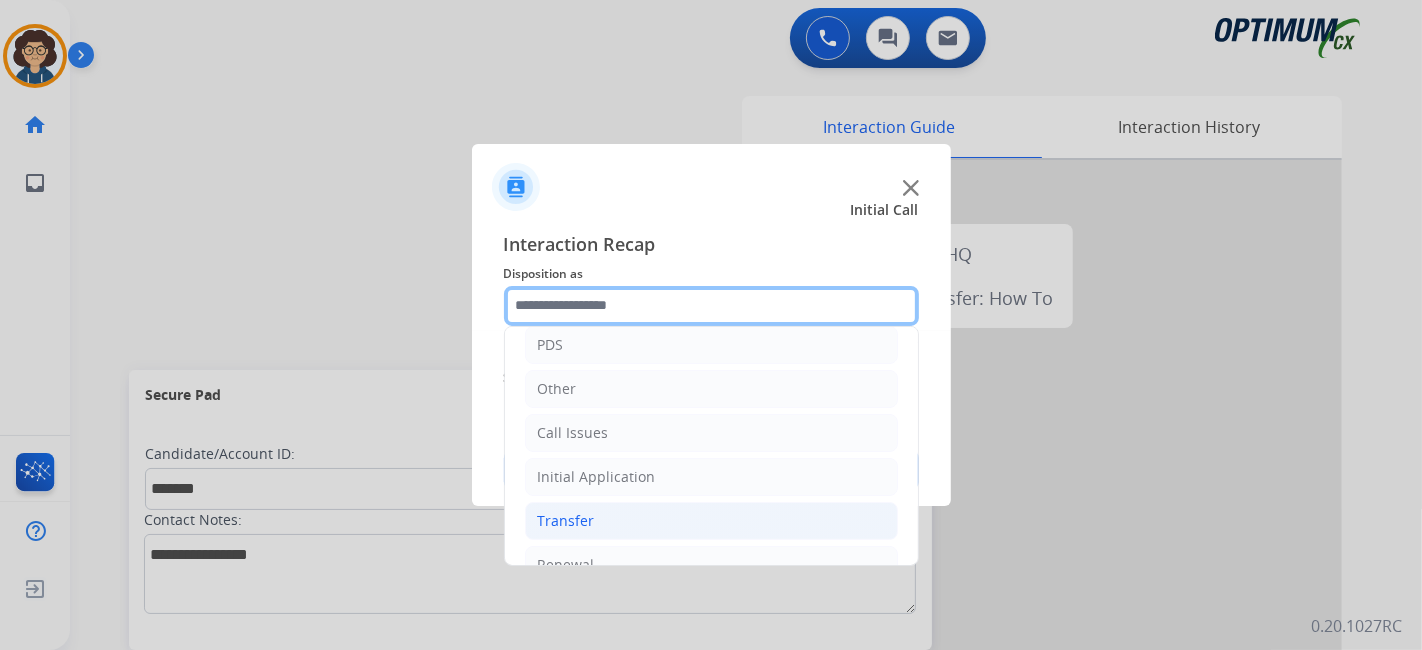 scroll, scrollTop: 131, scrollLeft: 0, axis: vertical 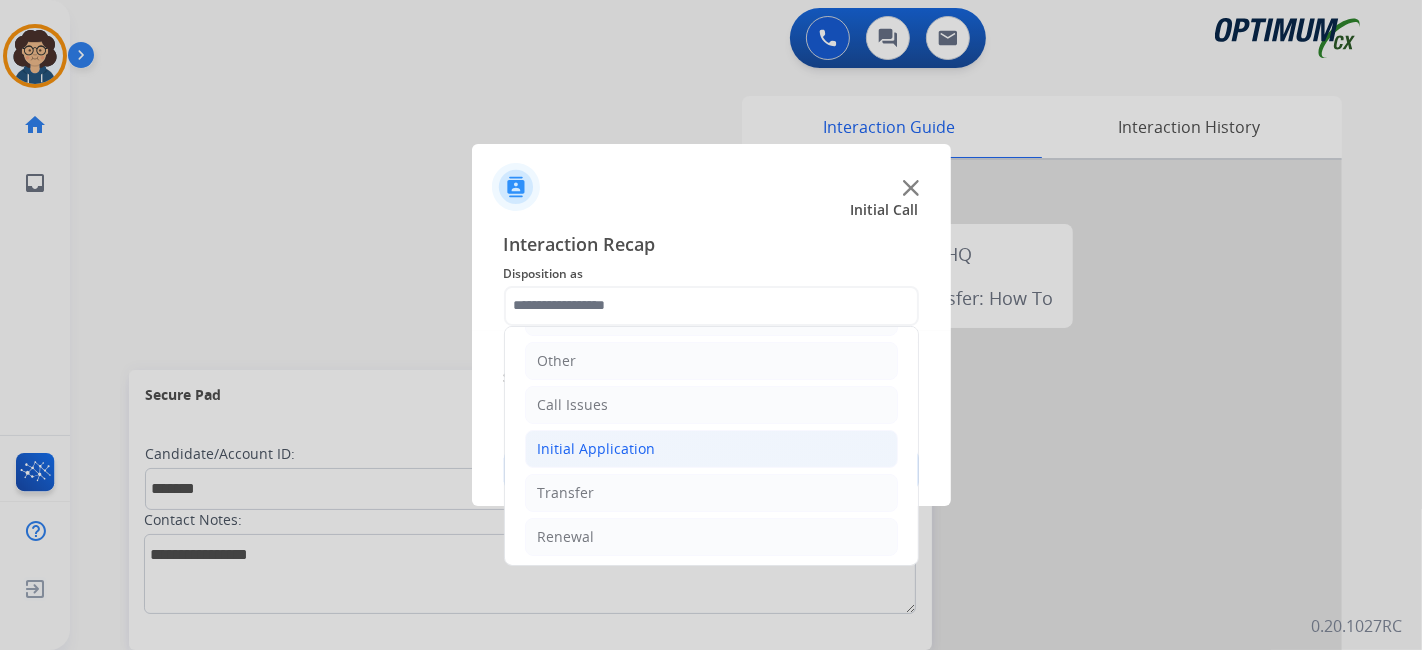click on "Initial Application" 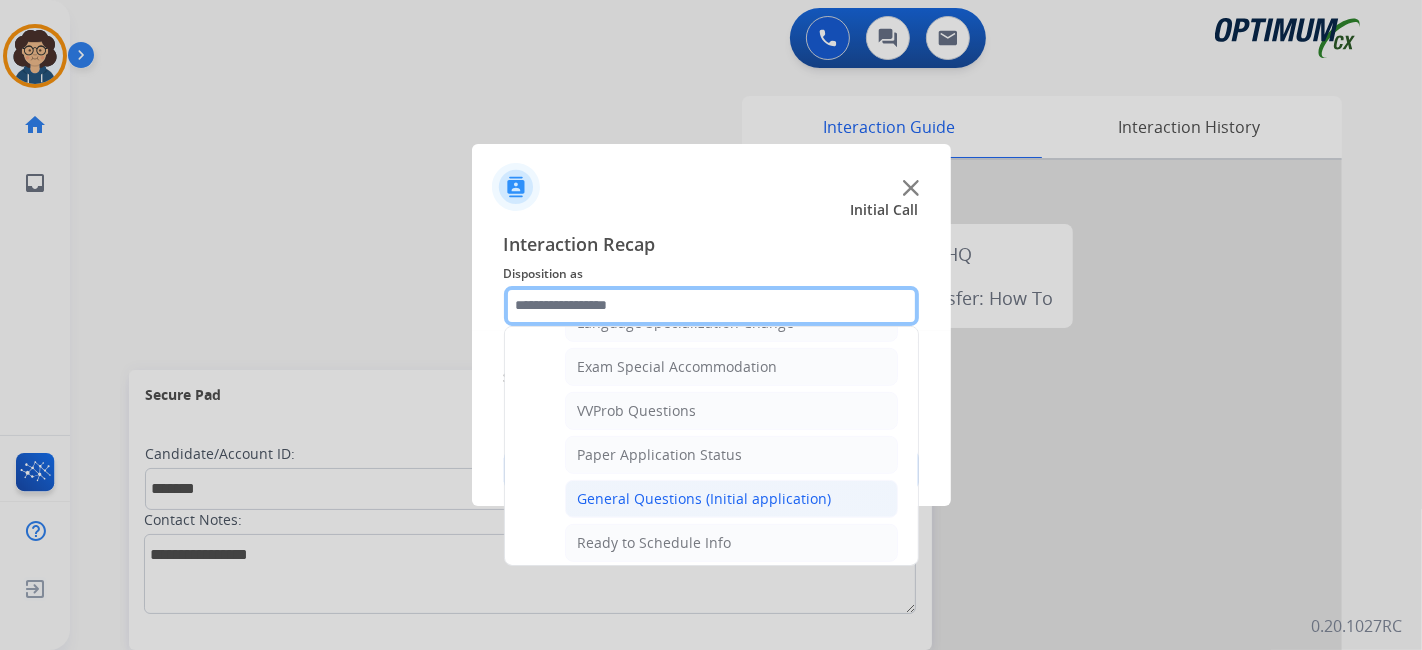 scroll, scrollTop: 1011, scrollLeft: 0, axis: vertical 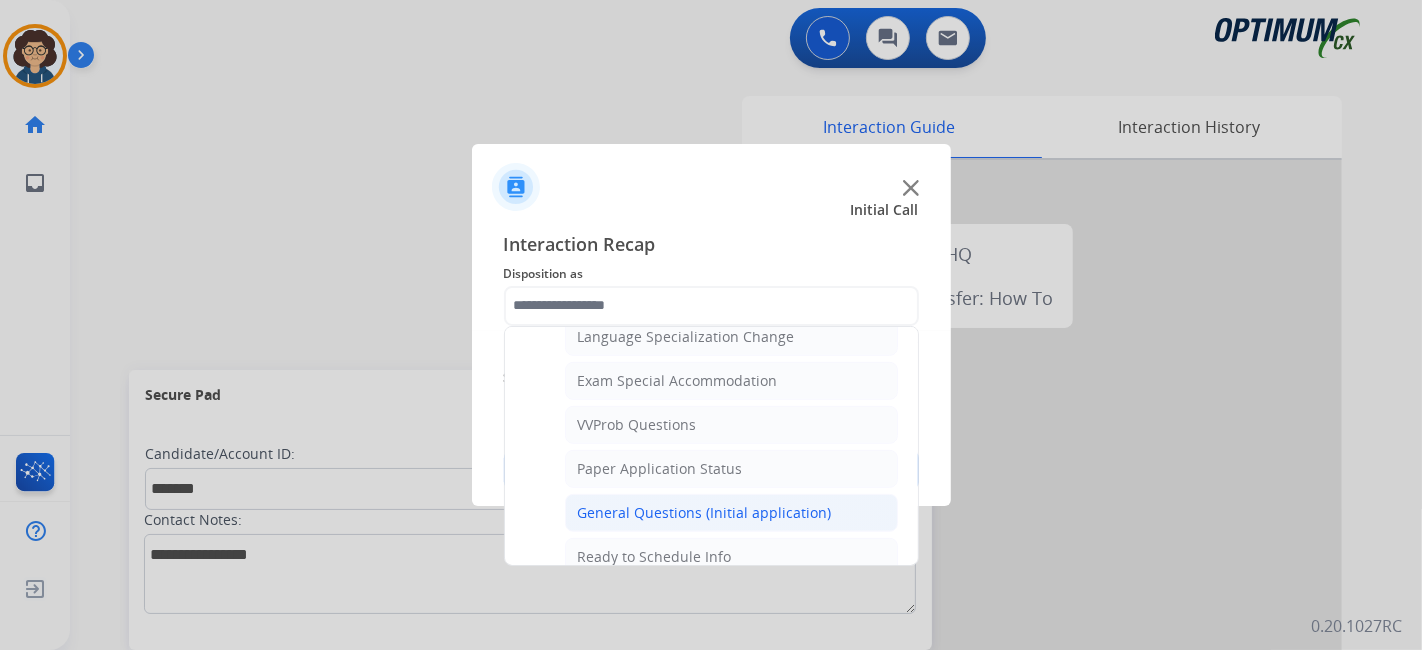click on "General Questions (Initial application)" 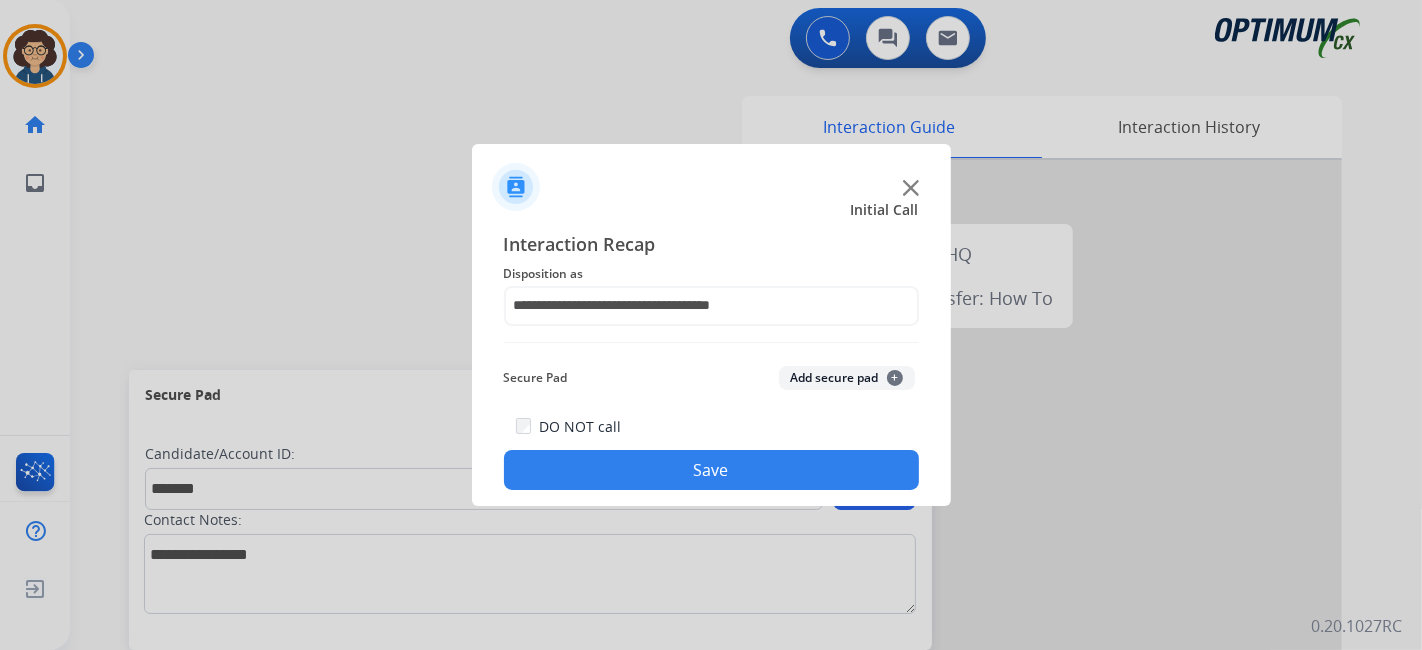 click on "Add secure pad  +" 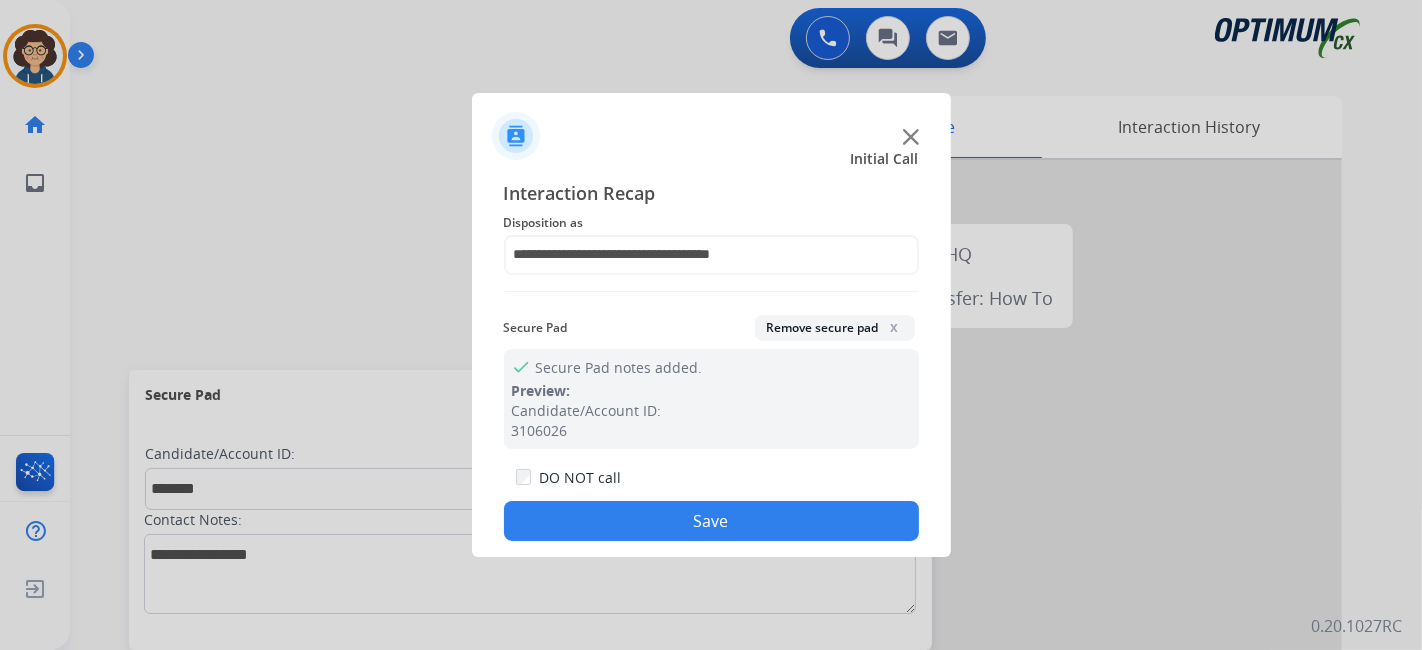 click on "Save" 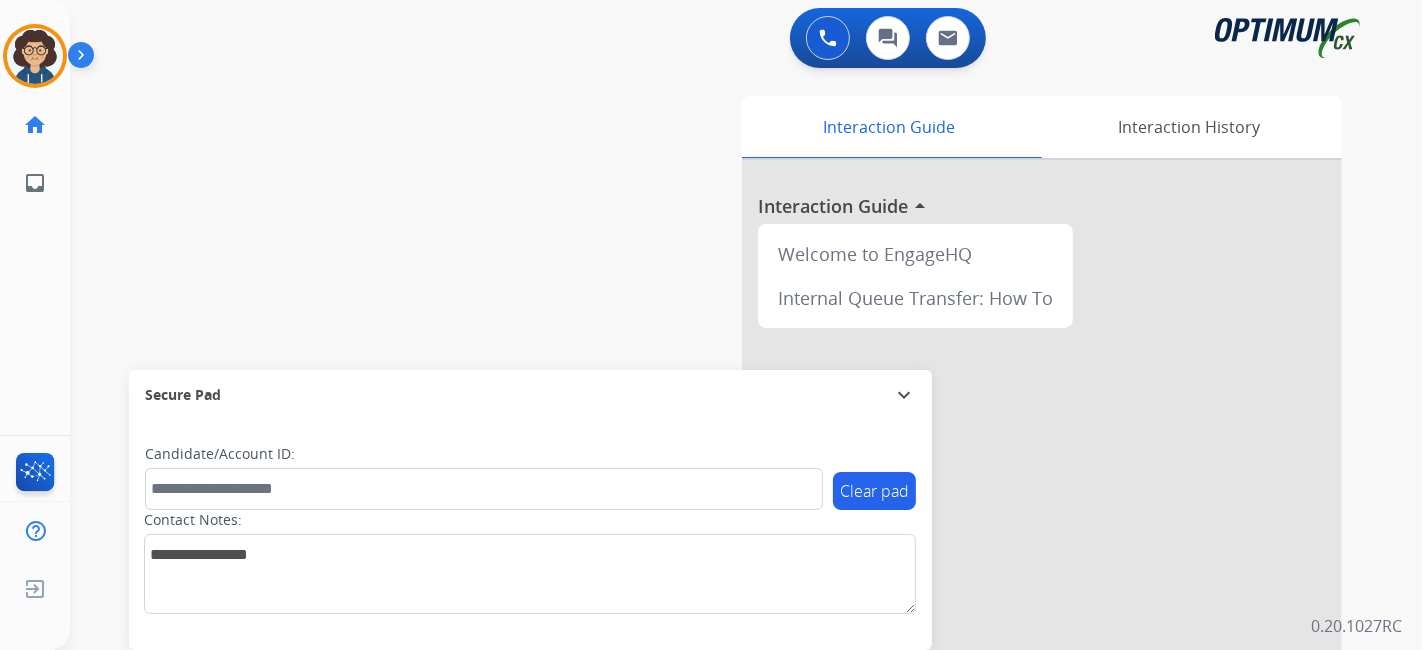 drag, startPoint x: 451, startPoint y: 45, endPoint x: 451, endPoint y: 18, distance: 27 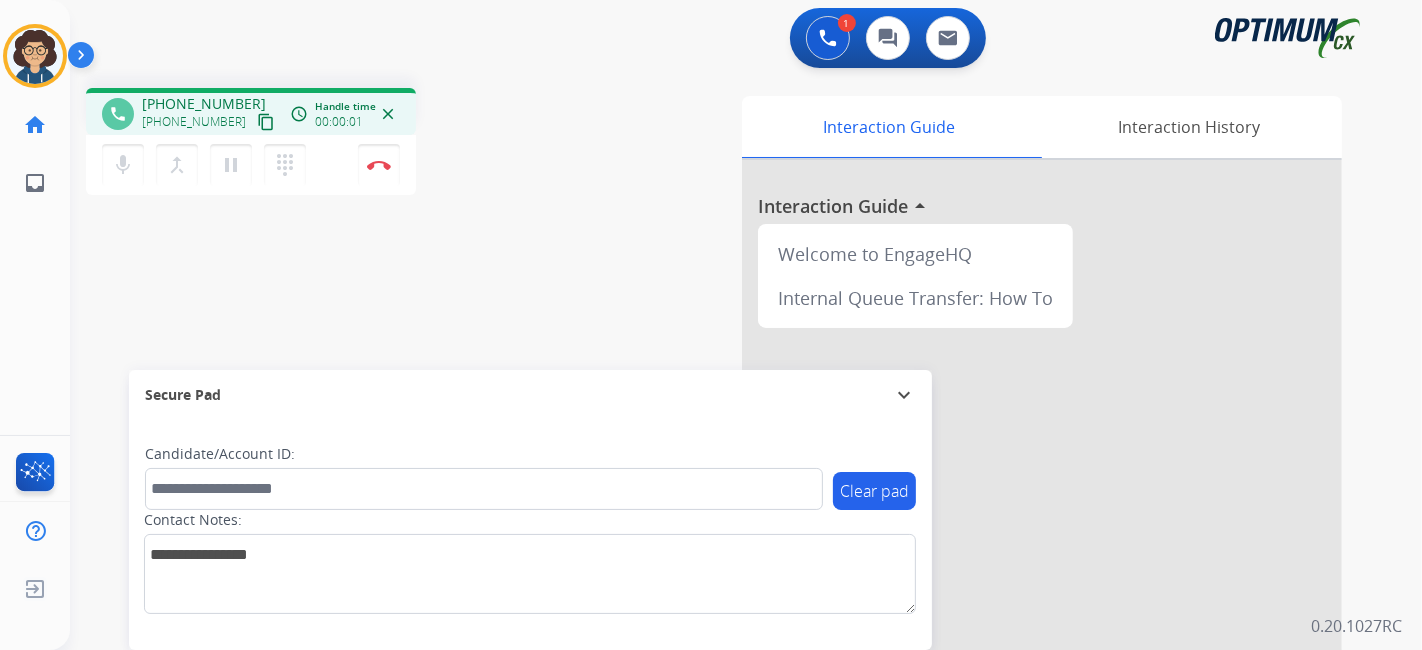 drag, startPoint x: 245, startPoint y: 115, endPoint x: 425, endPoint y: 21, distance: 203.0665 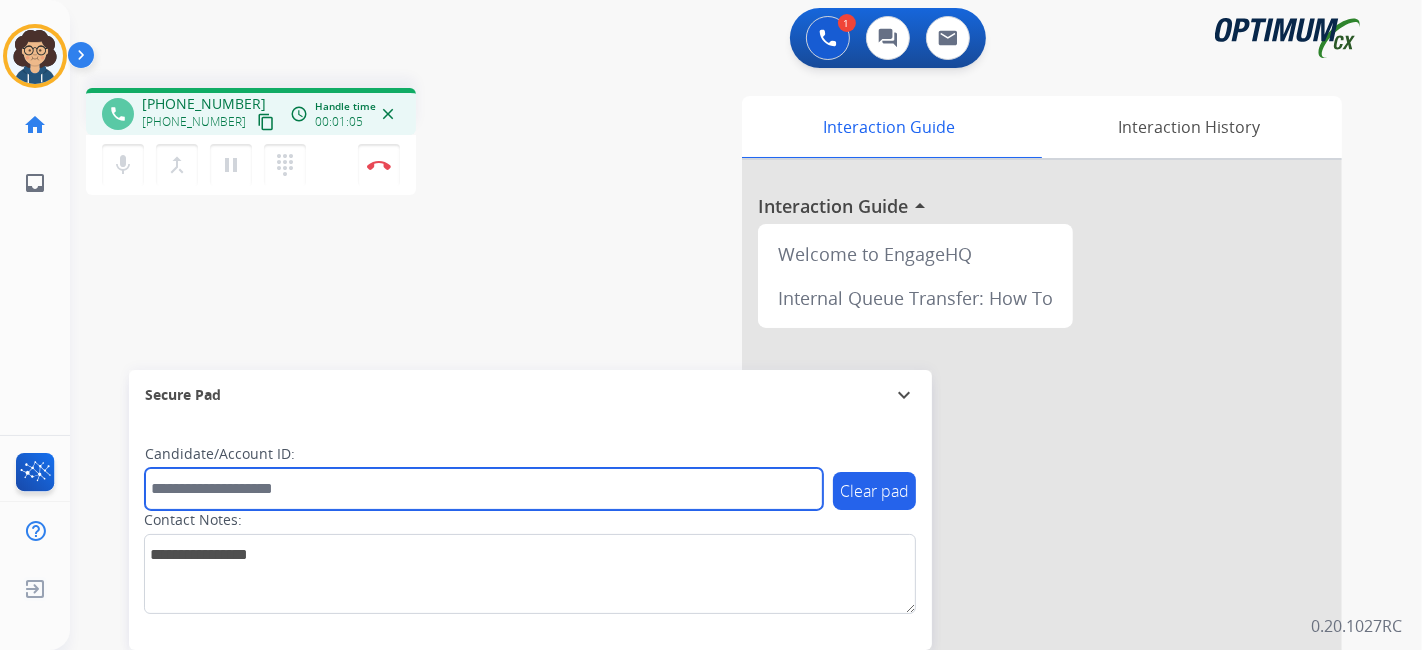 click at bounding box center (484, 489) 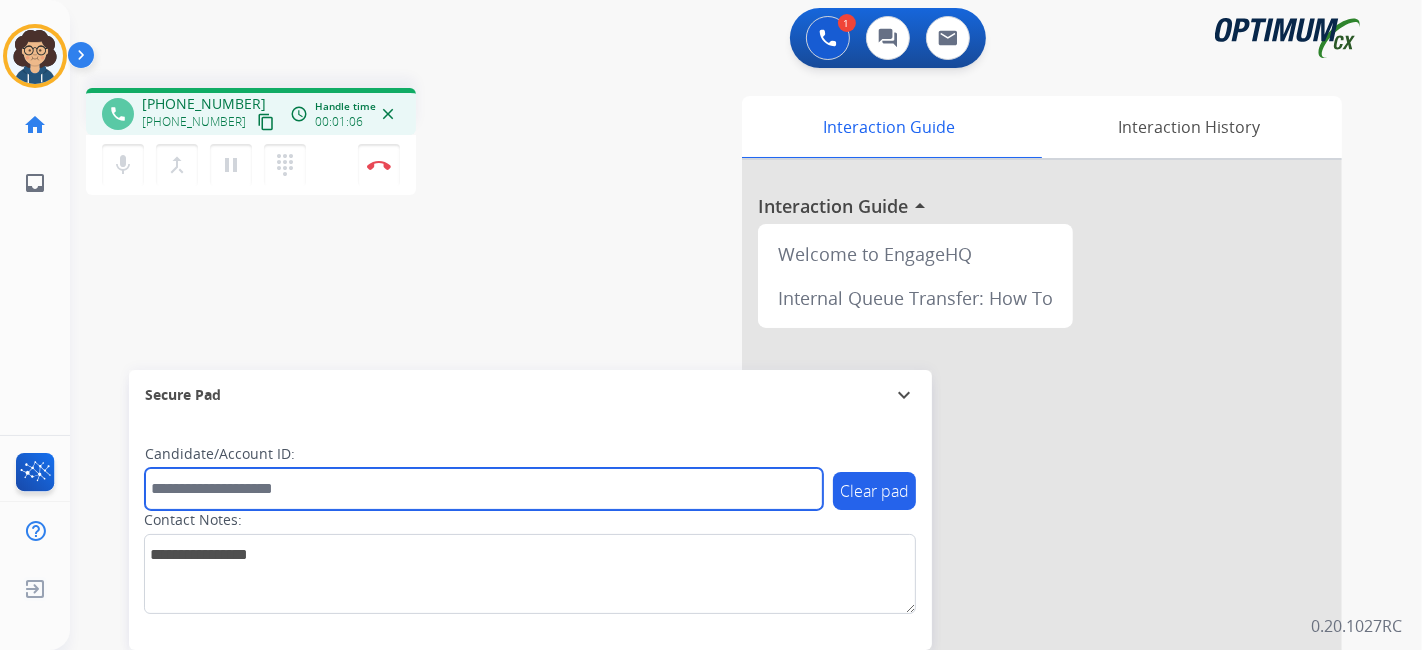 paste on "*******" 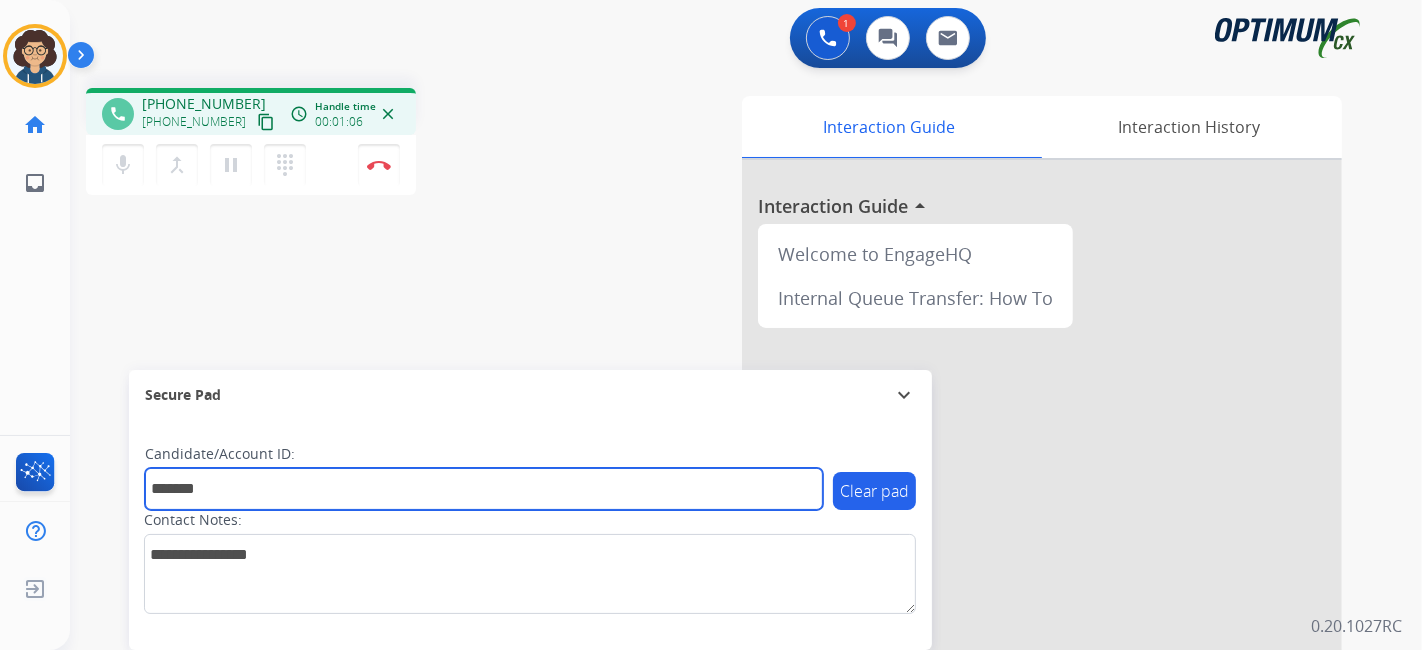 type on "*******" 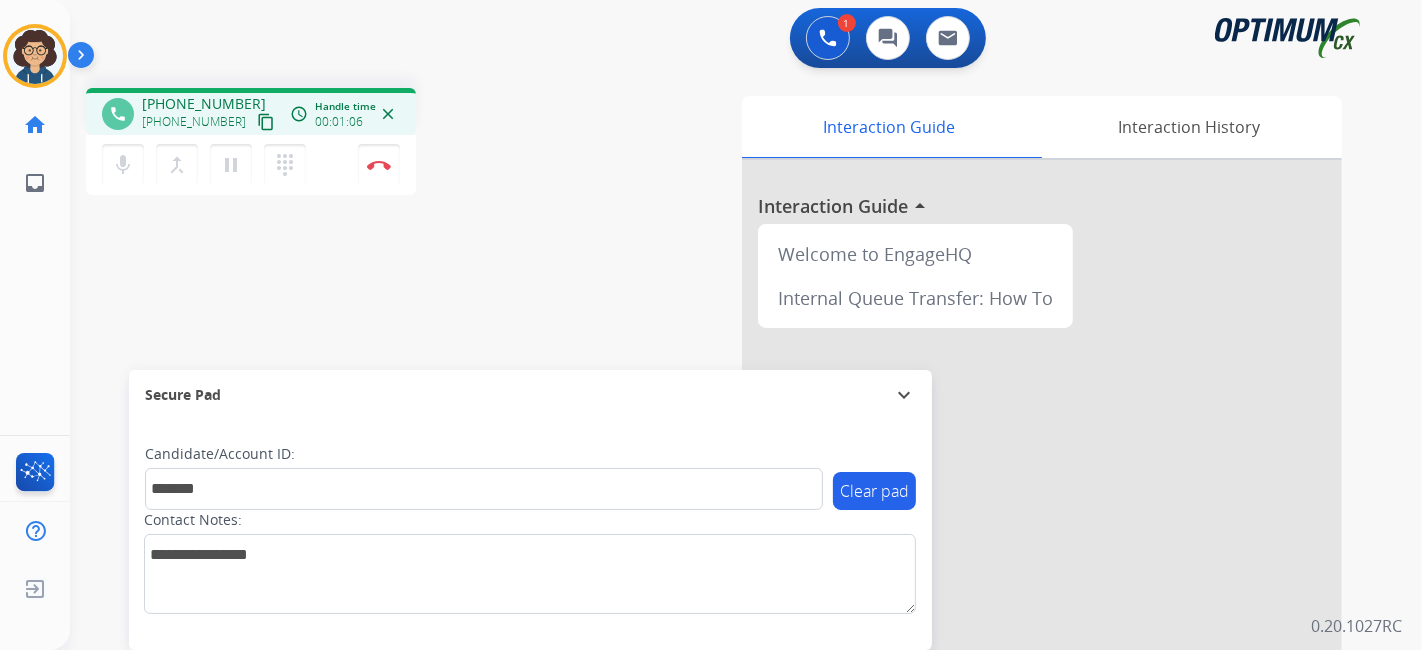 drag, startPoint x: 488, startPoint y: 303, endPoint x: 422, endPoint y: 6, distance: 304.24496 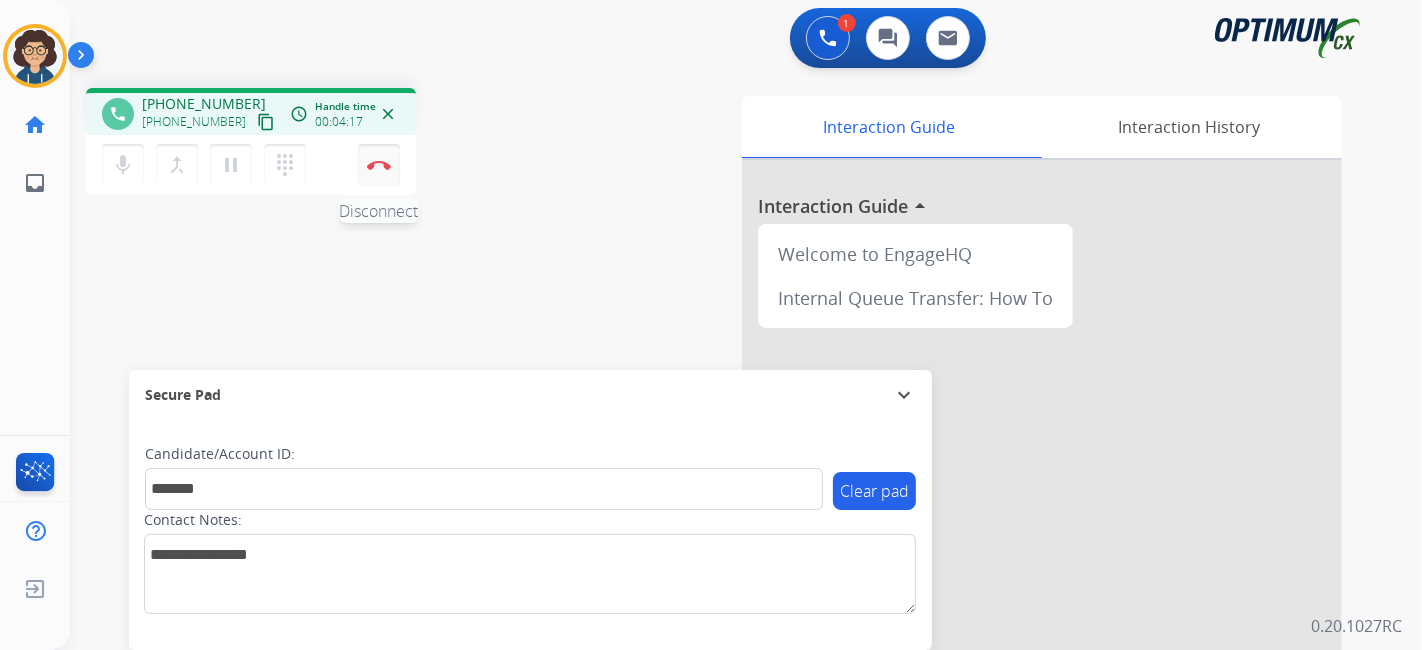 click at bounding box center (379, 165) 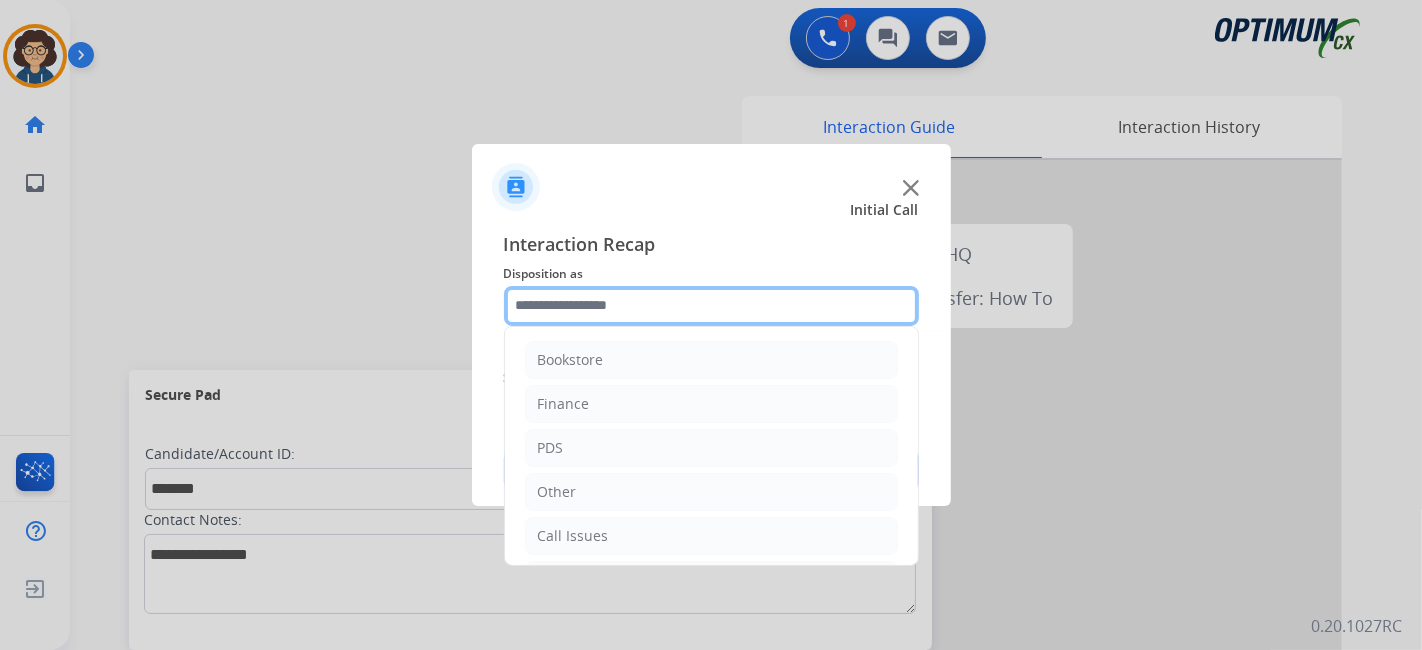 drag, startPoint x: 754, startPoint y: 298, endPoint x: 757, endPoint y: 311, distance: 13.341664 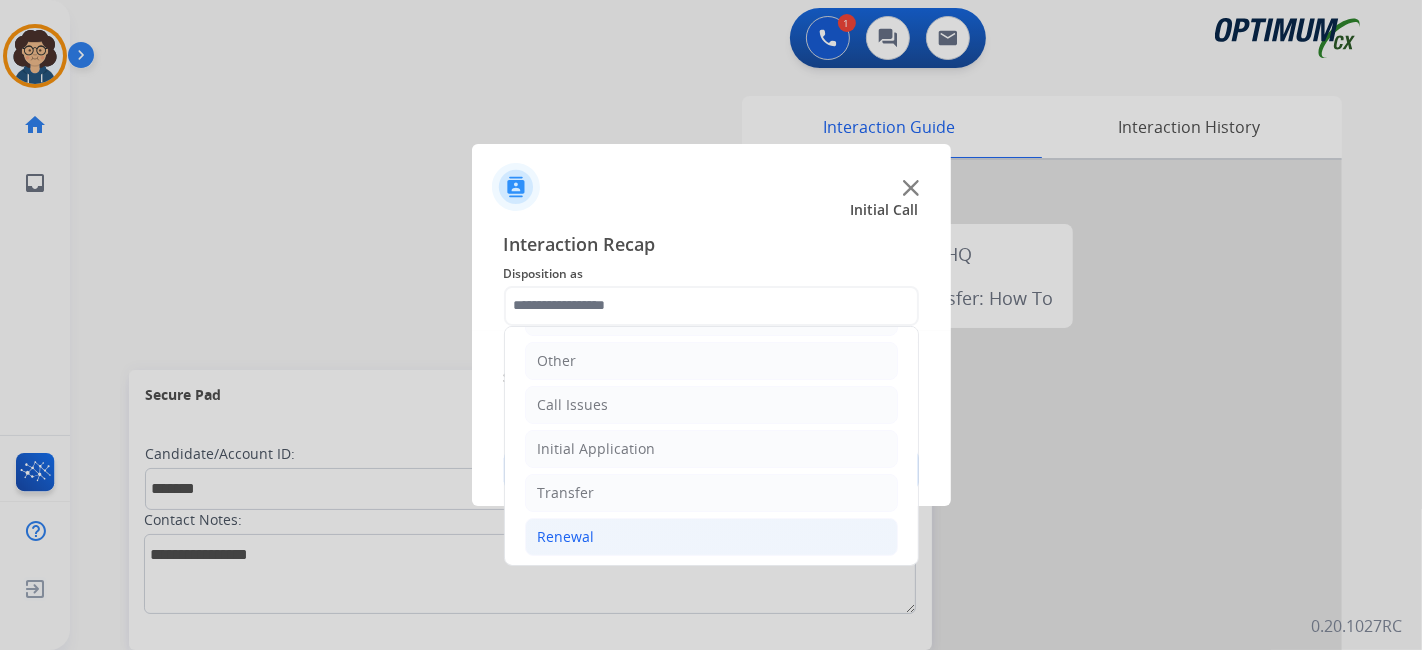 click on "Renewal" 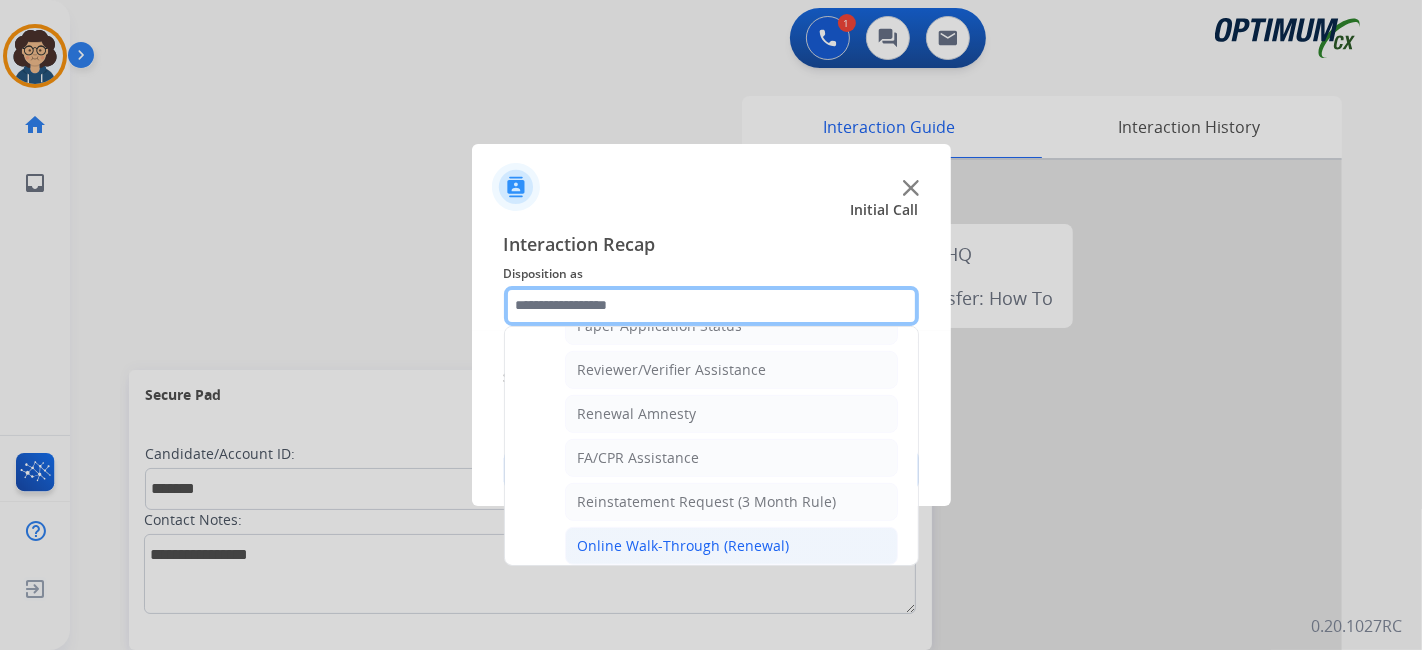scroll, scrollTop: 760, scrollLeft: 0, axis: vertical 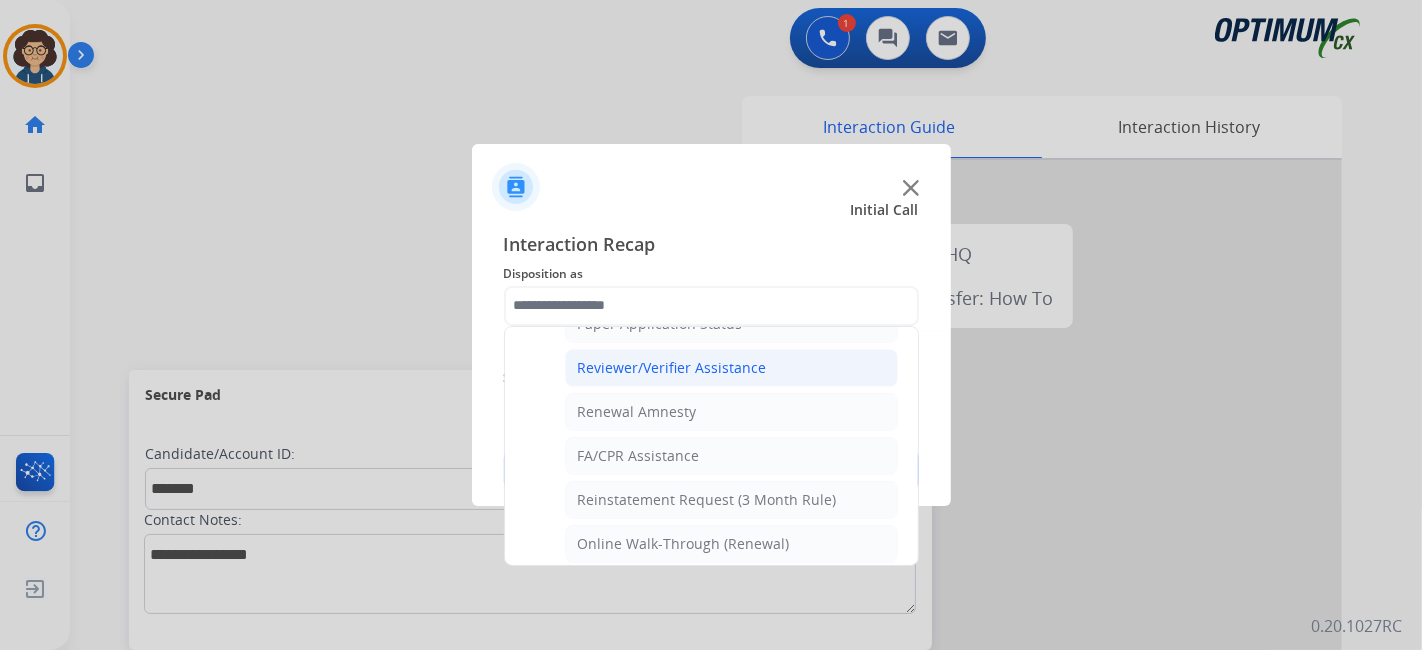 click on "Reviewer/Verifier Assistance" 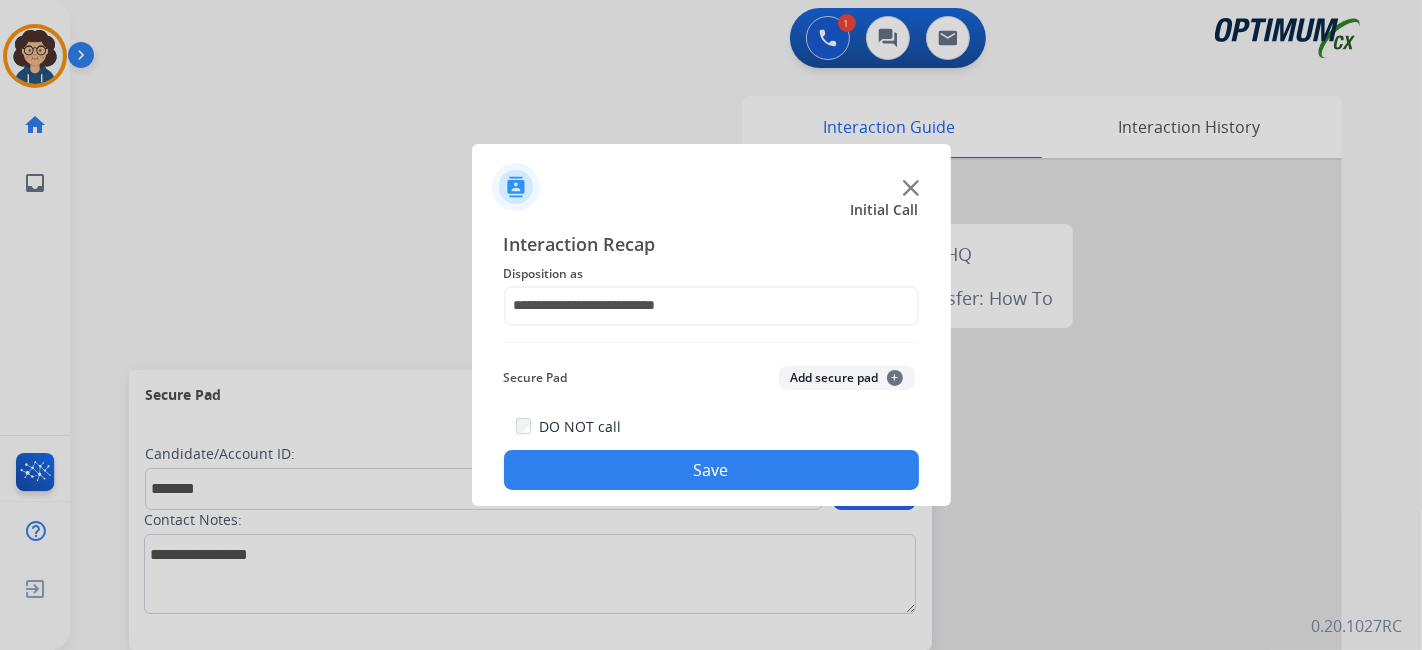 drag, startPoint x: 822, startPoint y: 393, endPoint x: 827, endPoint y: 378, distance: 15.811388 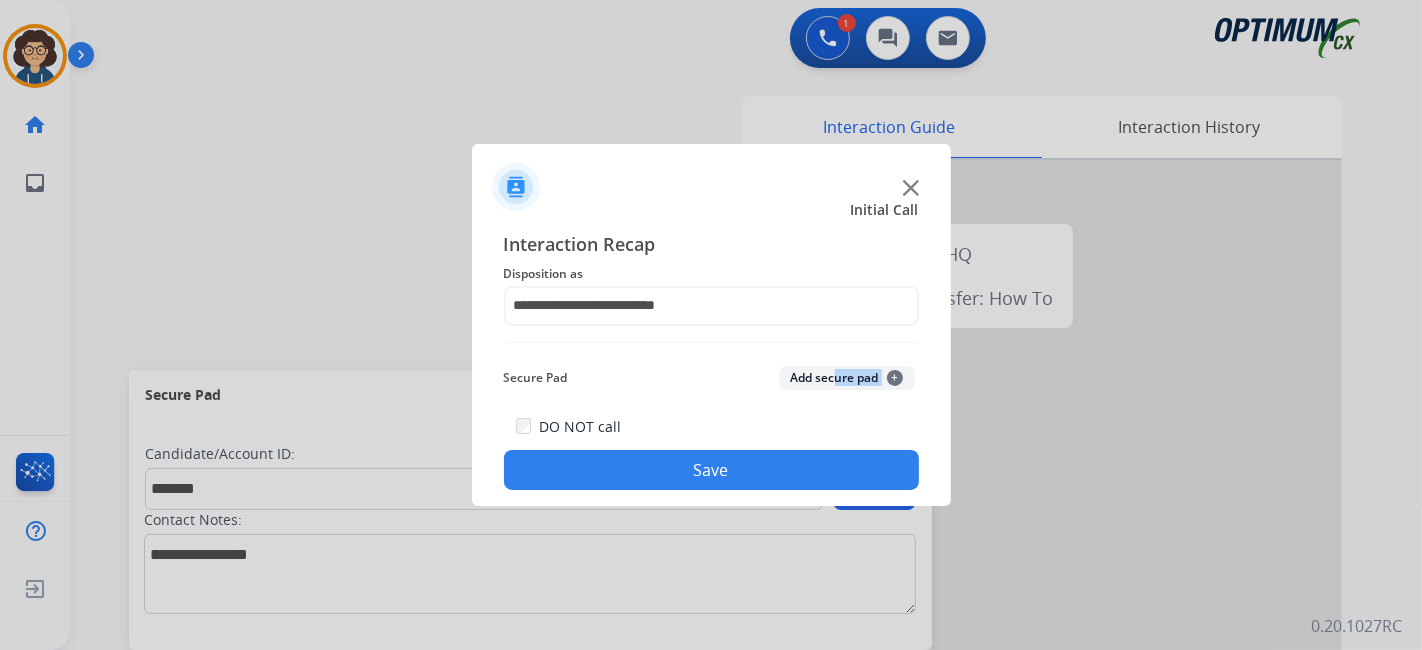 click on "Add secure pad  +" 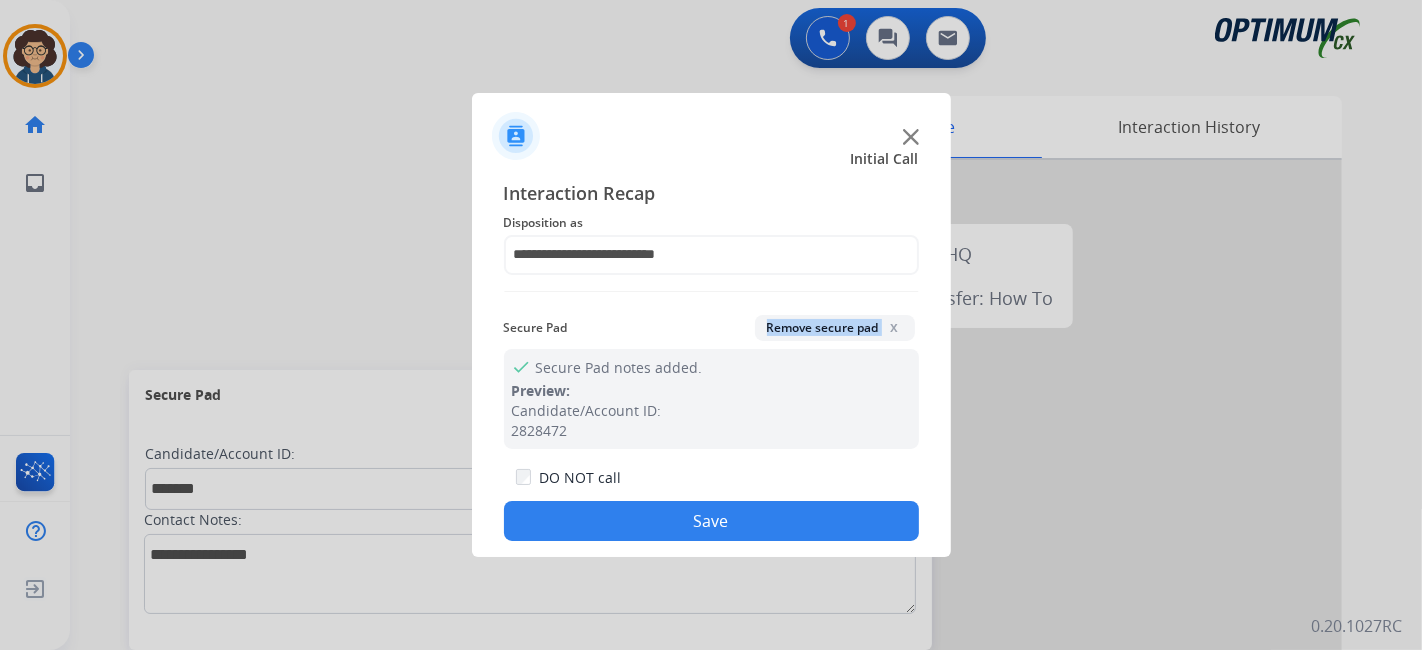 drag, startPoint x: 777, startPoint y: 515, endPoint x: 761, endPoint y: 479, distance: 39.39543 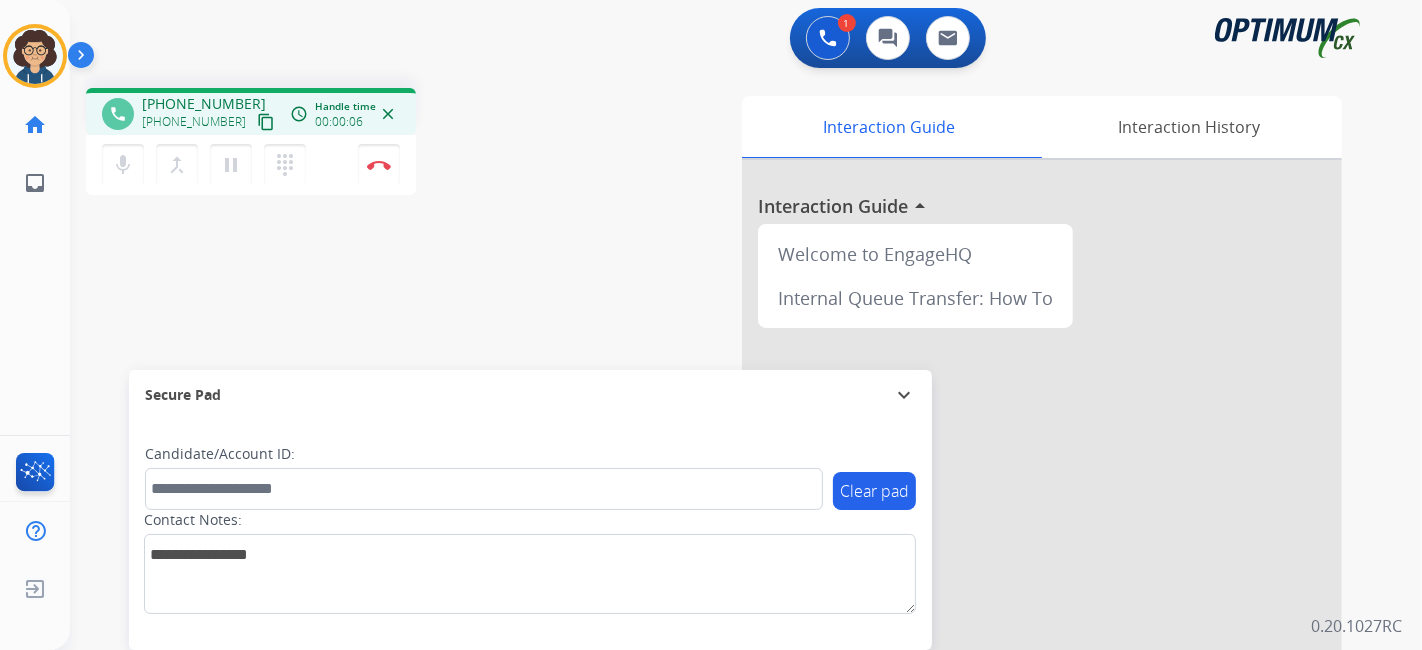click on "content_copy" at bounding box center [266, 122] 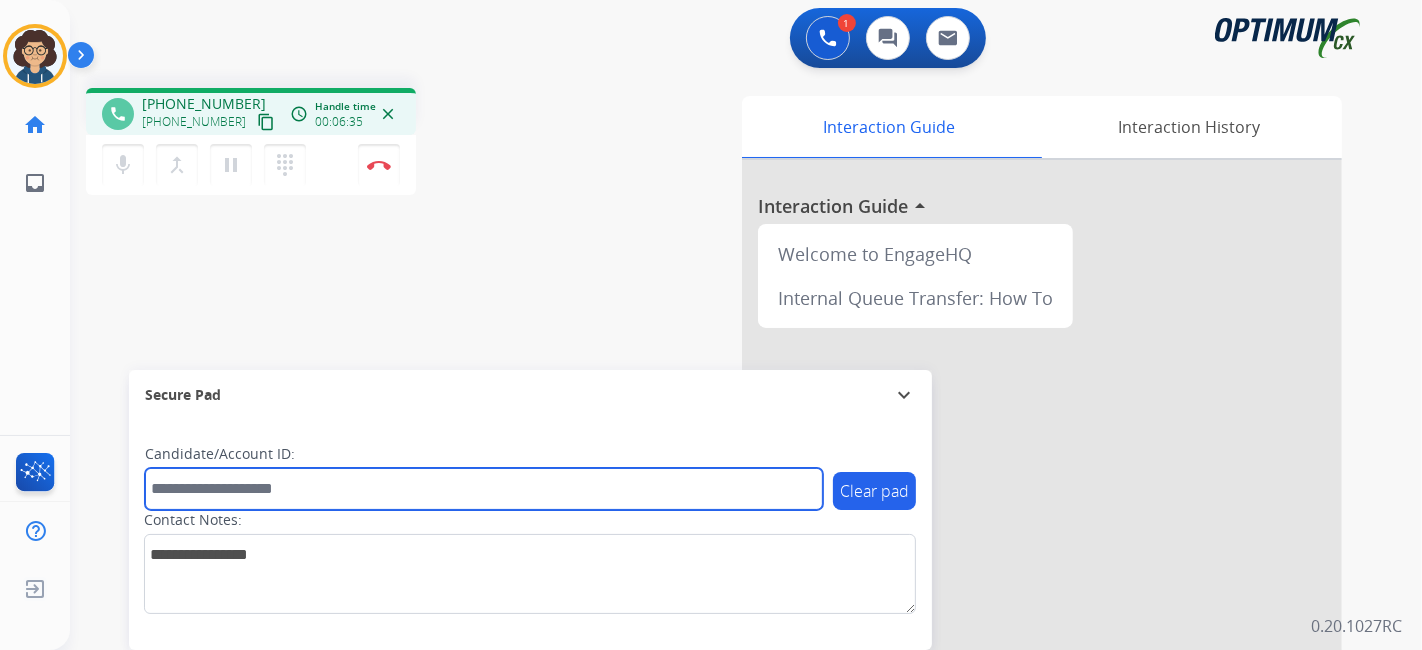 click at bounding box center (484, 489) 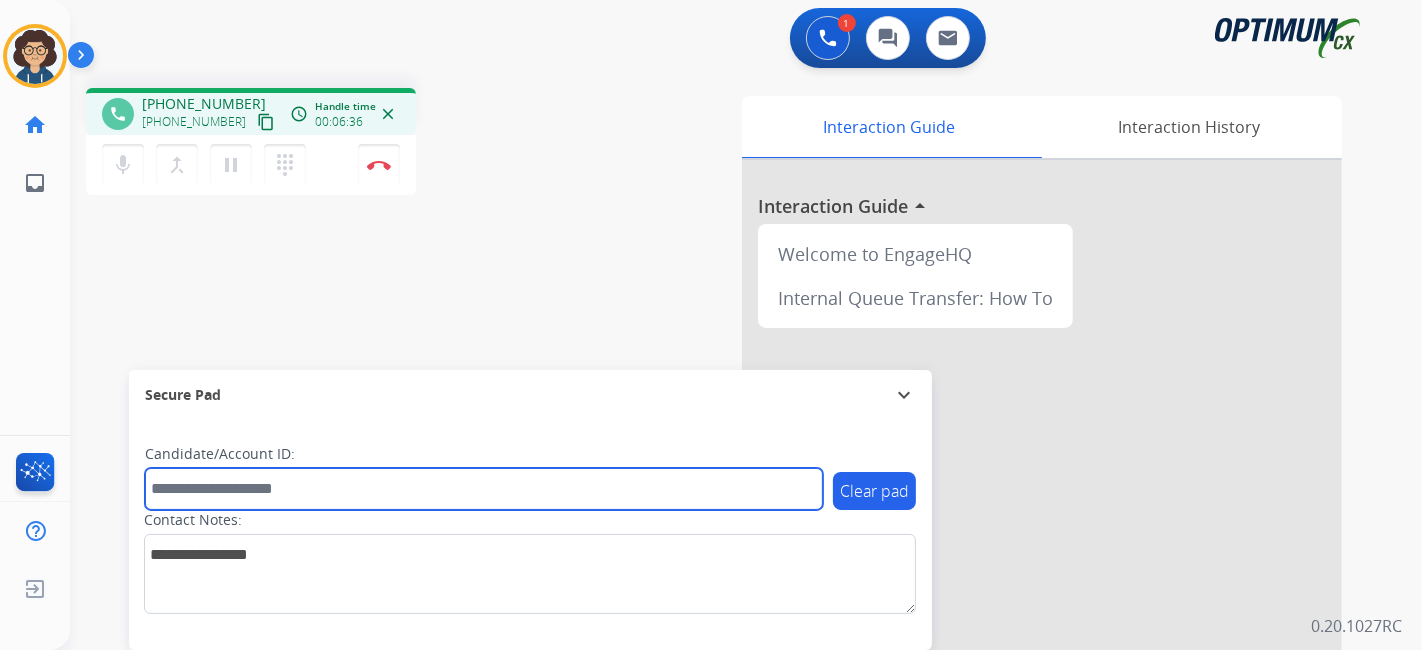 paste on "**********" 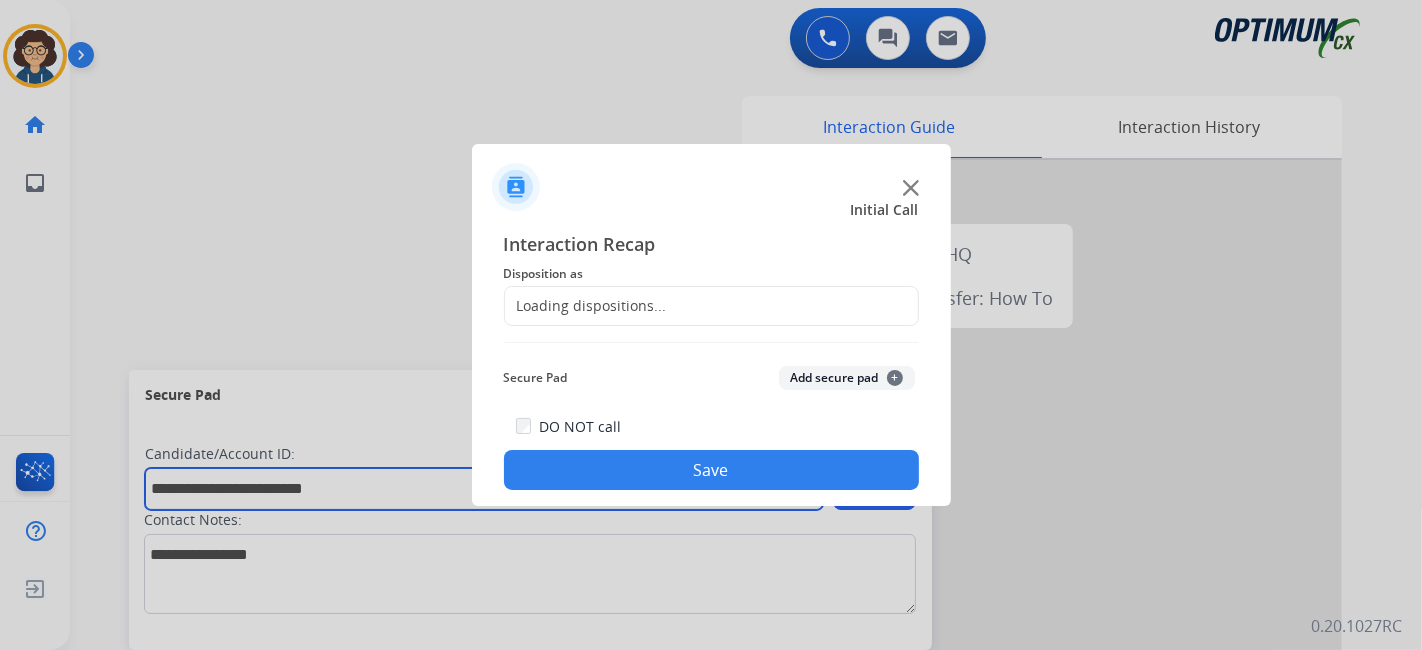 type on "**********" 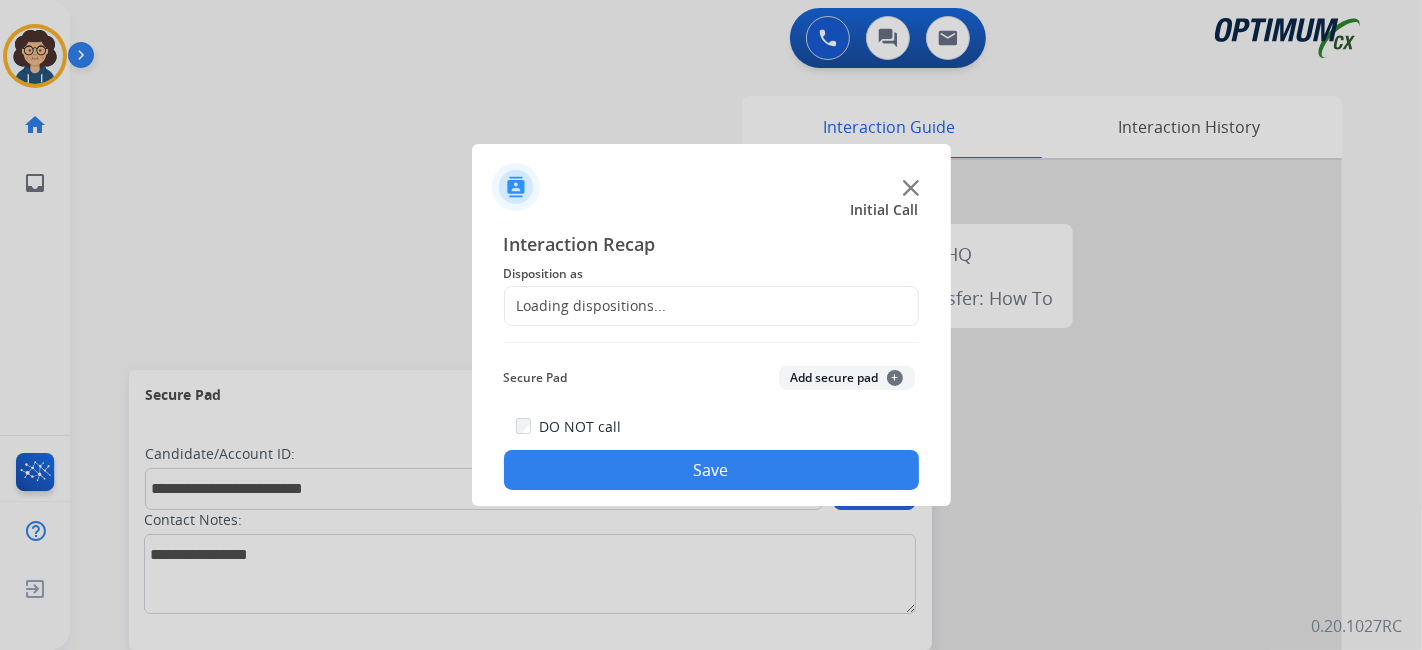 drag, startPoint x: 430, startPoint y: 295, endPoint x: 466, endPoint y: 323, distance: 45.607018 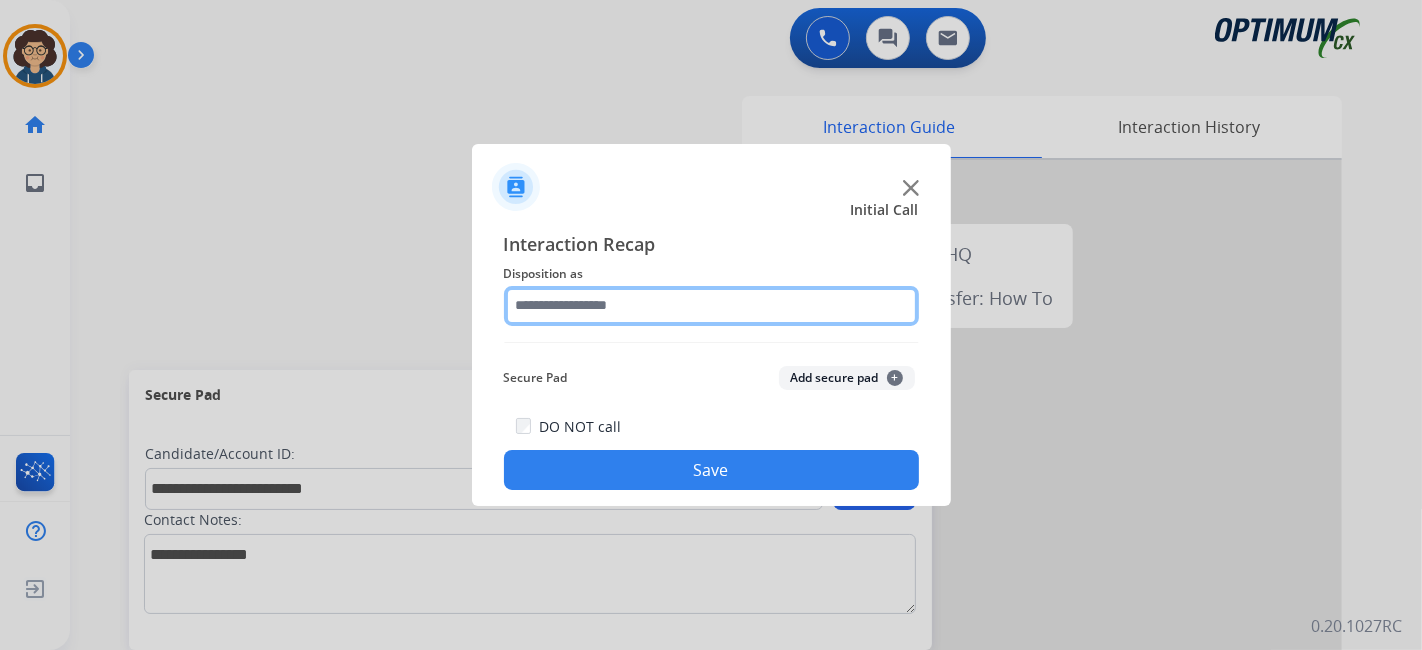 click 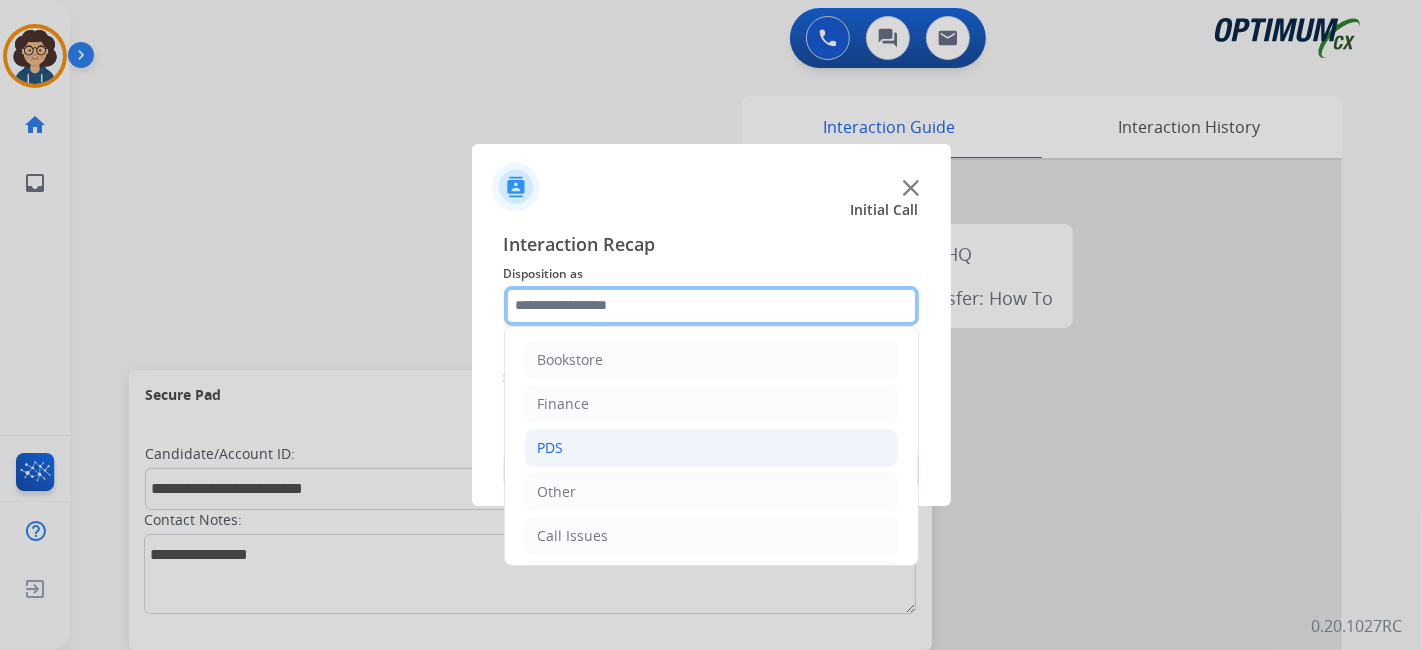 scroll, scrollTop: 131, scrollLeft: 0, axis: vertical 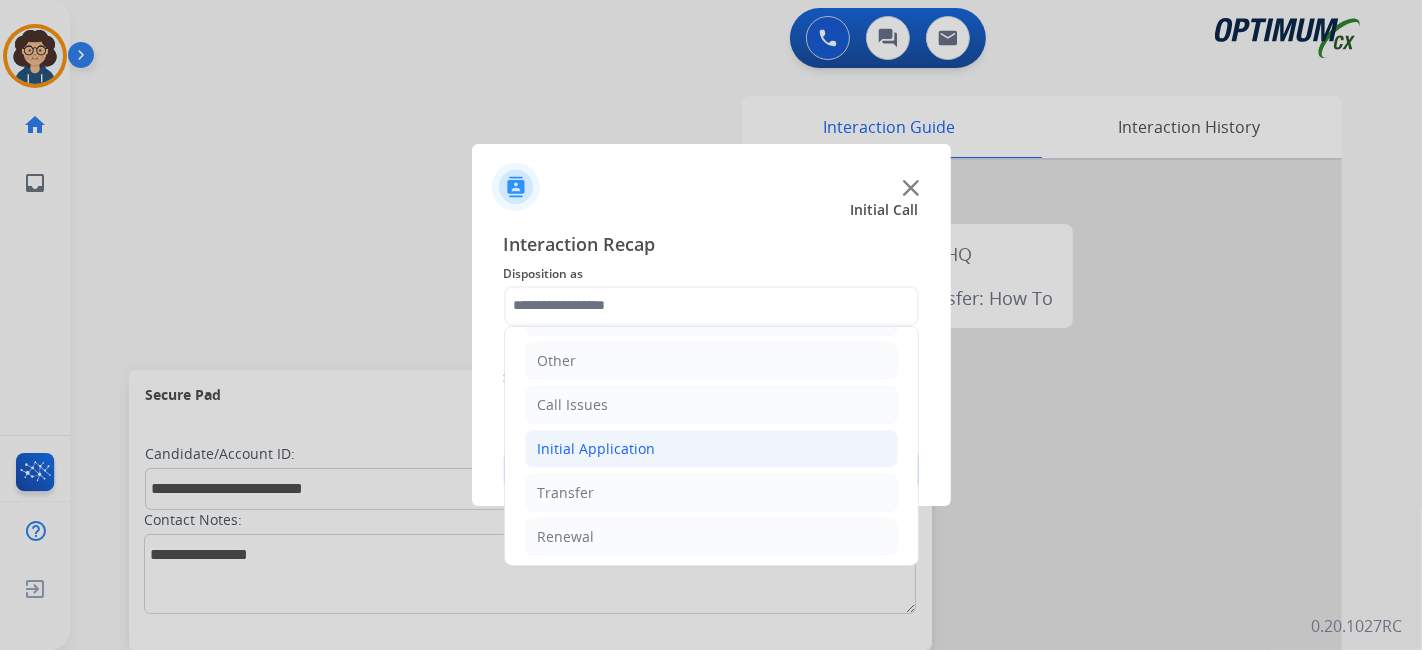 click on "Initial Application" 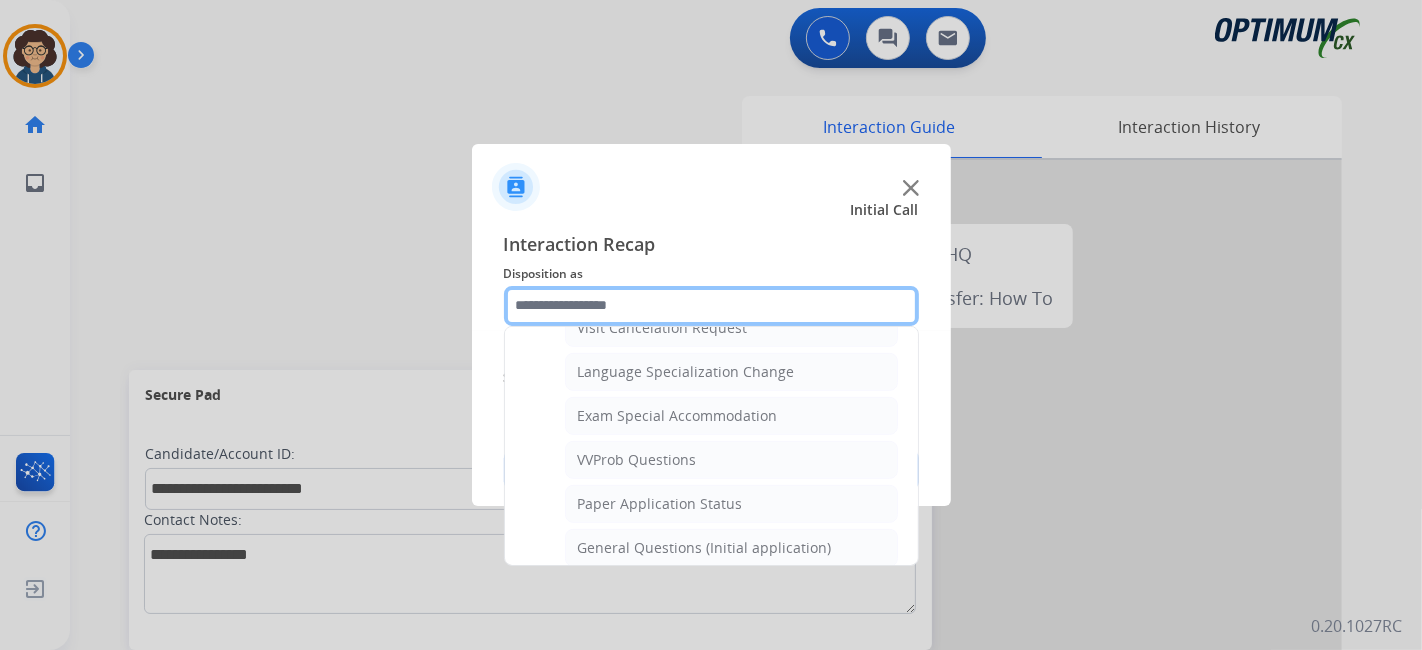 scroll, scrollTop: 1016, scrollLeft: 0, axis: vertical 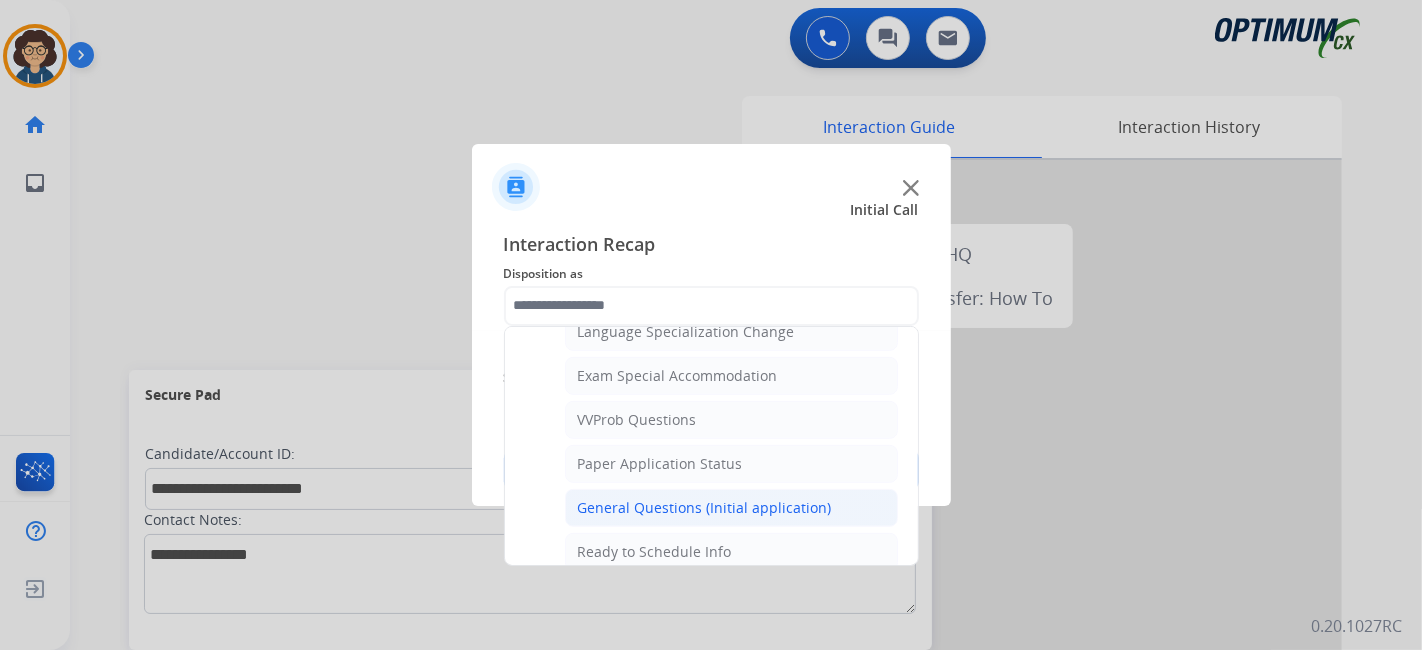 click on "General Questions (Initial application)" 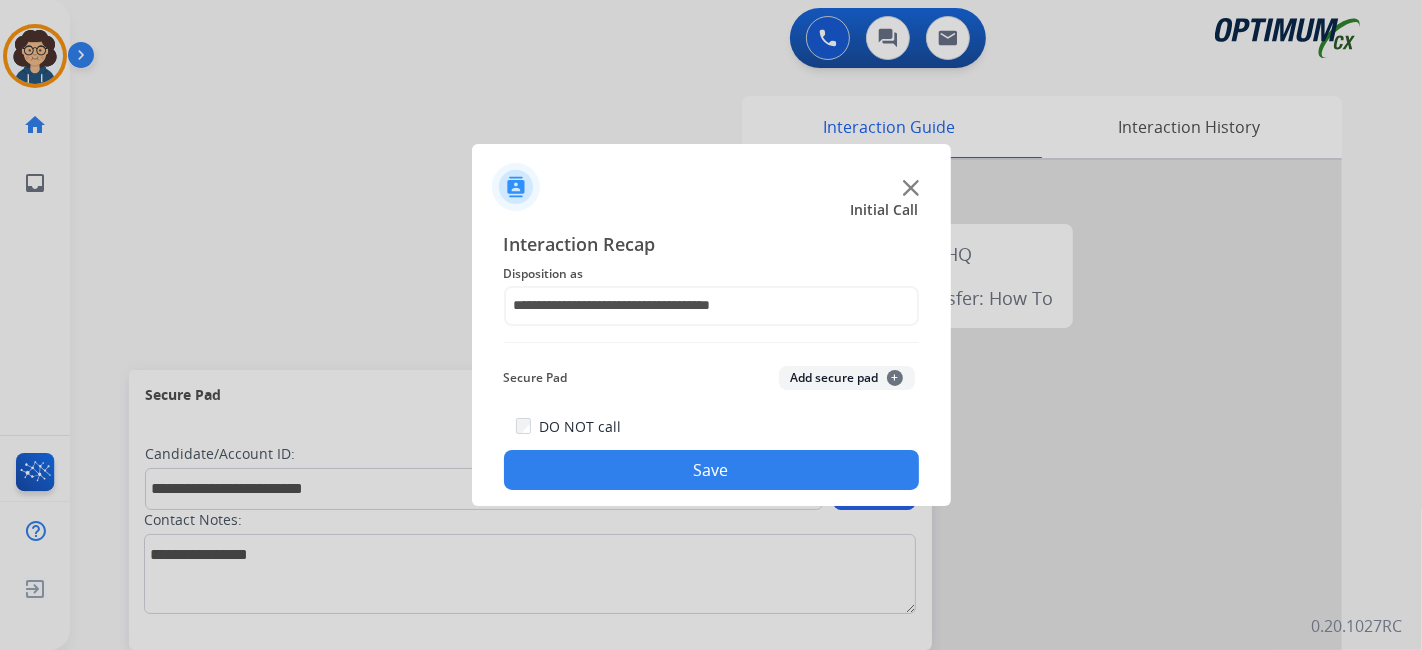 click on "Save" 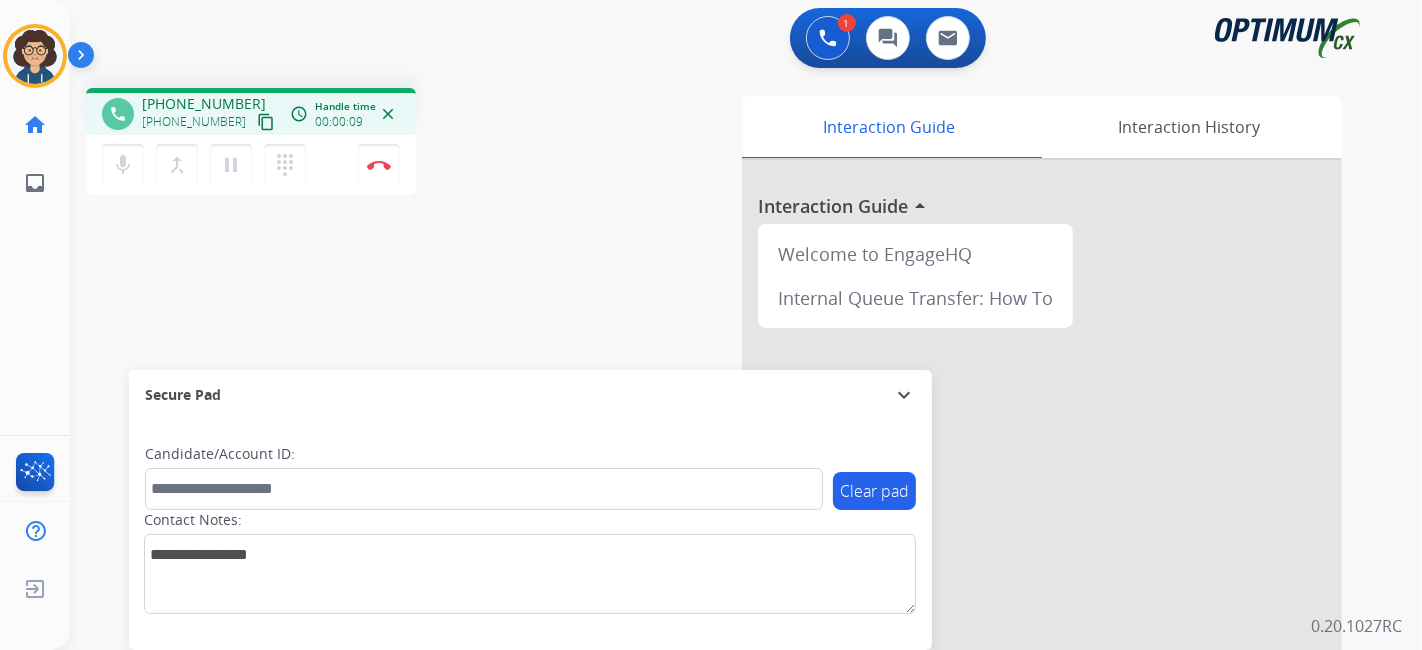 drag, startPoint x: 248, startPoint y: 112, endPoint x: 318, endPoint y: 14, distance: 120.432556 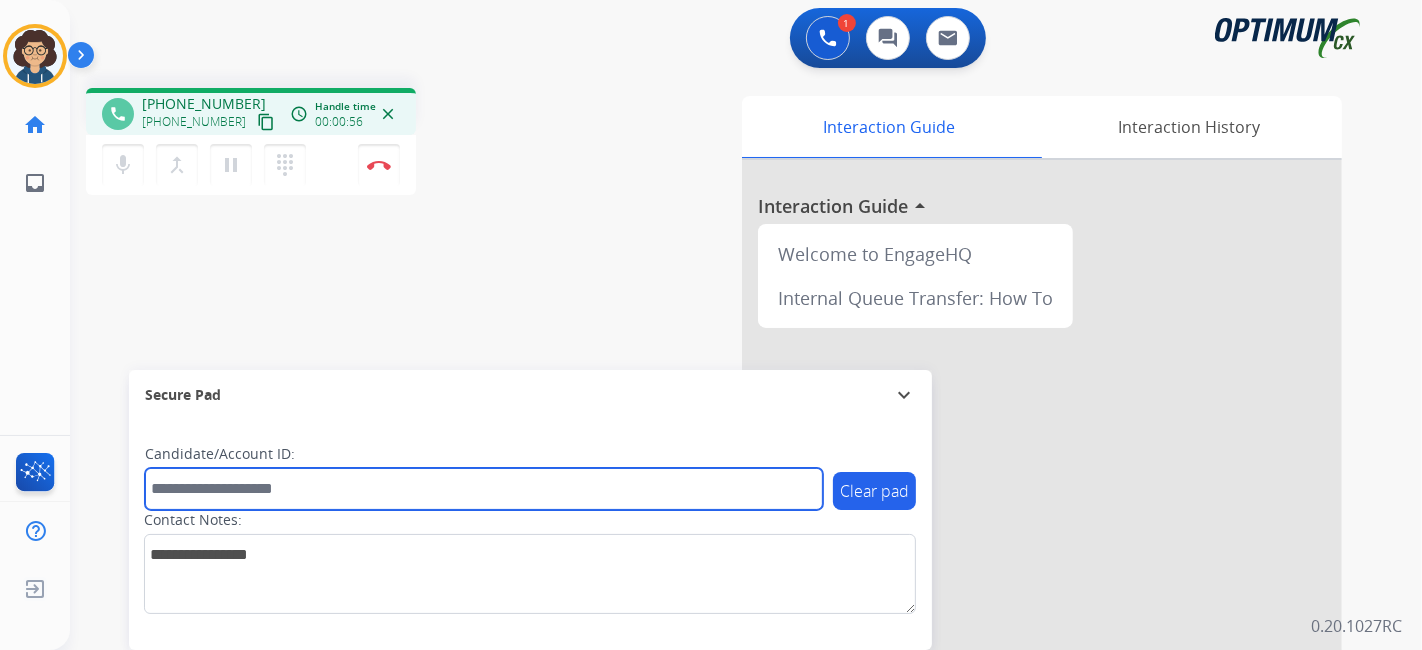 click at bounding box center (484, 489) 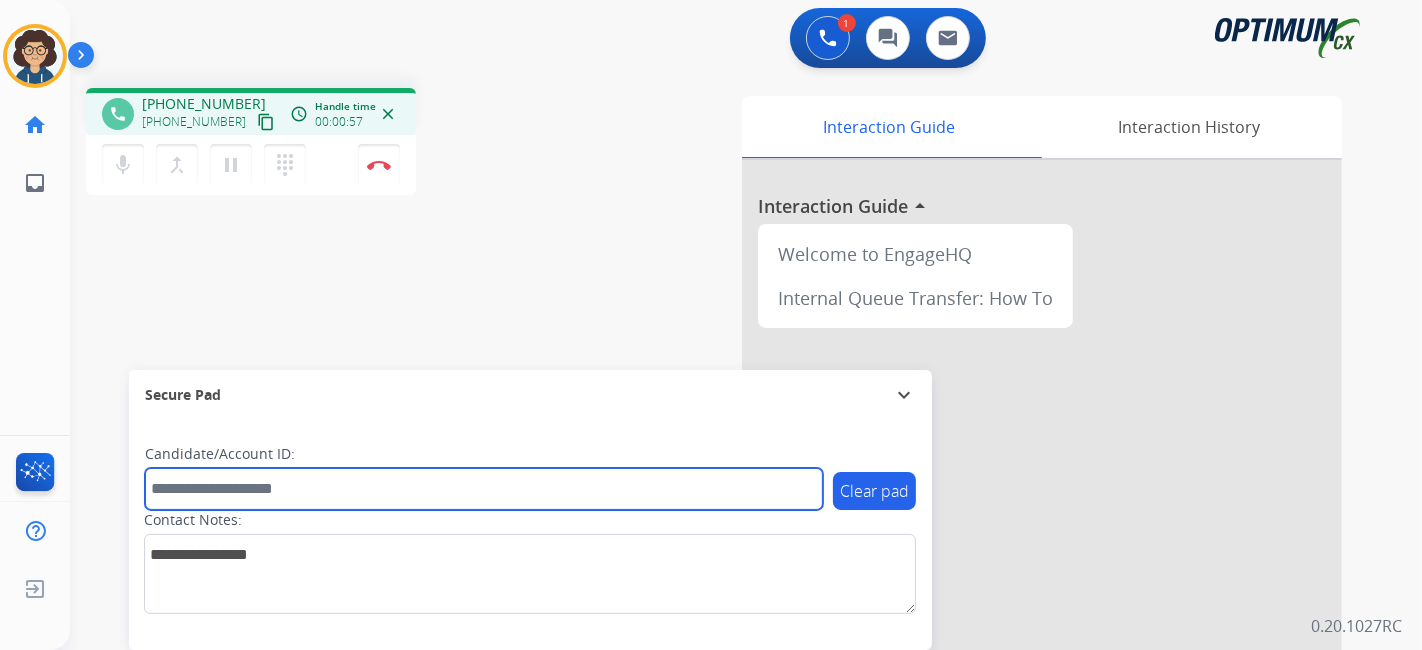 paste on "*******" 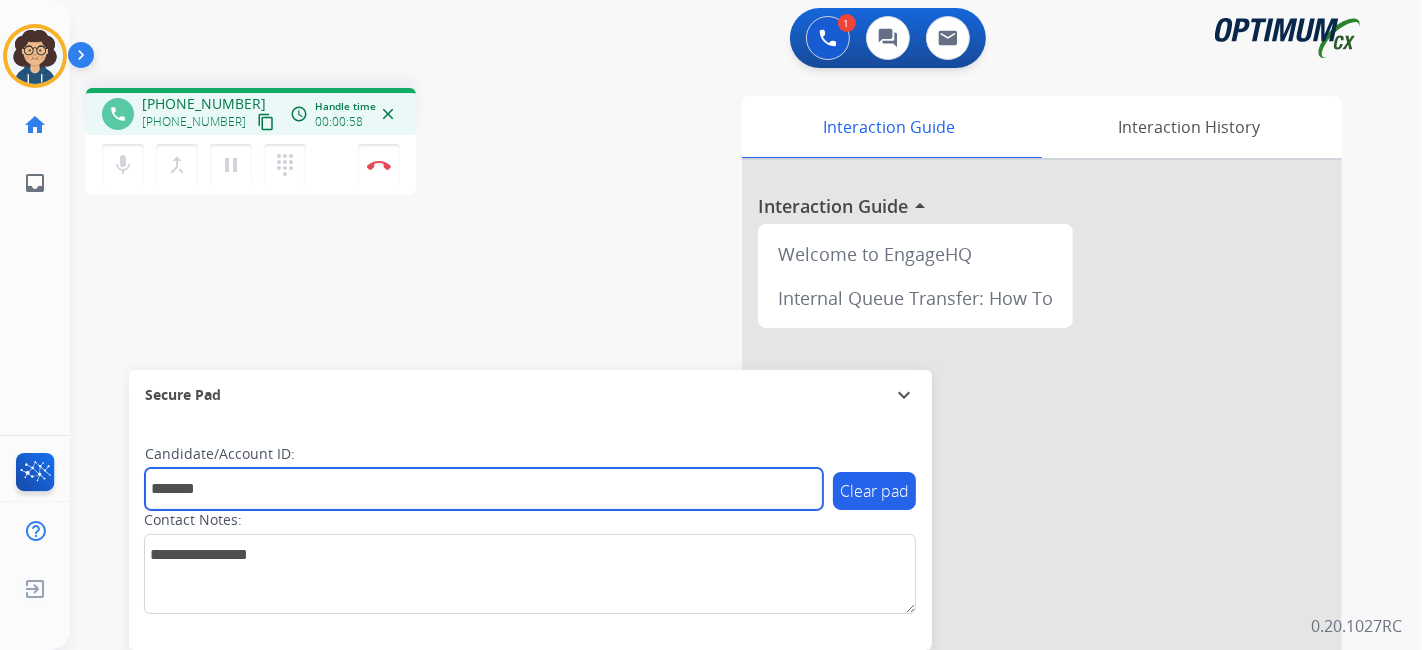 type on "*******" 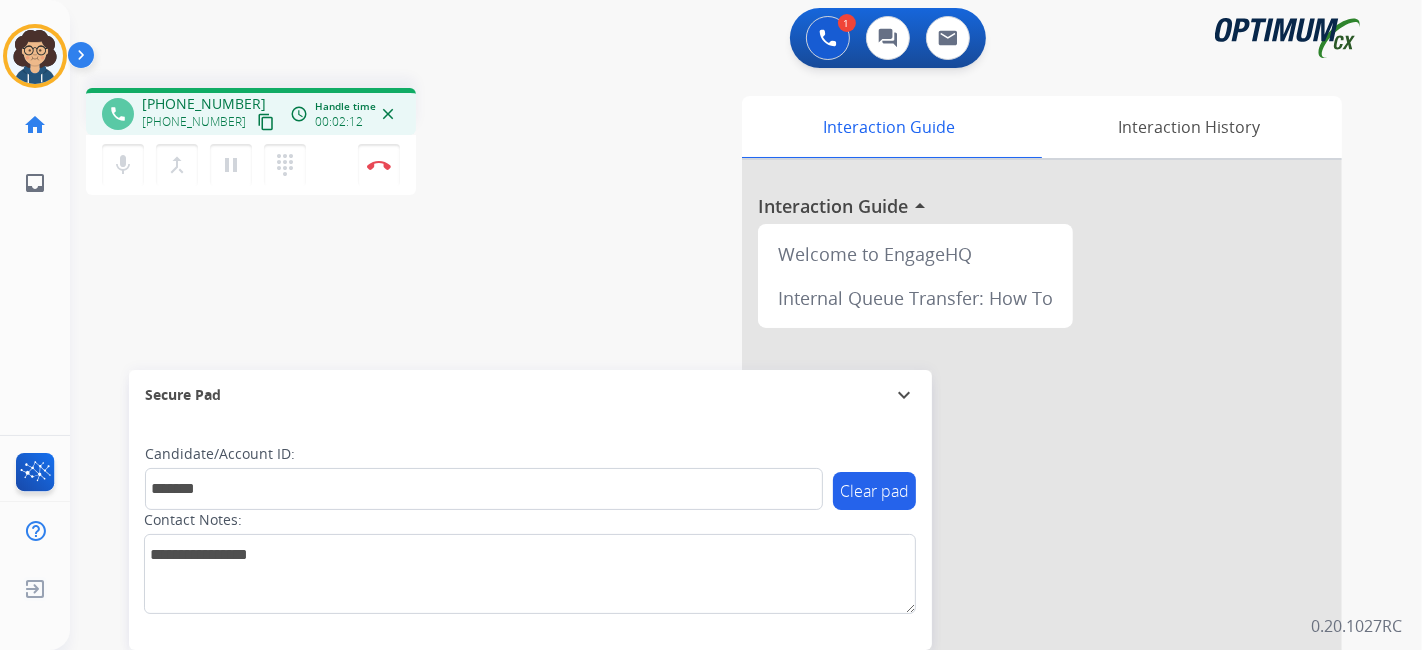 click on "phone [PHONE_NUMBER] [PHONE_NUMBER] content_copy access_time Call metrics Queue   07:45 Hold   00:00 Talk   02:12 Total   09:56 Handle time 00:02:12 close mic Mute merge_type Bridge pause Hold dialpad Dialpad Disconnect swap_horiz Break voice bridge close_fullscreen Connect 3-Way Call merge_type Separate 3-Way Call" at bounding box center [337, 144] 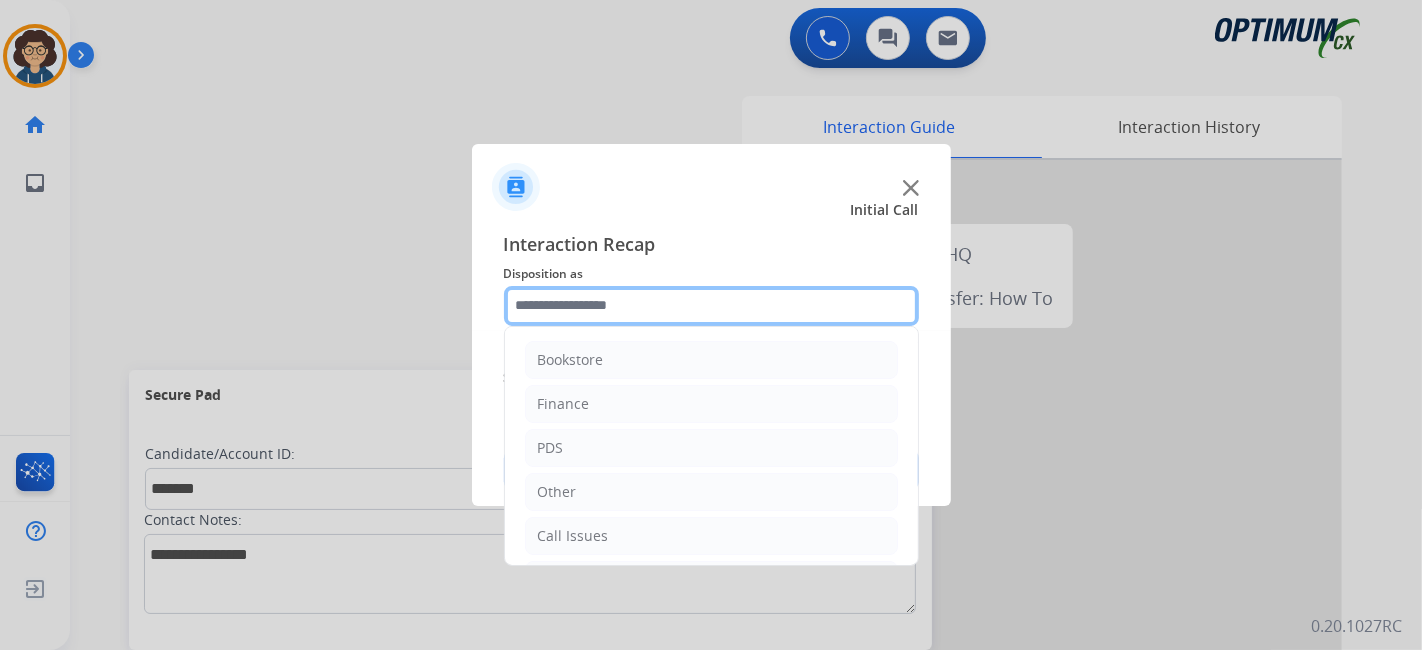 click 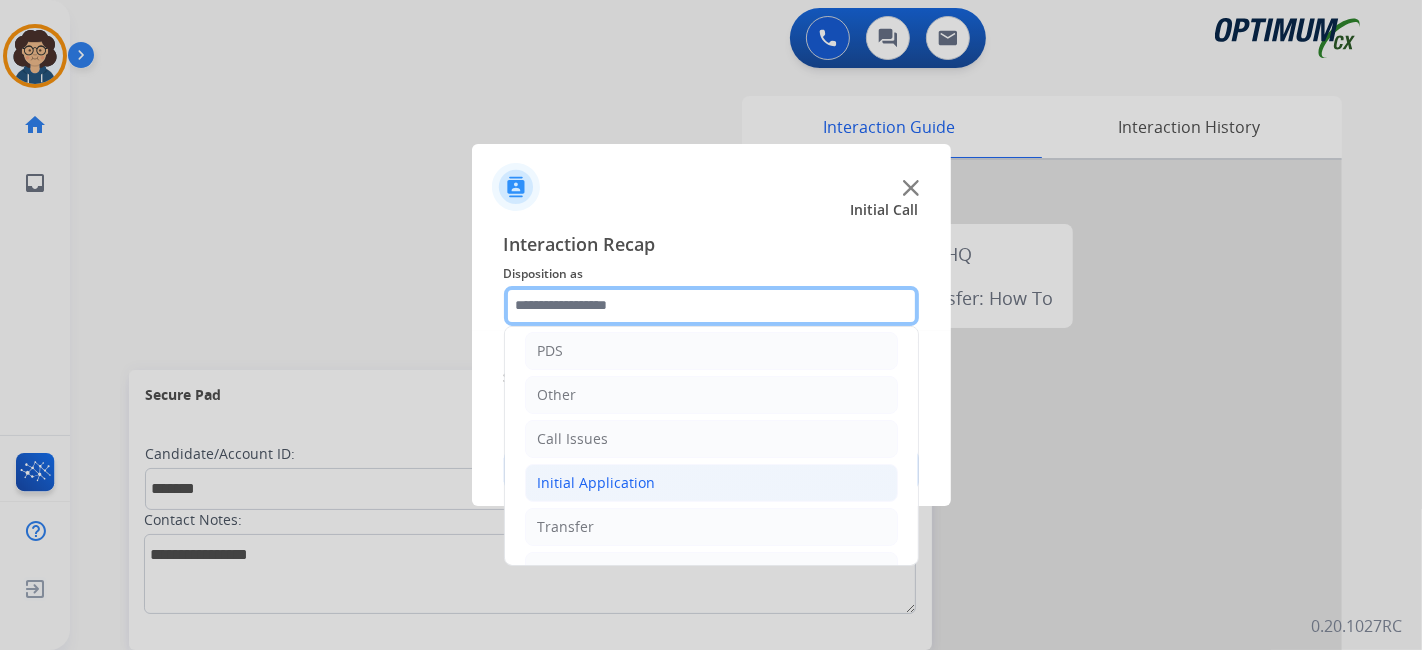 scroll, scrollTop: 131, scrollLeft: 0, axis: vertical 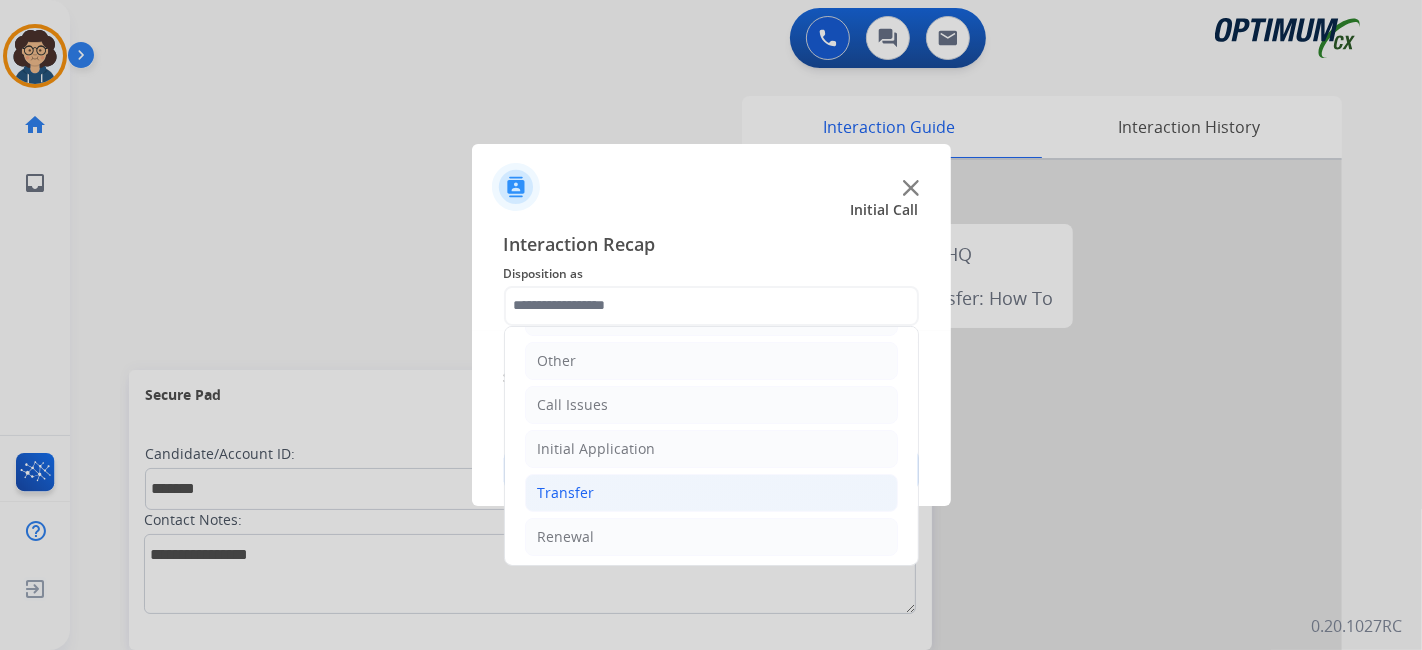 drag, startPoint x: 671, startPoint y: 535, endPoint x: 849, endPoint y: 470, distance: 189.4967 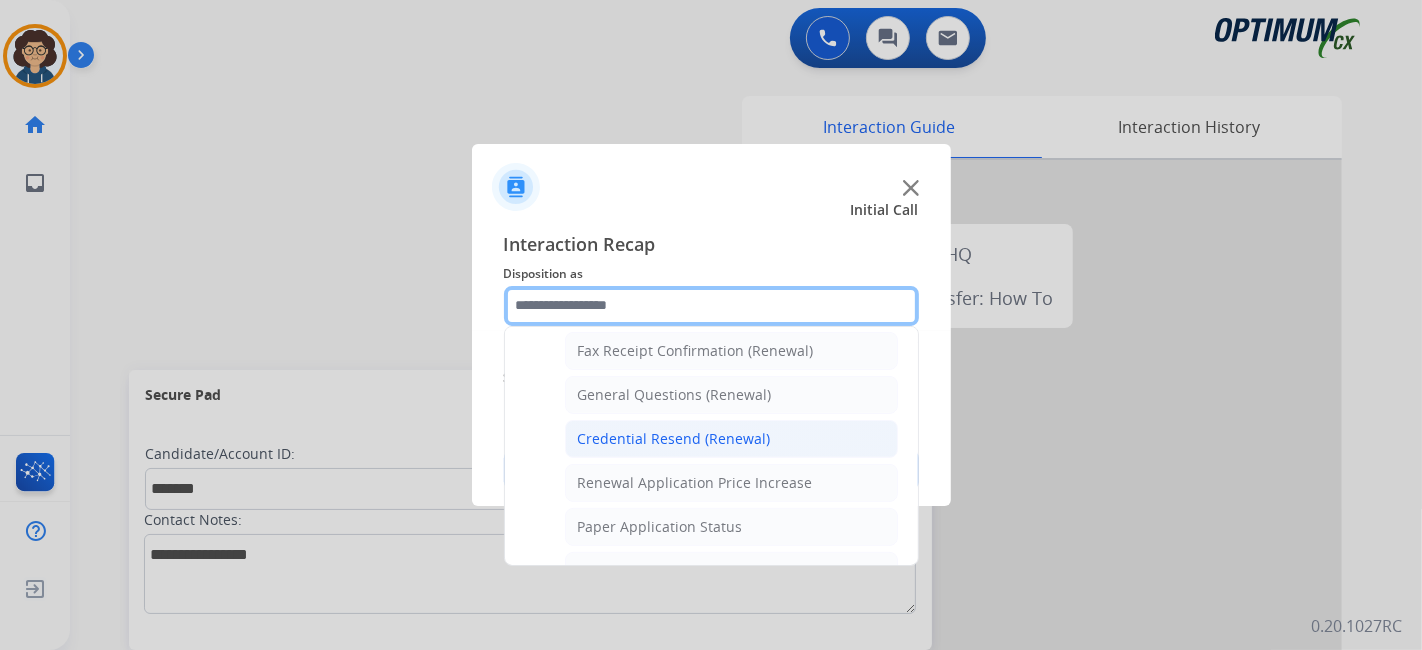 scroll, scrollTop: 565, scrollLeft: 0, axis: vertical 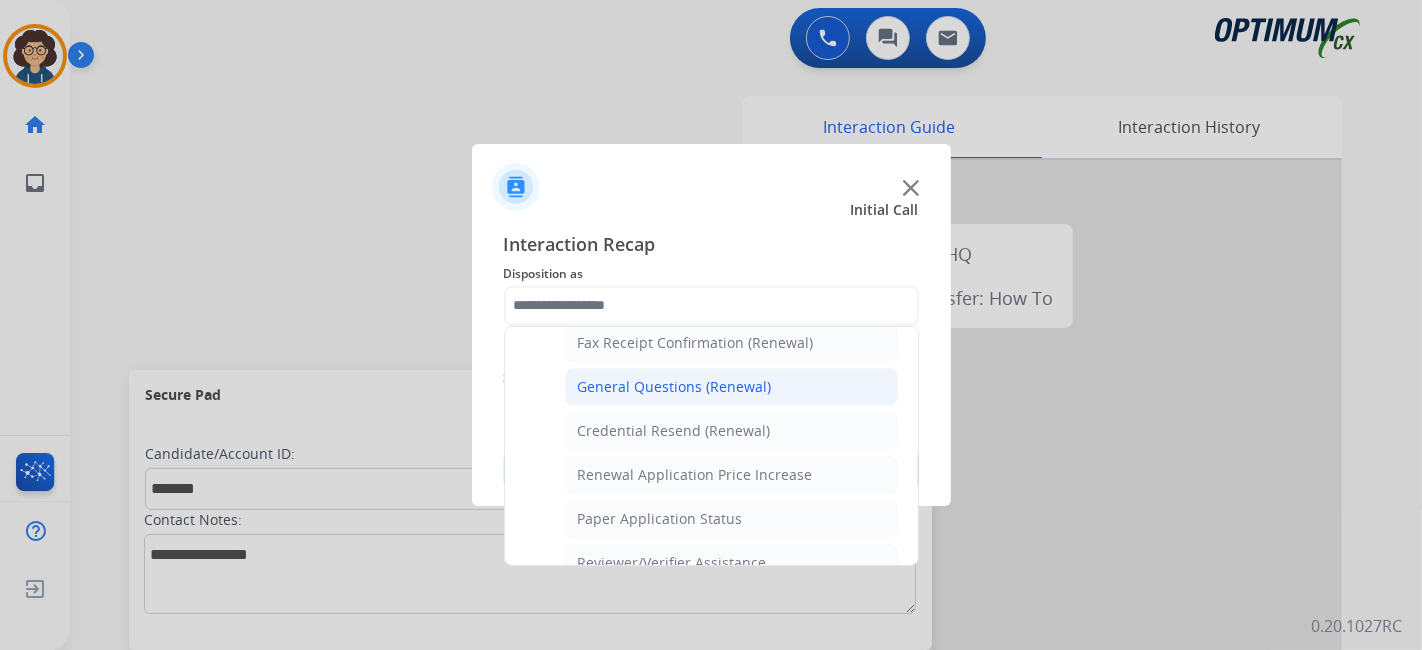 click on "General Questions (Renewal)" 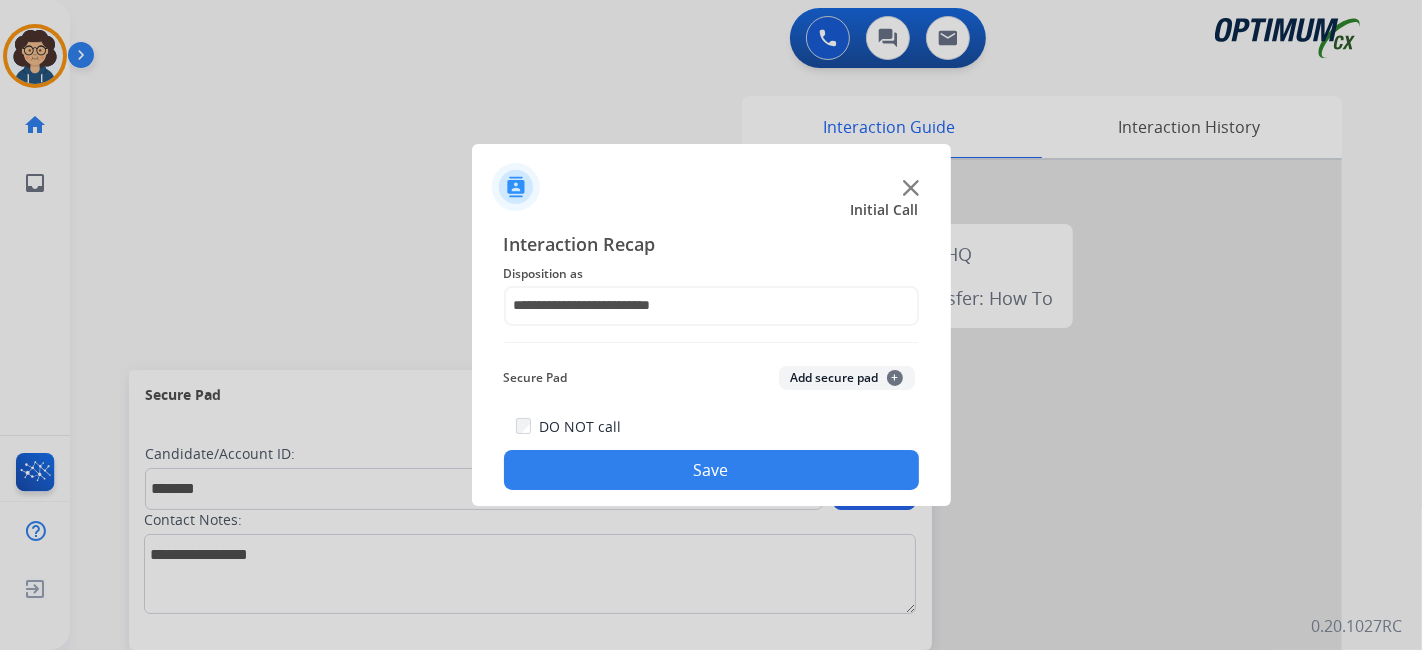 drag, startPoint x: 840, startPoint y: 384, endPoint x: 809, endPoint y: 458, distance: 80.23092 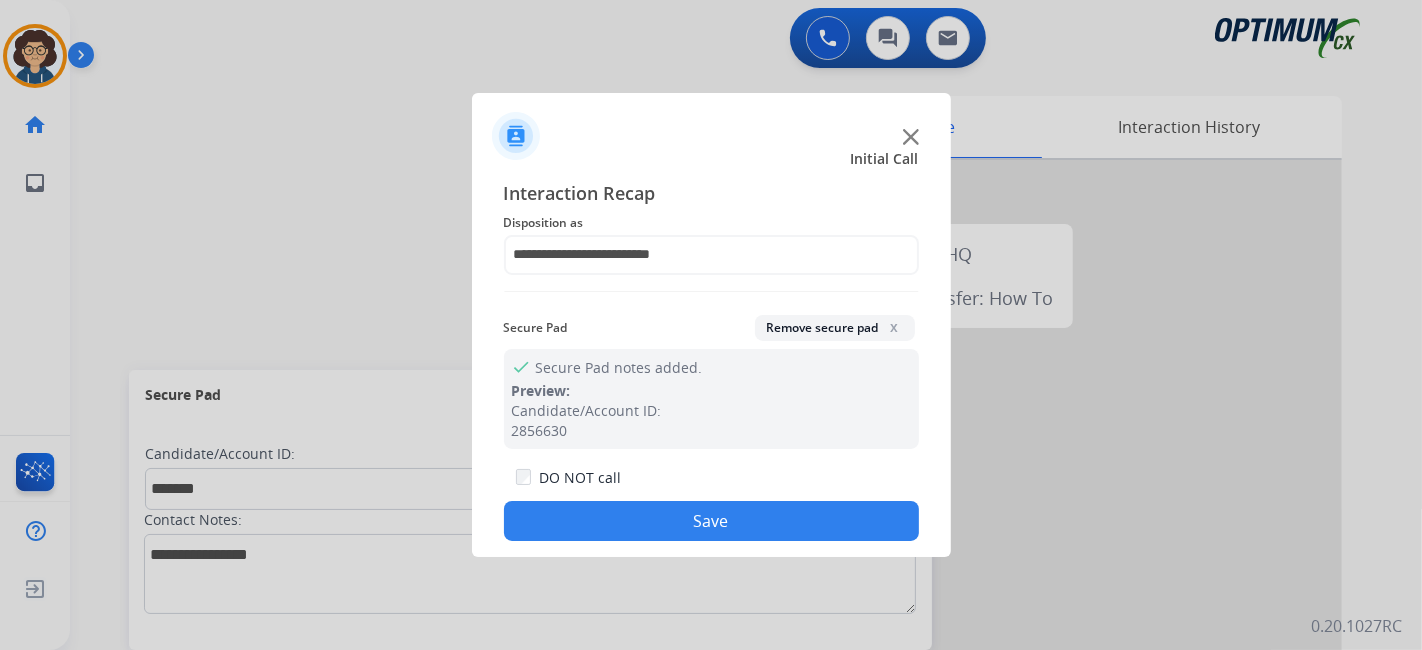 drag, startPoint x: 767, startPoint y: 511, endPoint x: 630, endPoint y: 250, distance: 294.7711 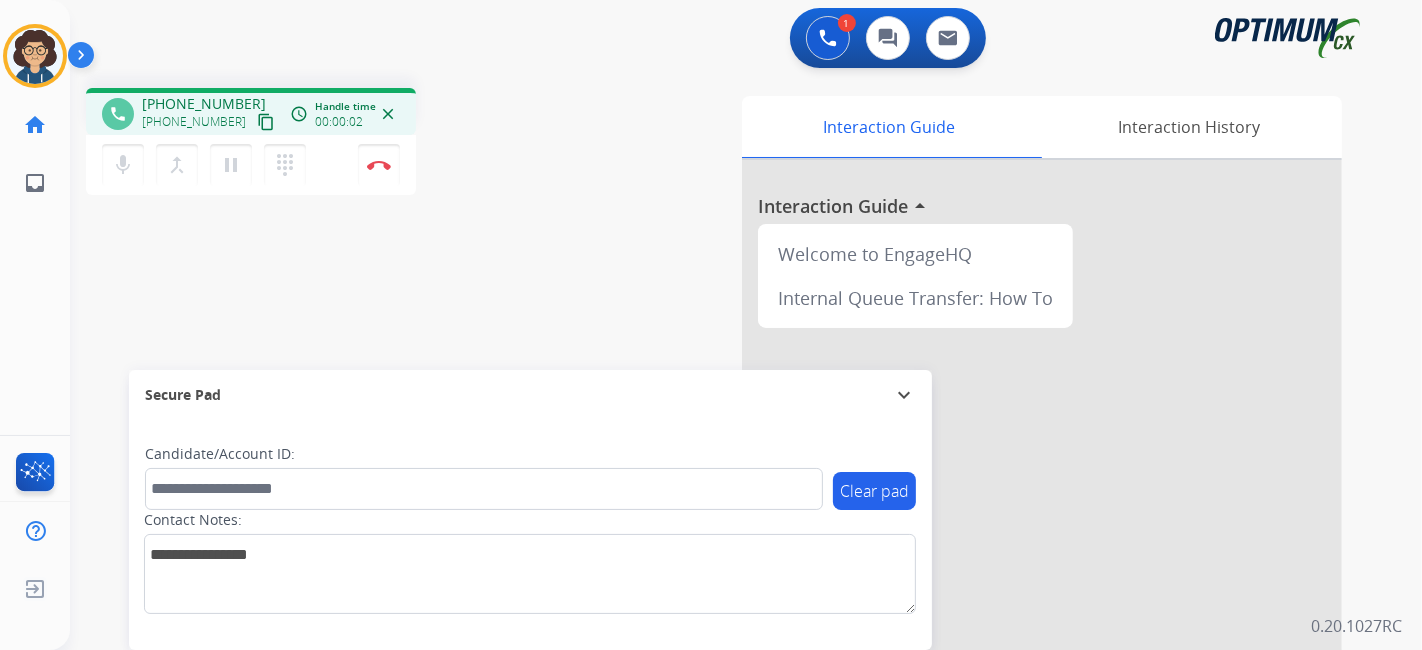 drag, startPoint x: 249, startPoint y: 132, endPoint x: 288, endPoint y: 58, distance: 83.64807 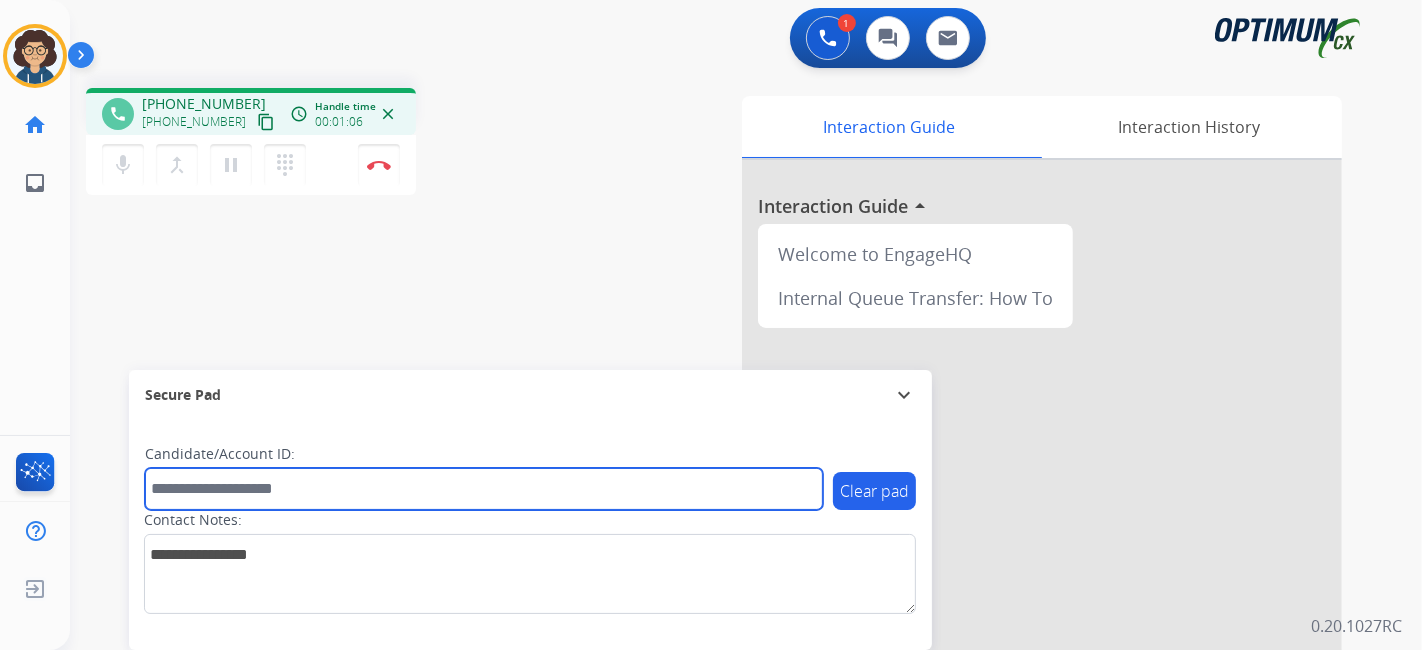 click at bounding box center (484, 489) 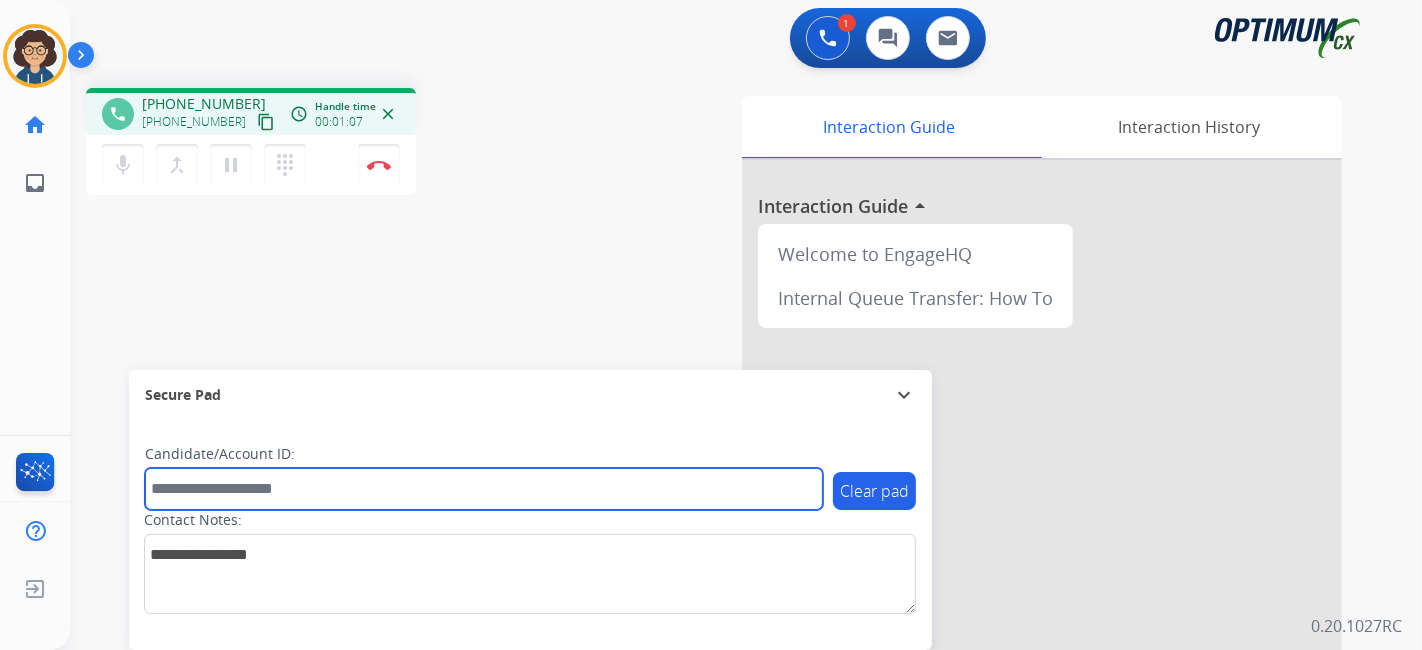 paste on "*********" 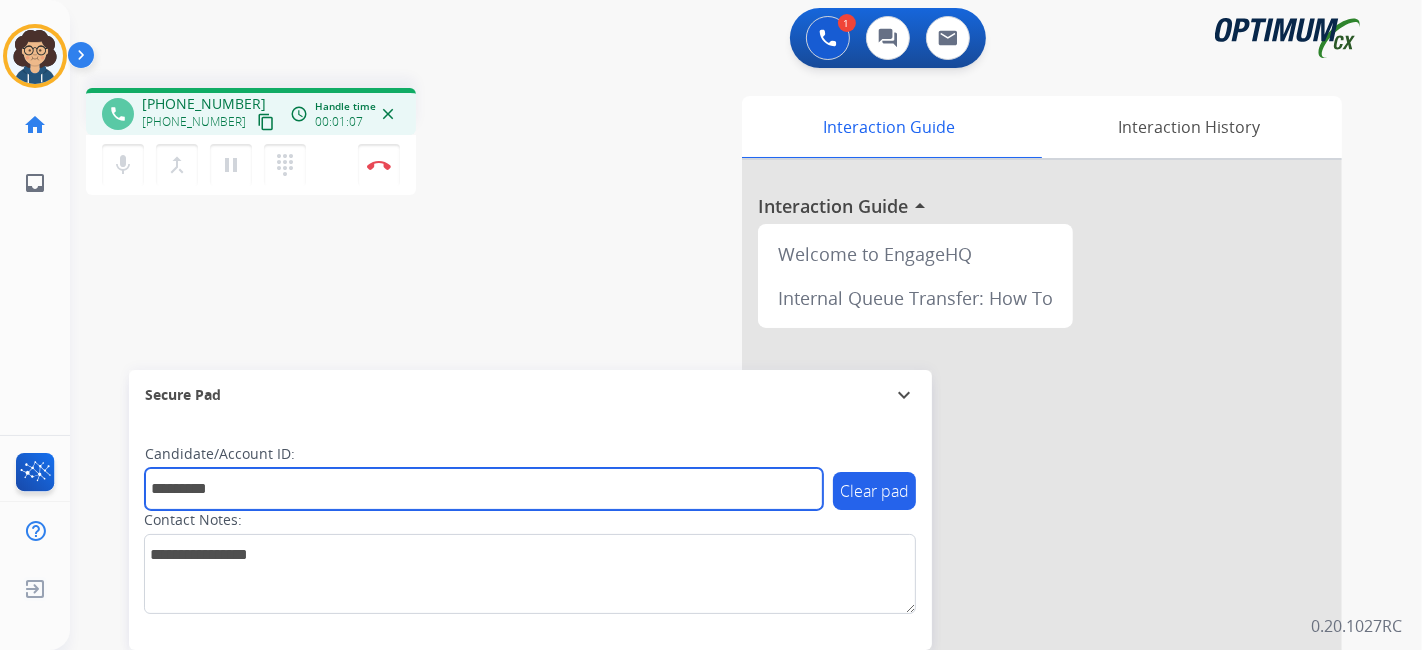 type on "*********" 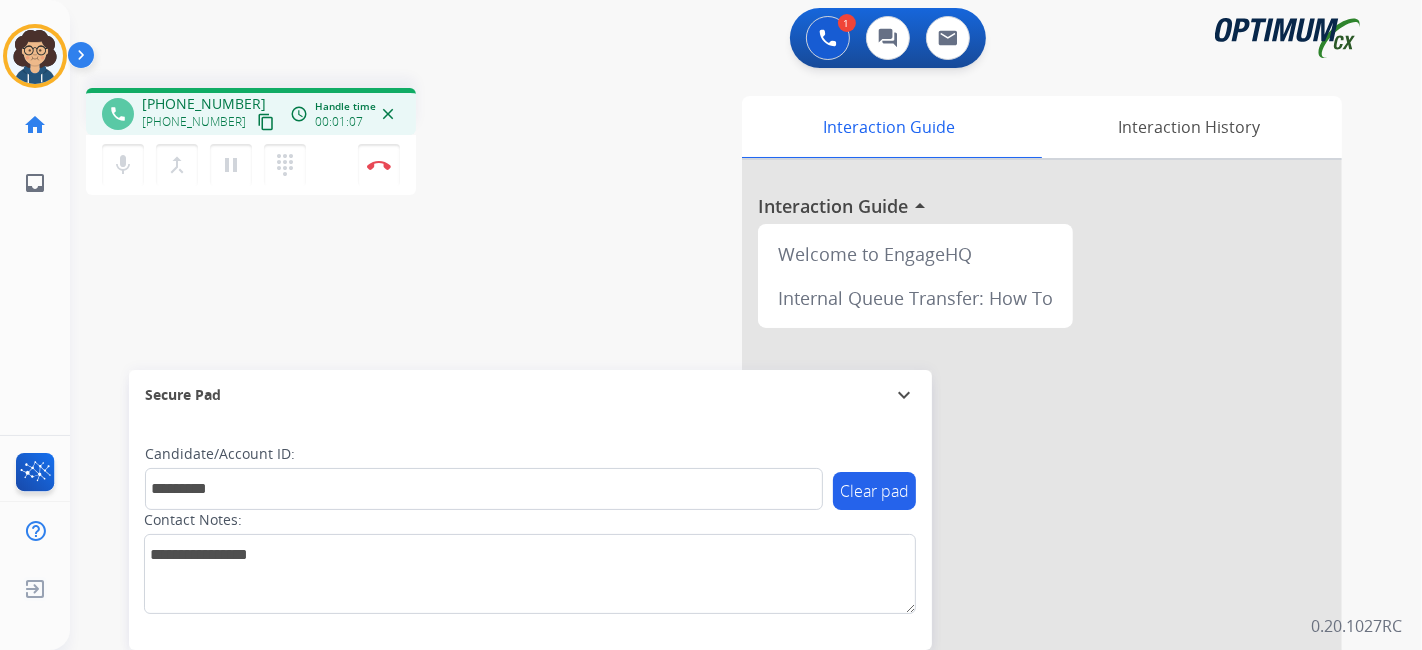 click on "phone [PHONE_NUMBER] [PHONE_NUMBER] content_copy access_time Call metrics Queue   00:09 Hold   00:00 Talk   01:08 Total   01:16 Handle time 00:01:07 close mic Mute merge_type Bridge pause Hold dialpad Dialpad Disconnect swap_horiz Break voice bridge close_fullscreen Connect 3-Way Call merge_type Separate 3-Way Call  Interaction Guide   Interaction History  Interaction Guide arrow_drop_up  Welcome to EngageHQ   Internal Queue Transfer: How To  Secure Pad expand_more Clear pad Candidate/Account ID: ********* Contact Notes:" at bounding box center [722, 489] 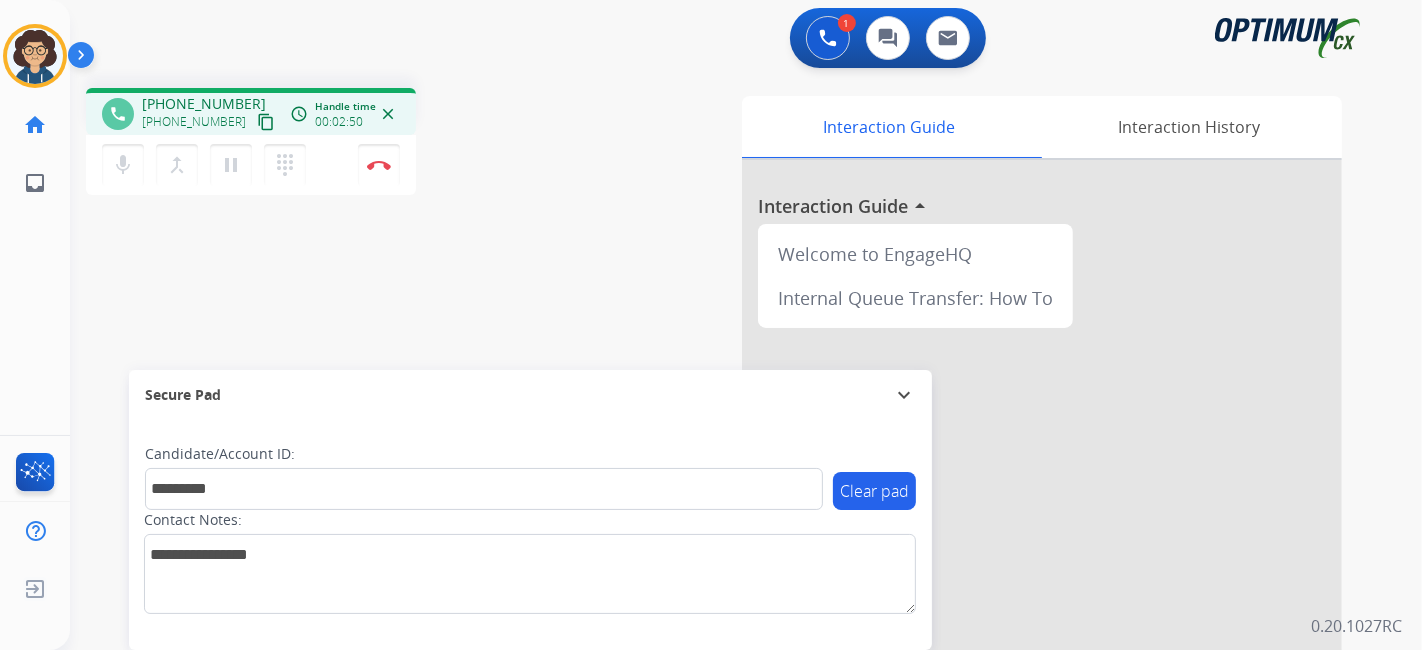 click on "Interaction Guide   Interaction History  Interaction Guide arrow_drop_up  Welcome to EngageHQ   Internal Queue Transfer: How To" at bounding box center (969, 501) 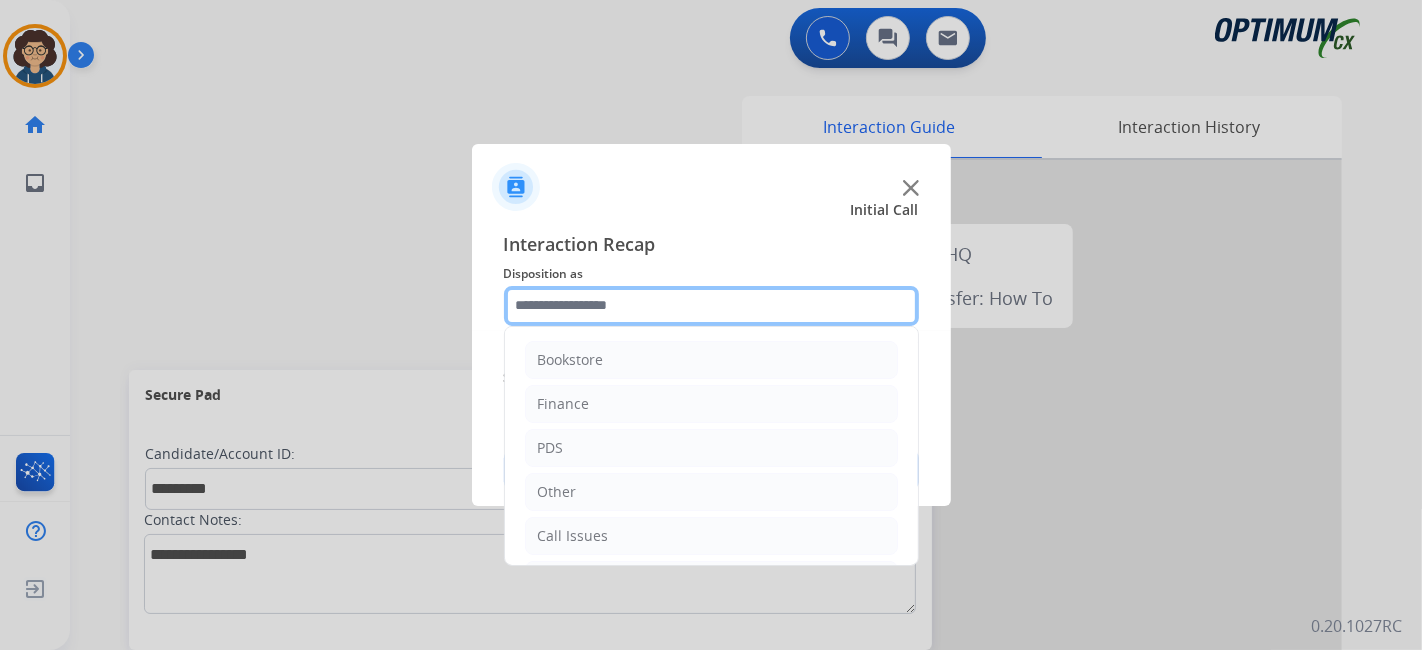click 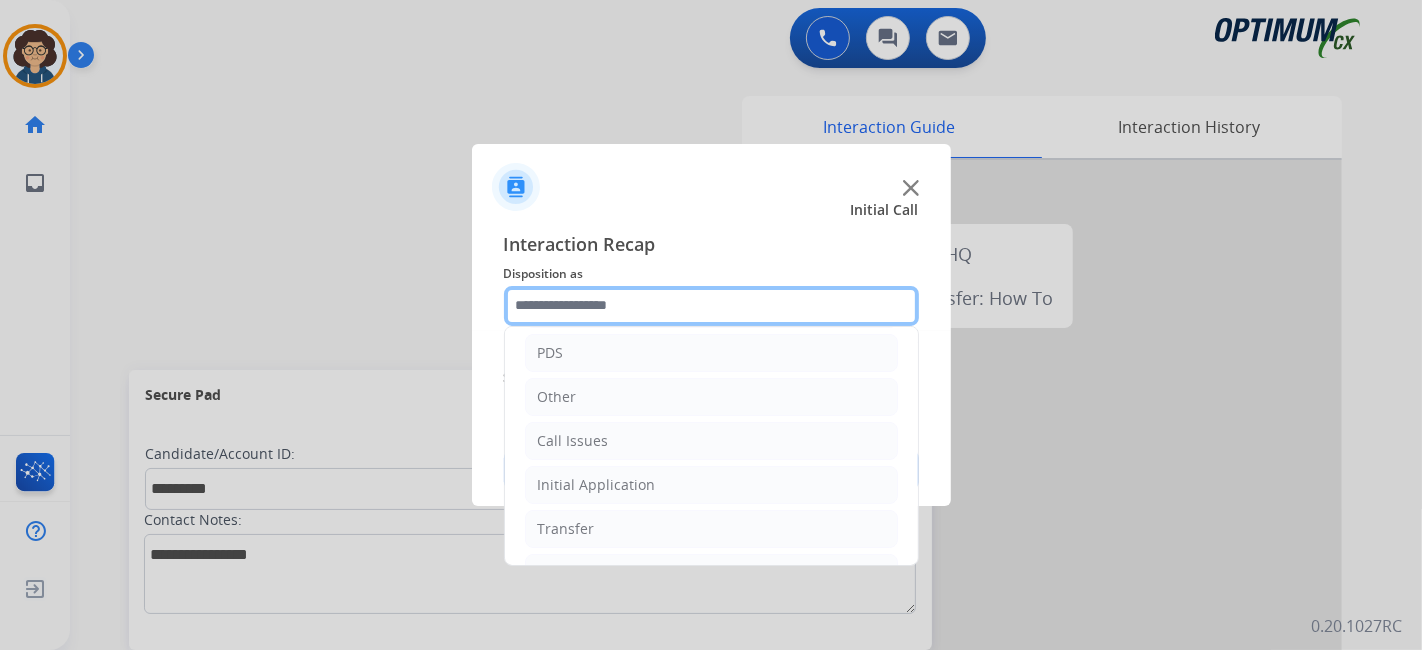 scroll, scrollTop: 131, scrollLeft: 0, axis: vertical 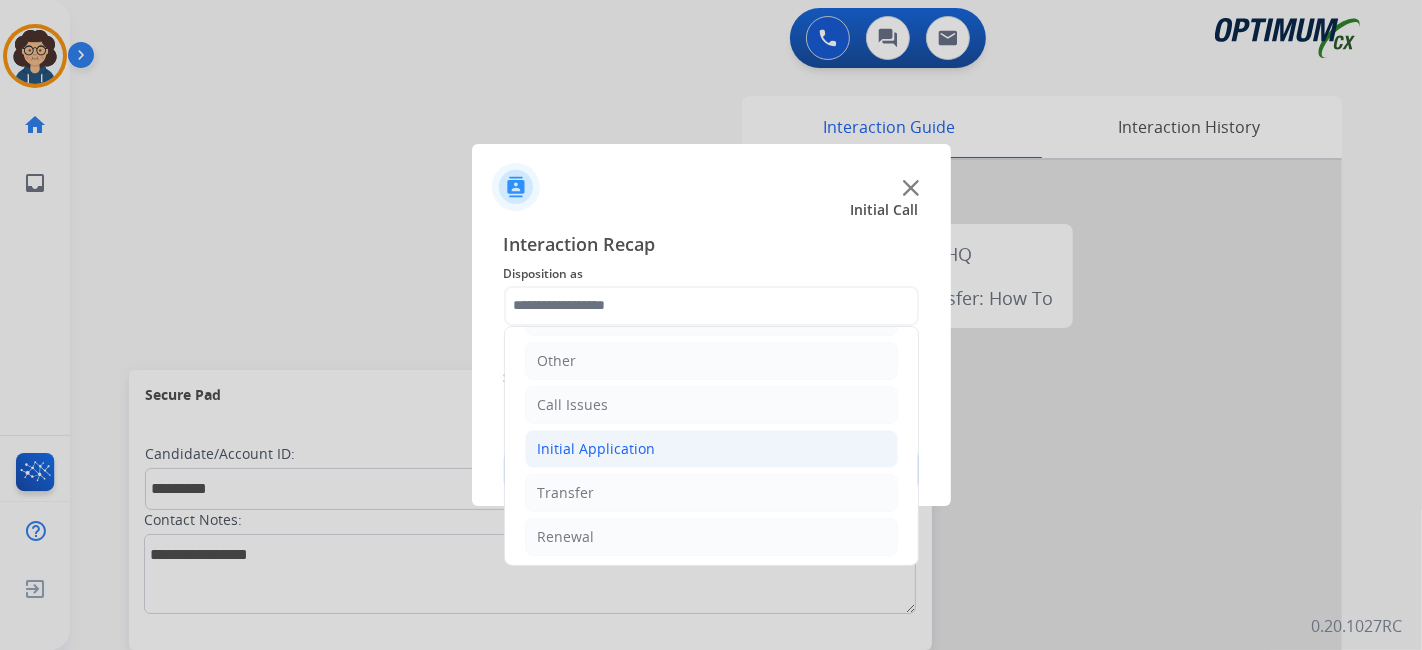 click on "Initial Application" 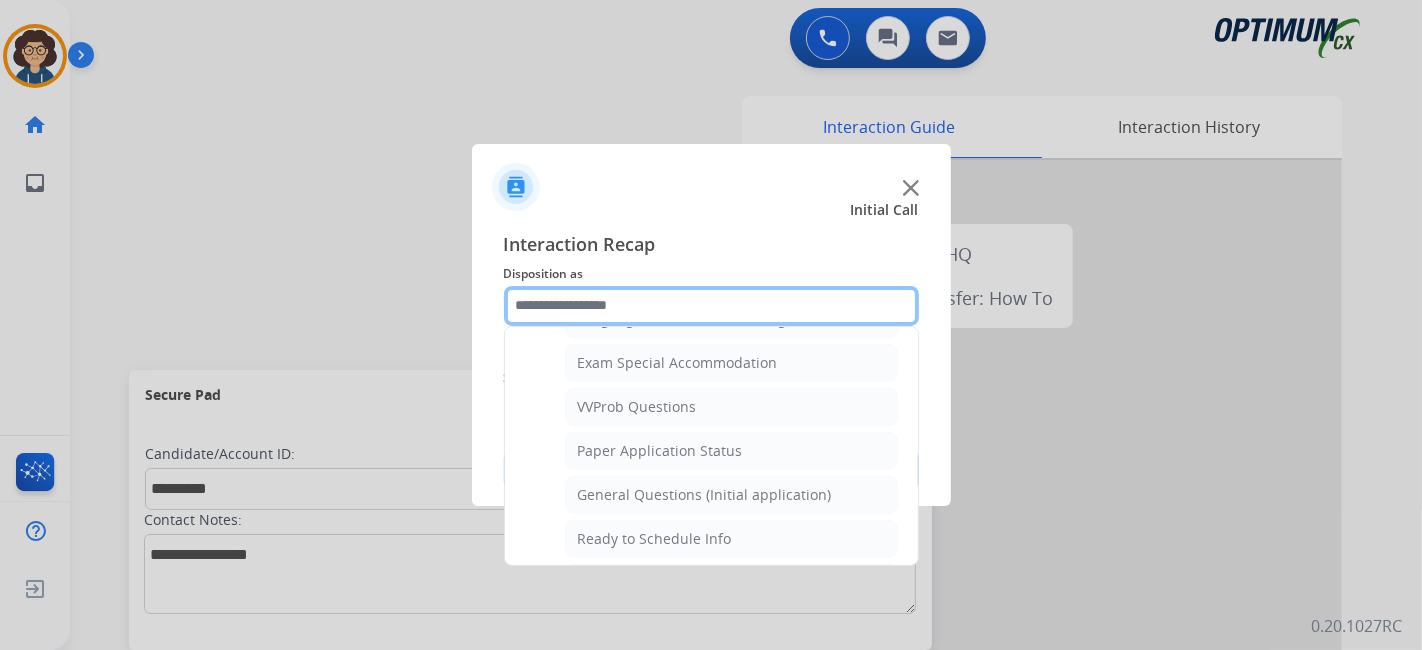 scroll, scrollTop: 1042, scrollLeft: 0, axis: vertical 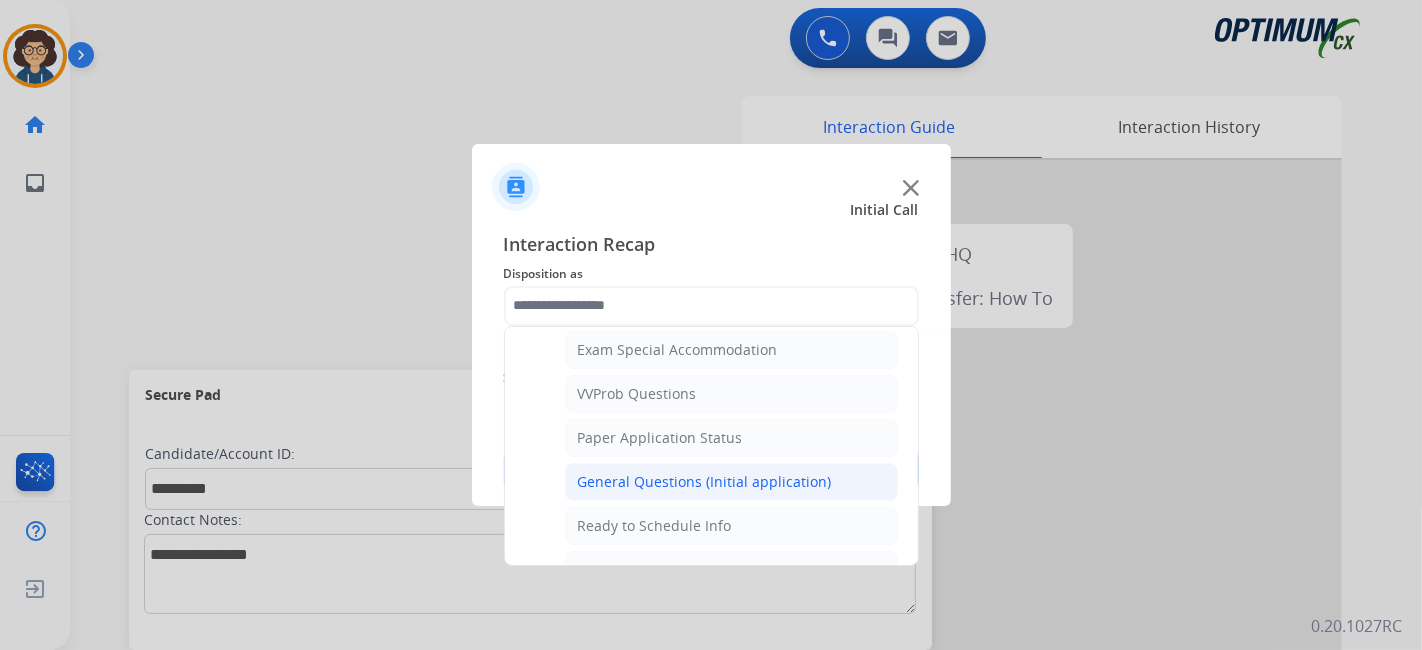 click on "General Questions (Initial application)" 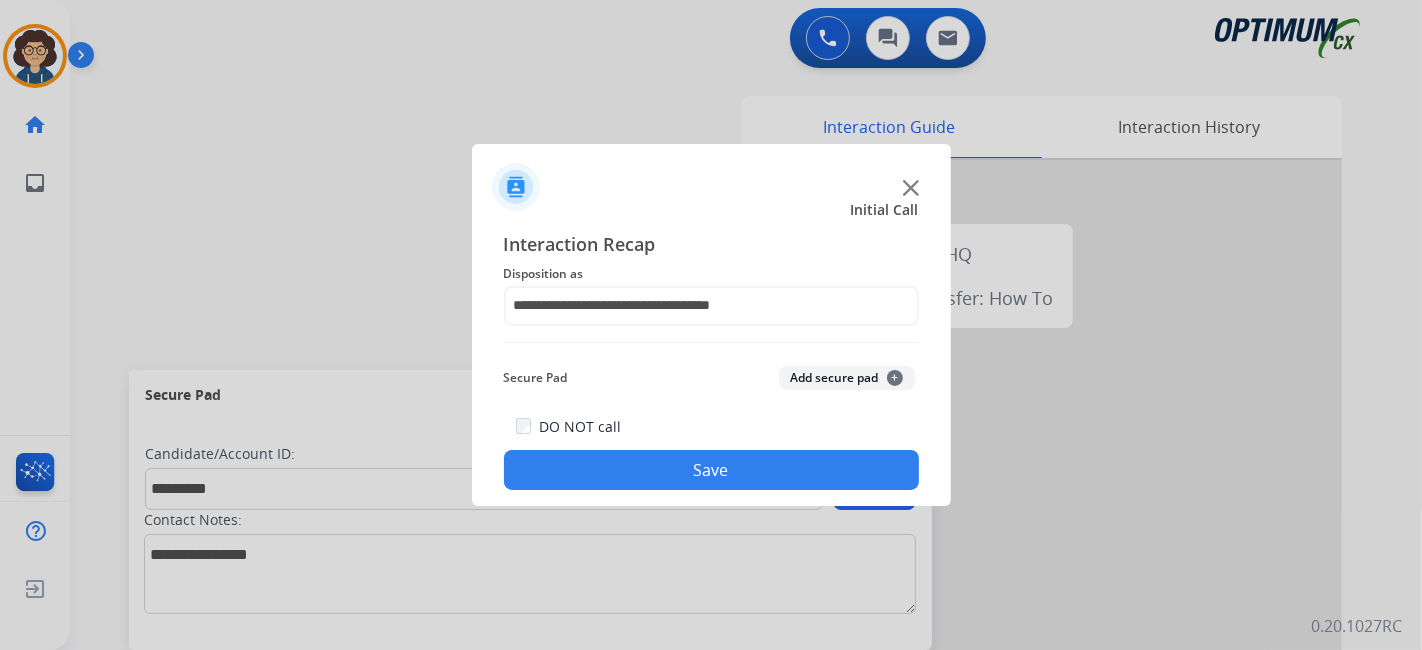 click on "Add secure pad  +" 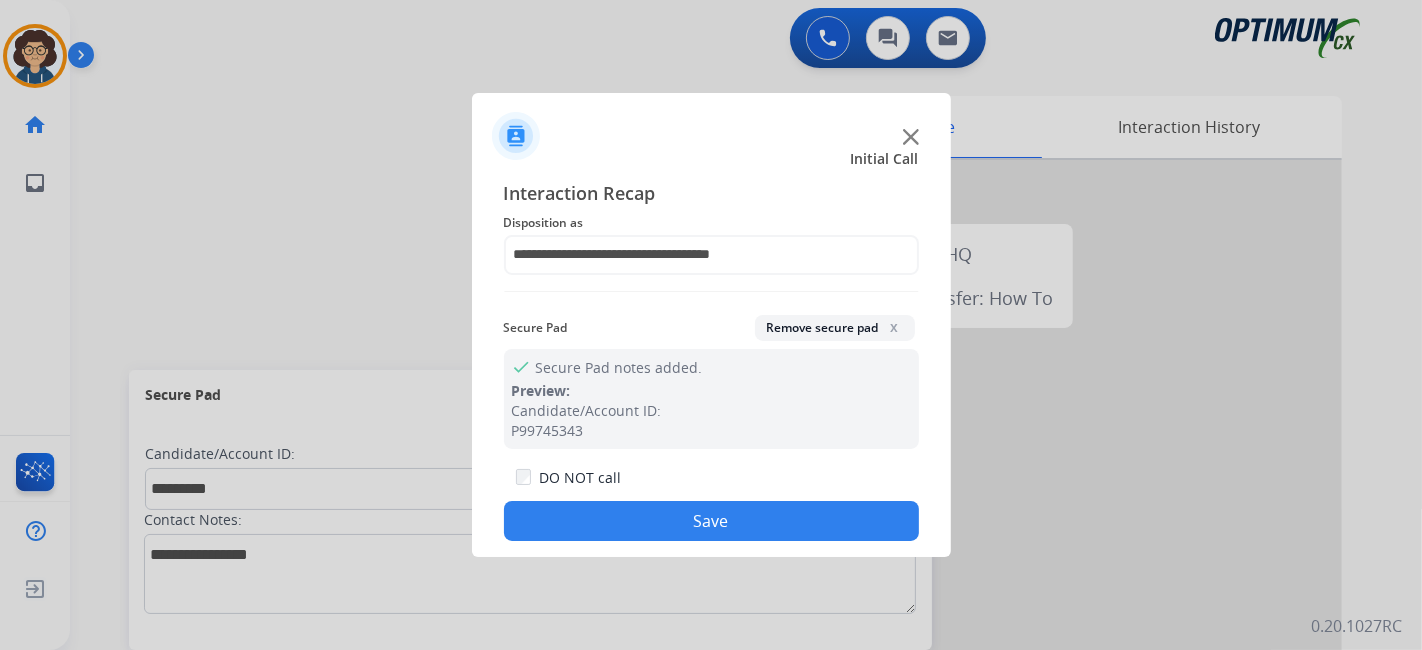 click on "Save" 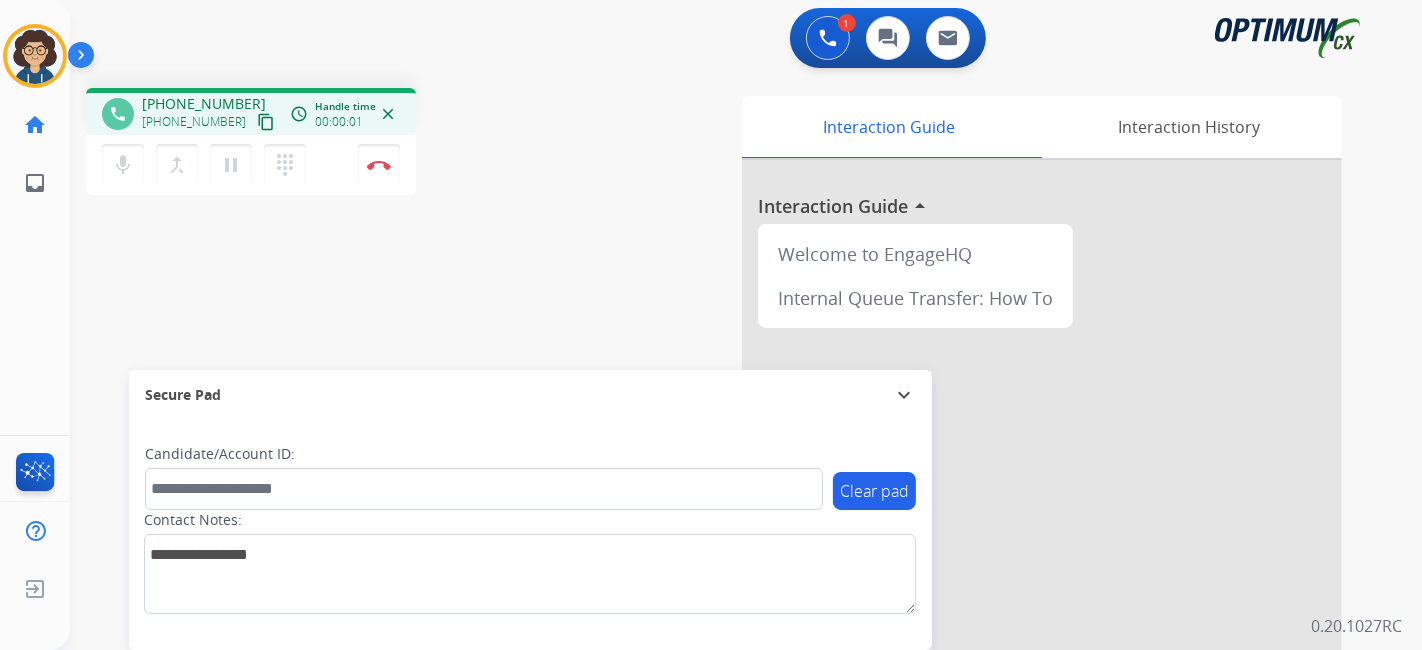 drag, startPoint x: 240, startPoint y: 116, endPoint x: 315, endPoint y: 42, distance: 105.36128 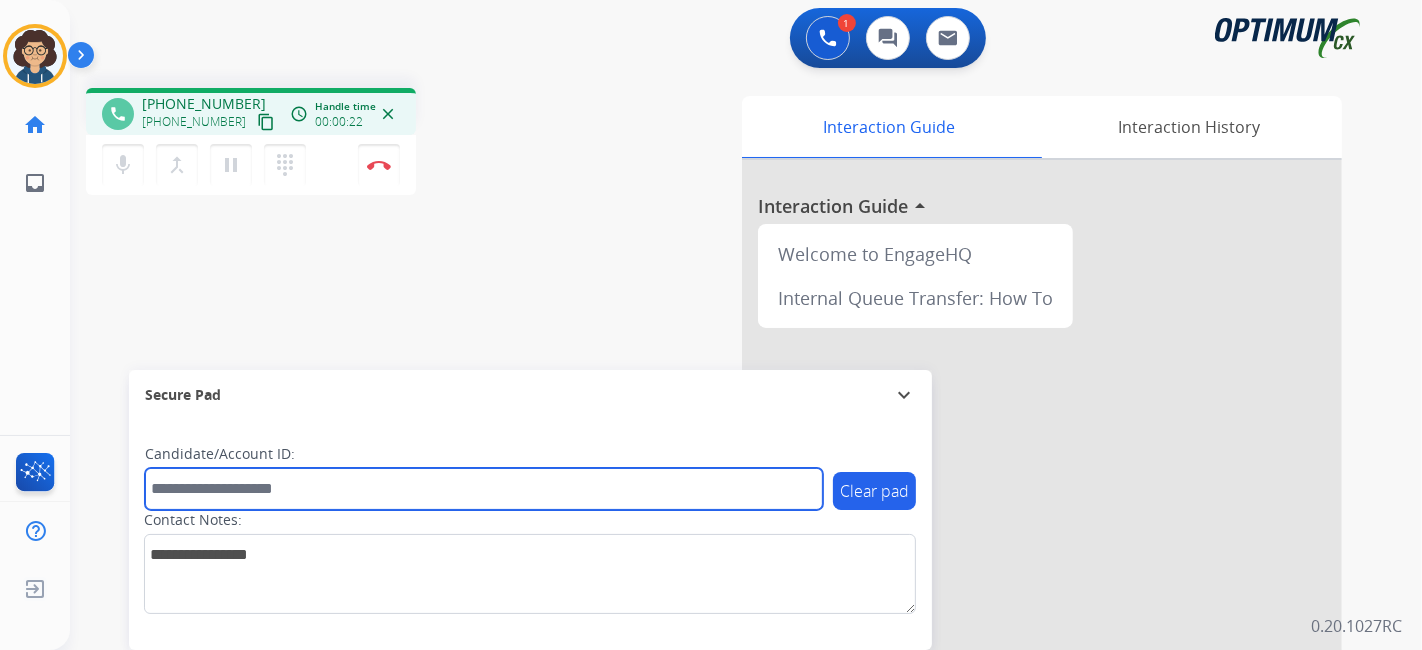 click at bounding box center [484, 489] 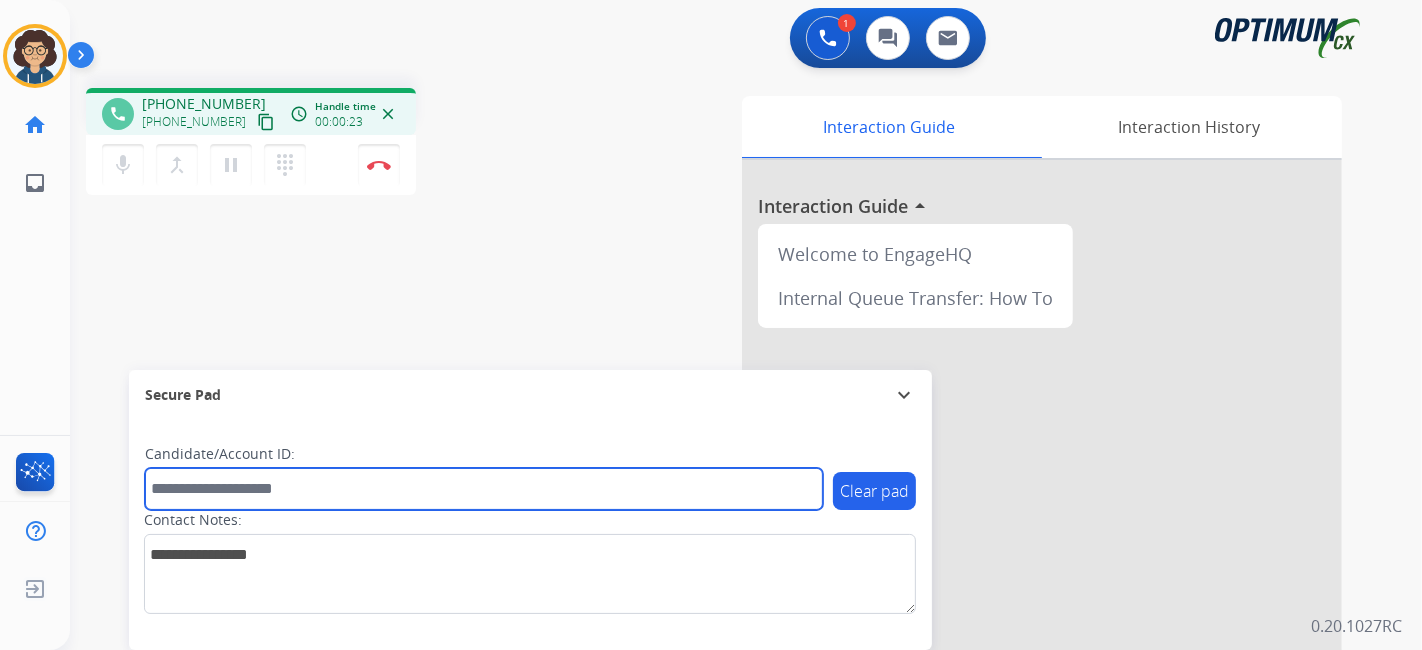 paste on "*******" 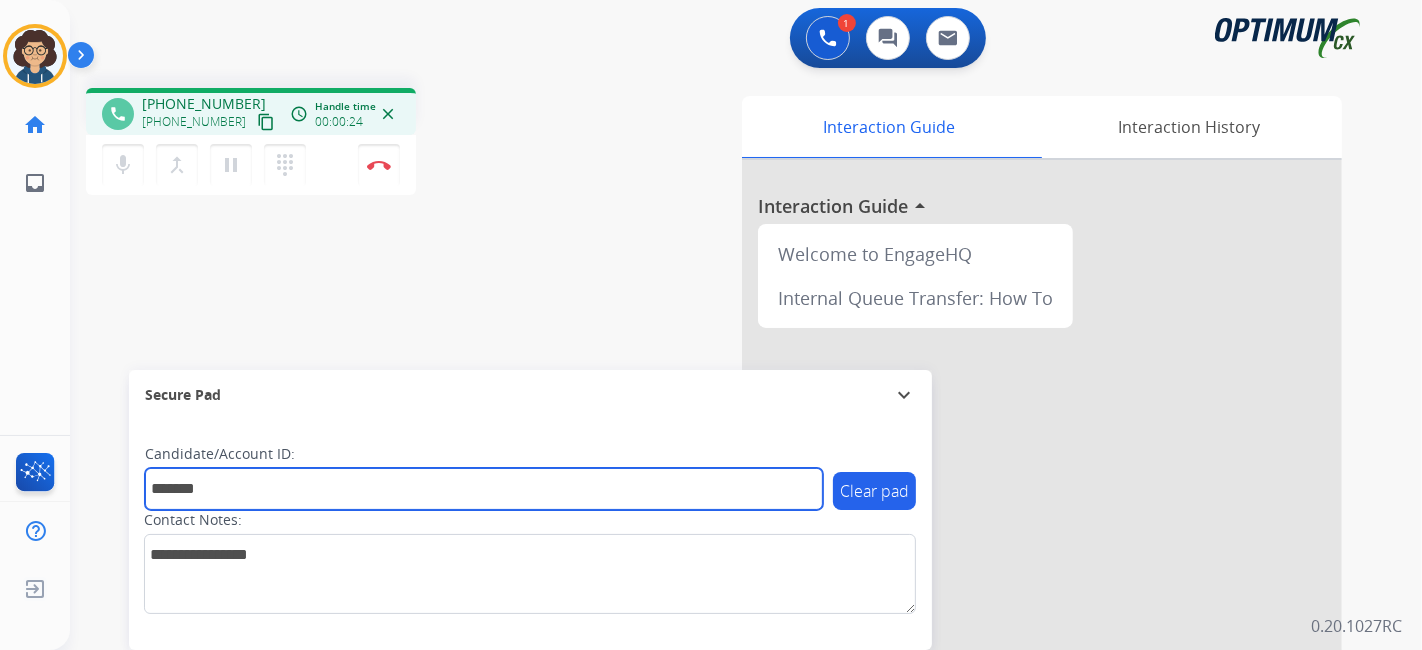 type on "*******" 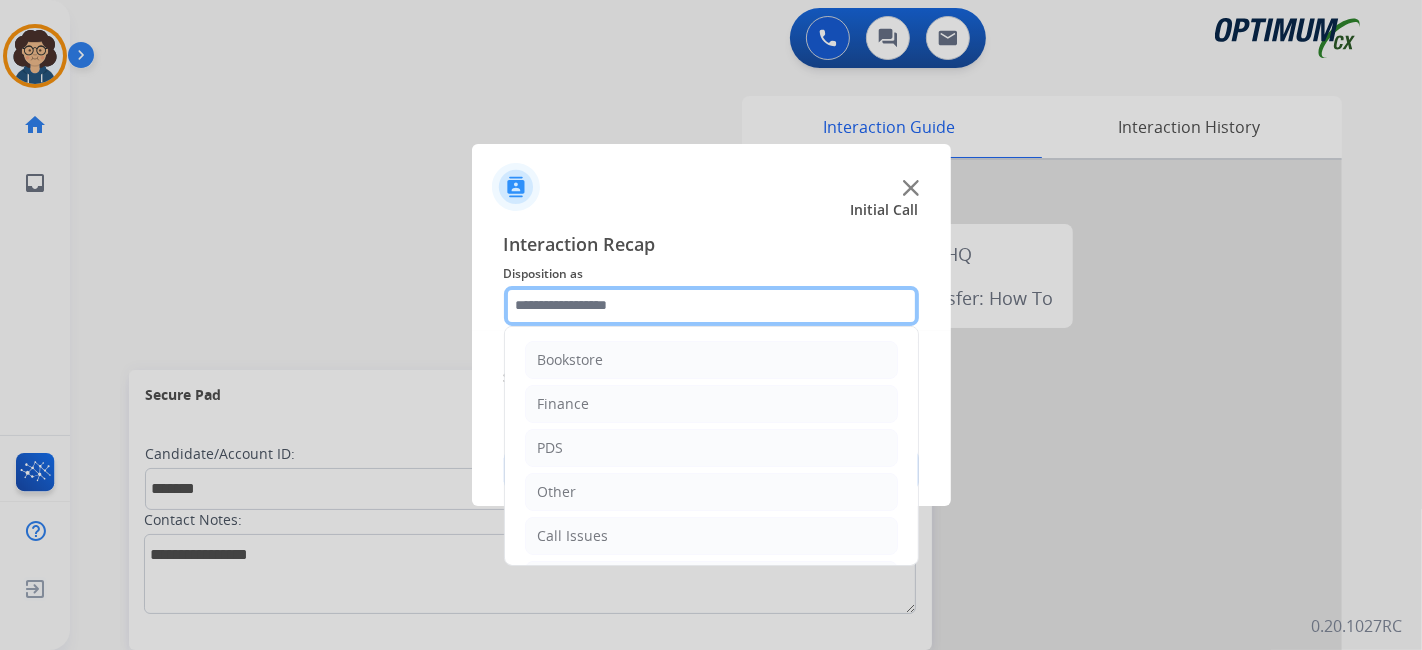 click 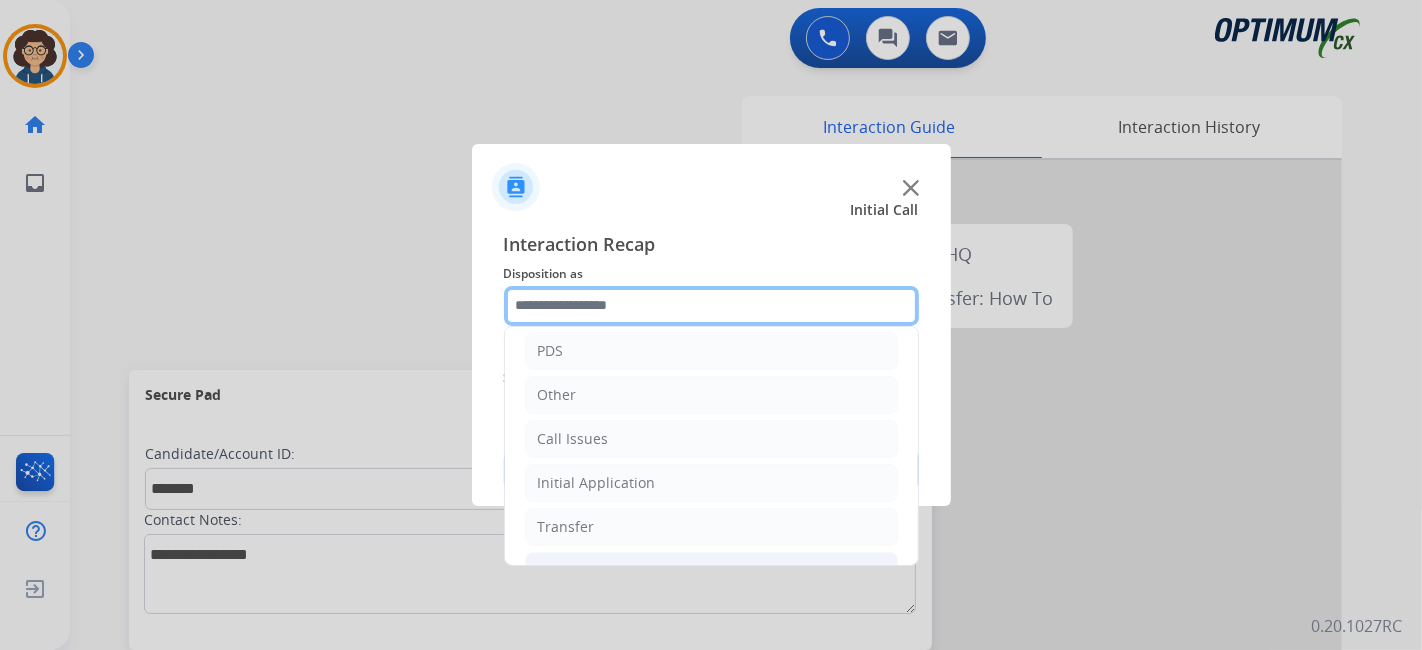 scroll, scrollTop: 131, scrollLeft: 0, axis: vertical 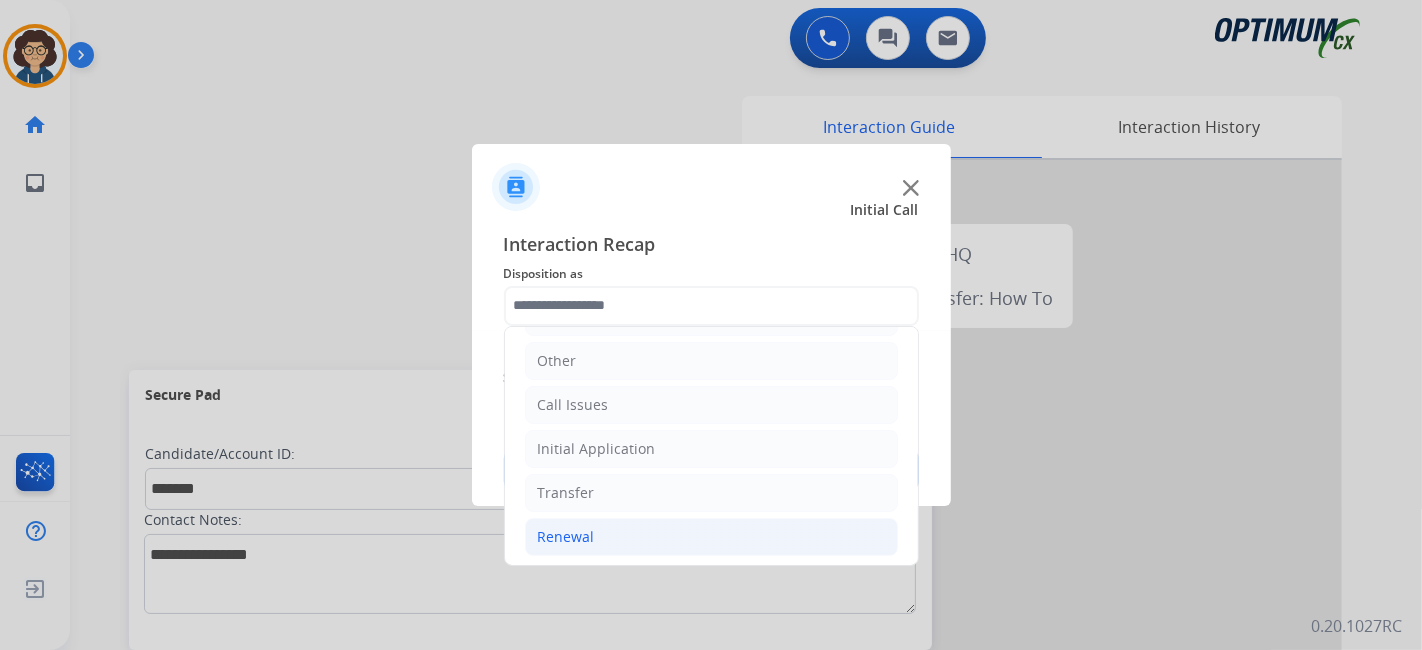 click on "Renewal" 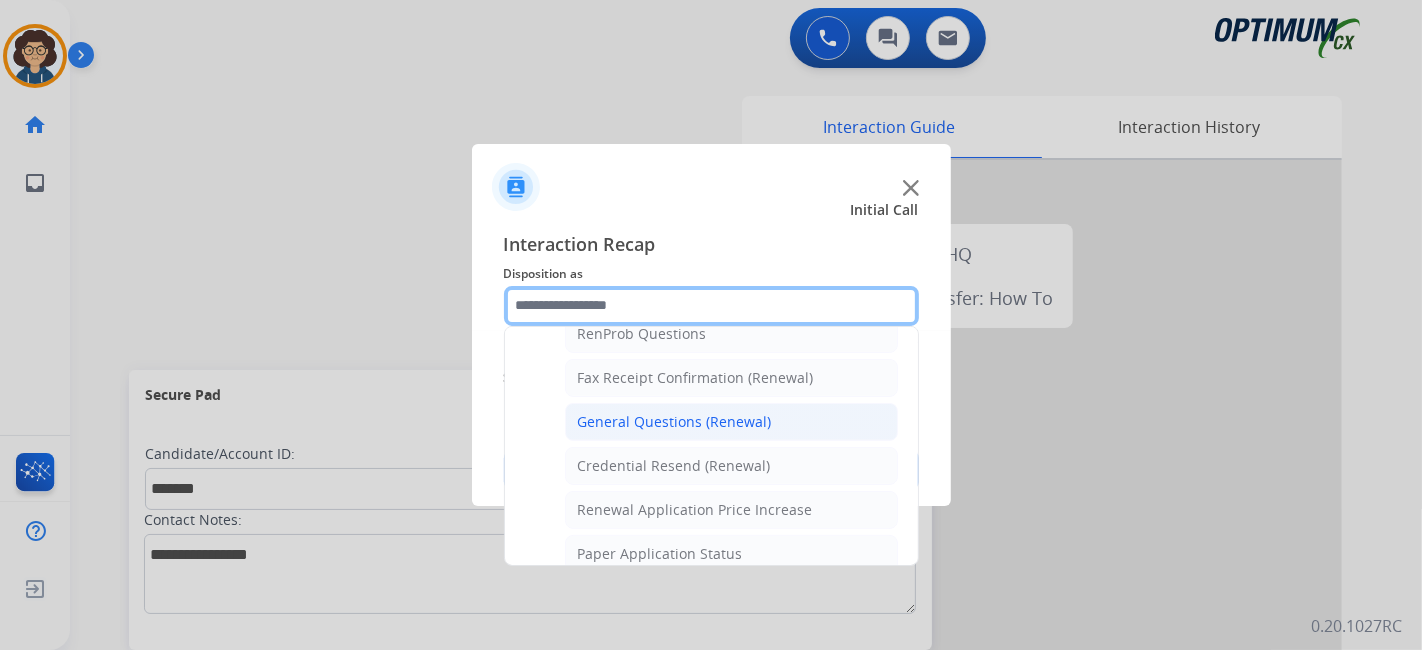 scroll, scrollTop: 524, scrollLeft: 0, axis: vertical 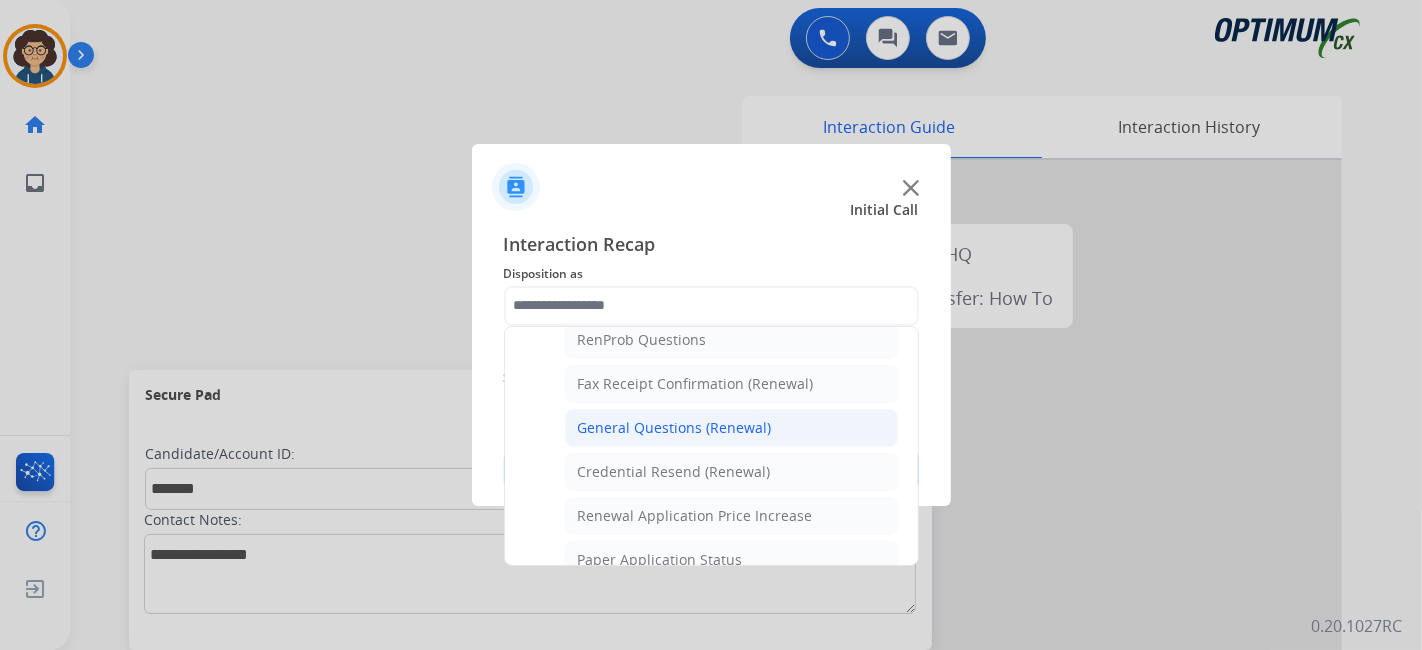 click on "General Questions (Renewal)" 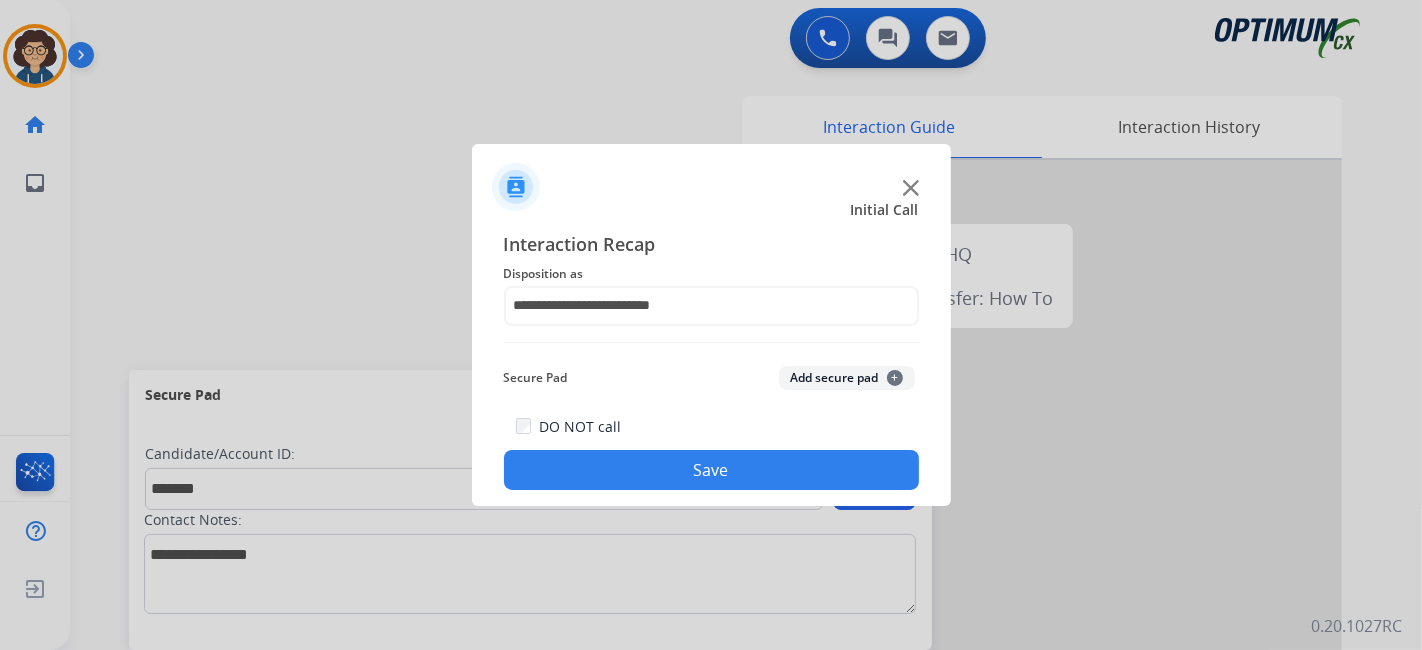 drag, startPoint x: 846, startPoint y: 368, endPoint x: 816, endPoint y: 467, distance: 103.44564 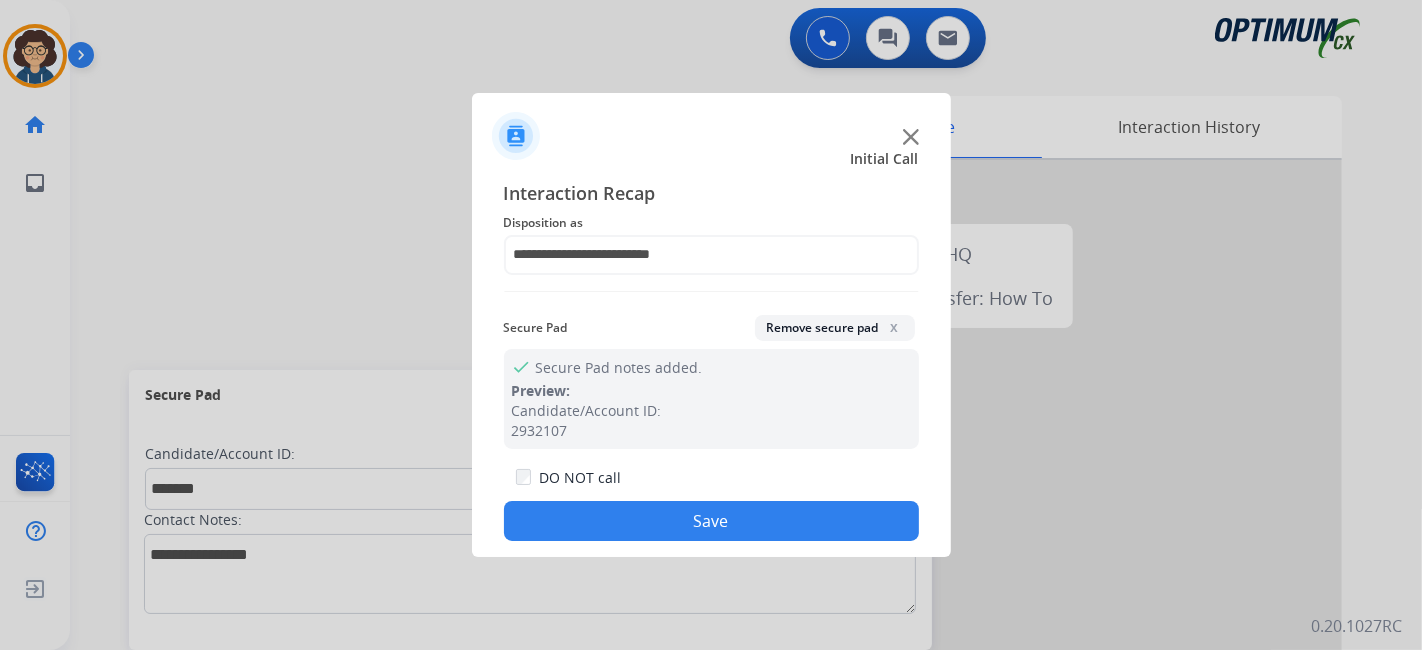 drag, startPoint x: 775, startPoint y: 525, endPoint x: 465, endPoint y: 27, distance: 586.60376 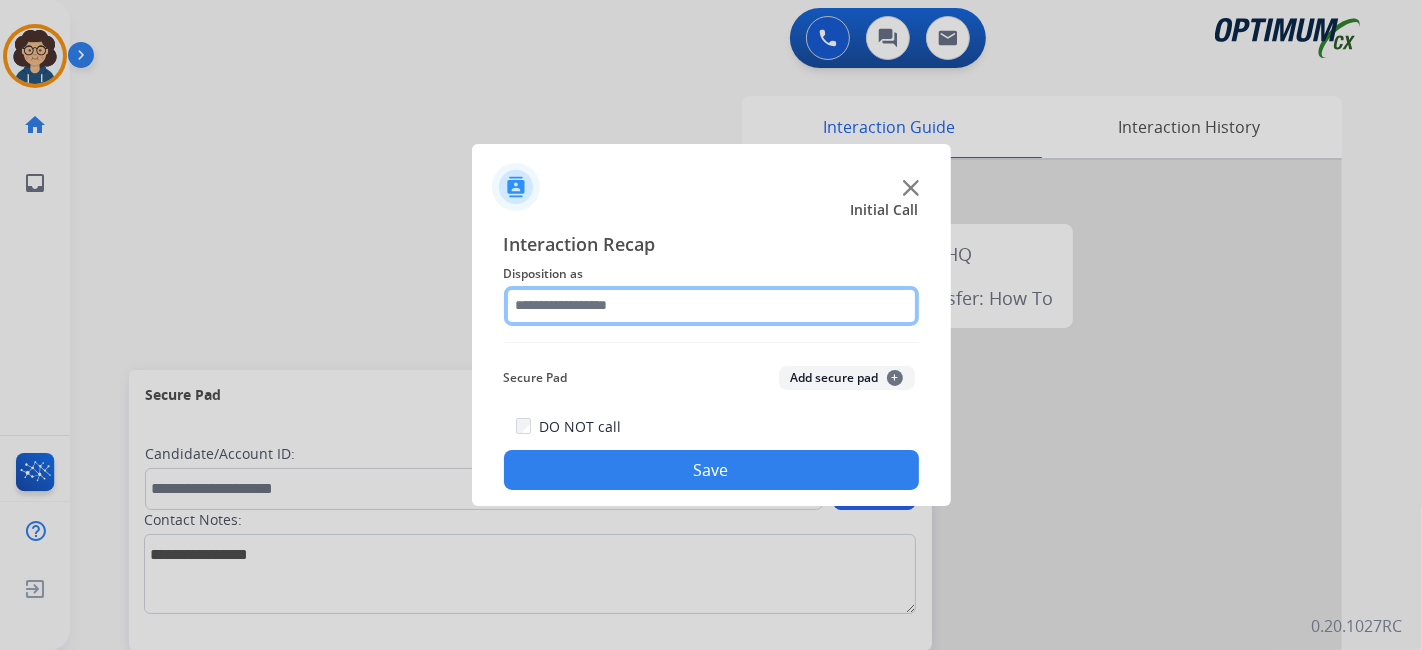 click 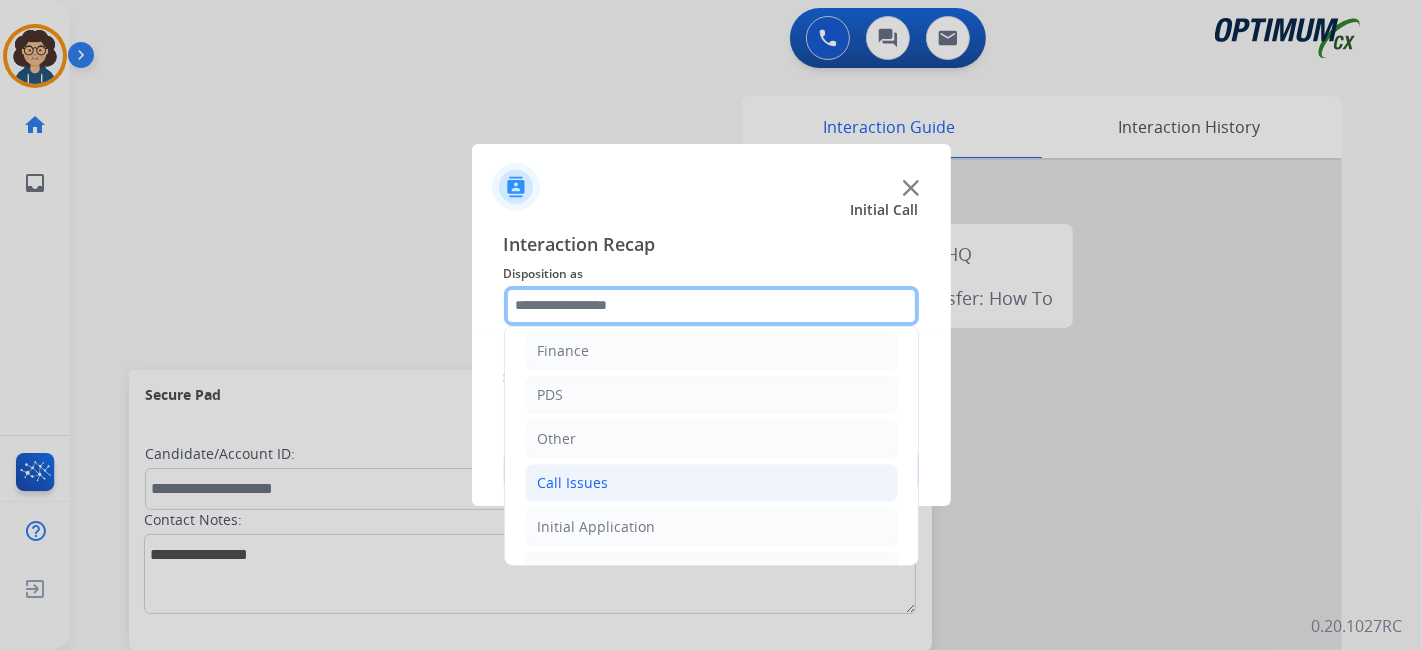 scroll, scrollTop: 0, scrollLeft: 0, axis: both 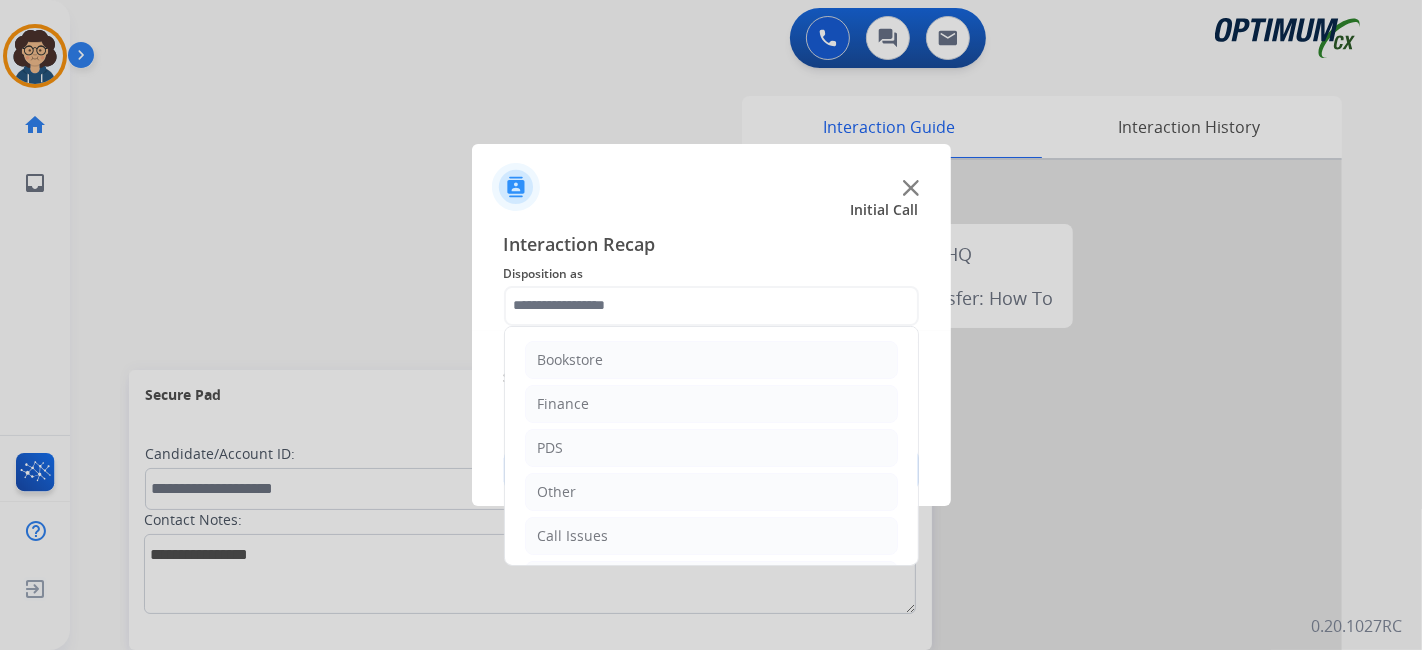 drag, startPoint x: 770, startPoint y: 522, endPoint x: 790, endPoint y: 509, distance: 23.853722 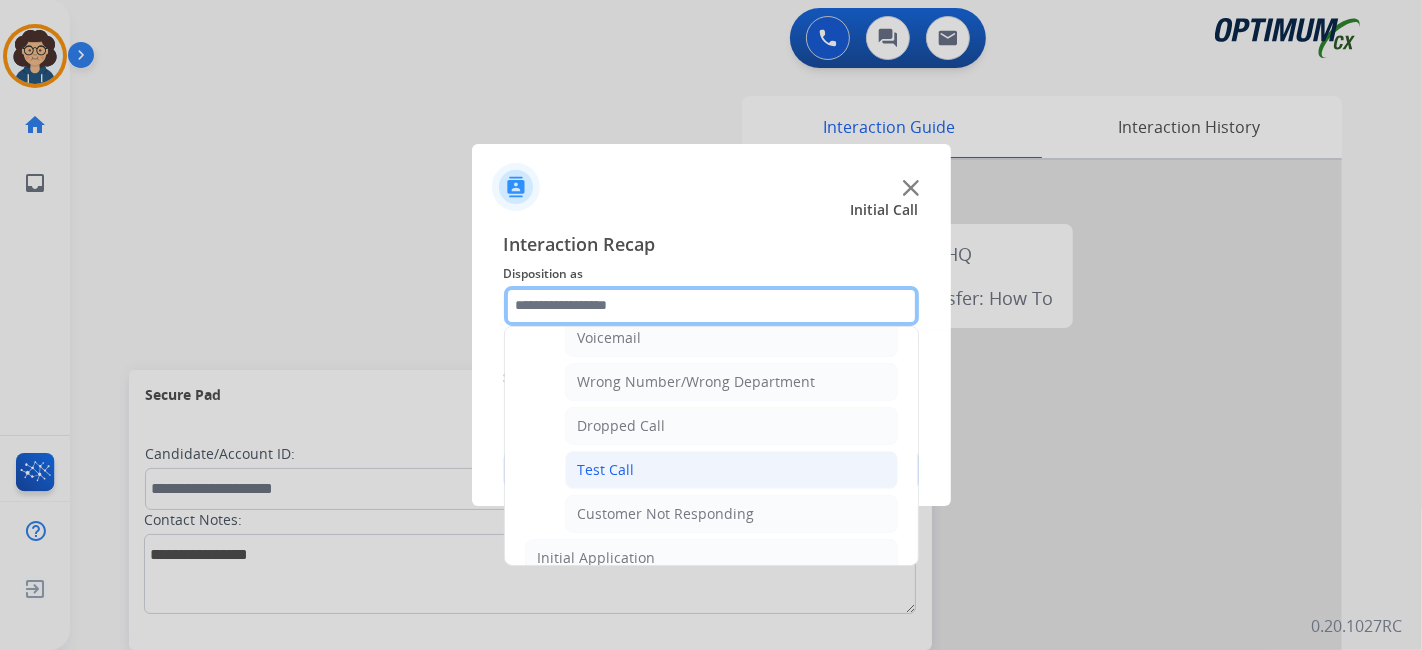 scroll, scrollTop: 245, scrollLeft: 0, axis: vertical 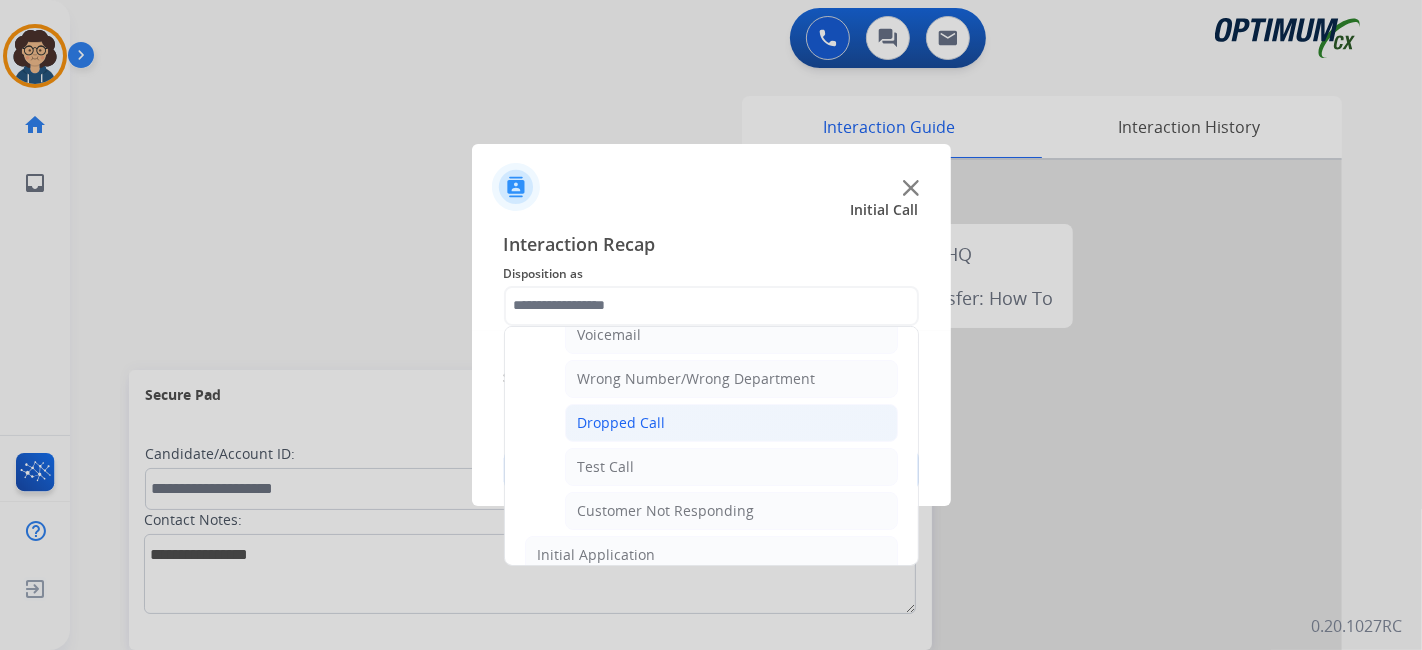 click on "Dropped Call" 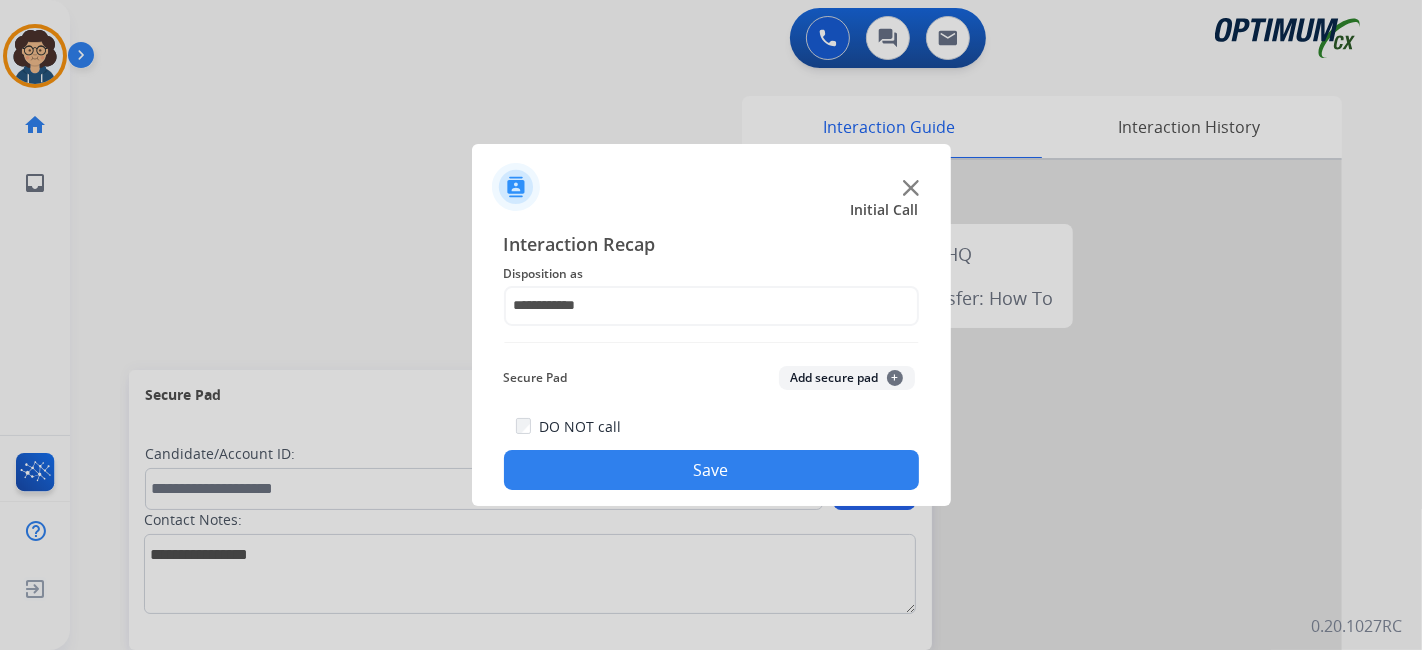 click on "Add secure pad  +" 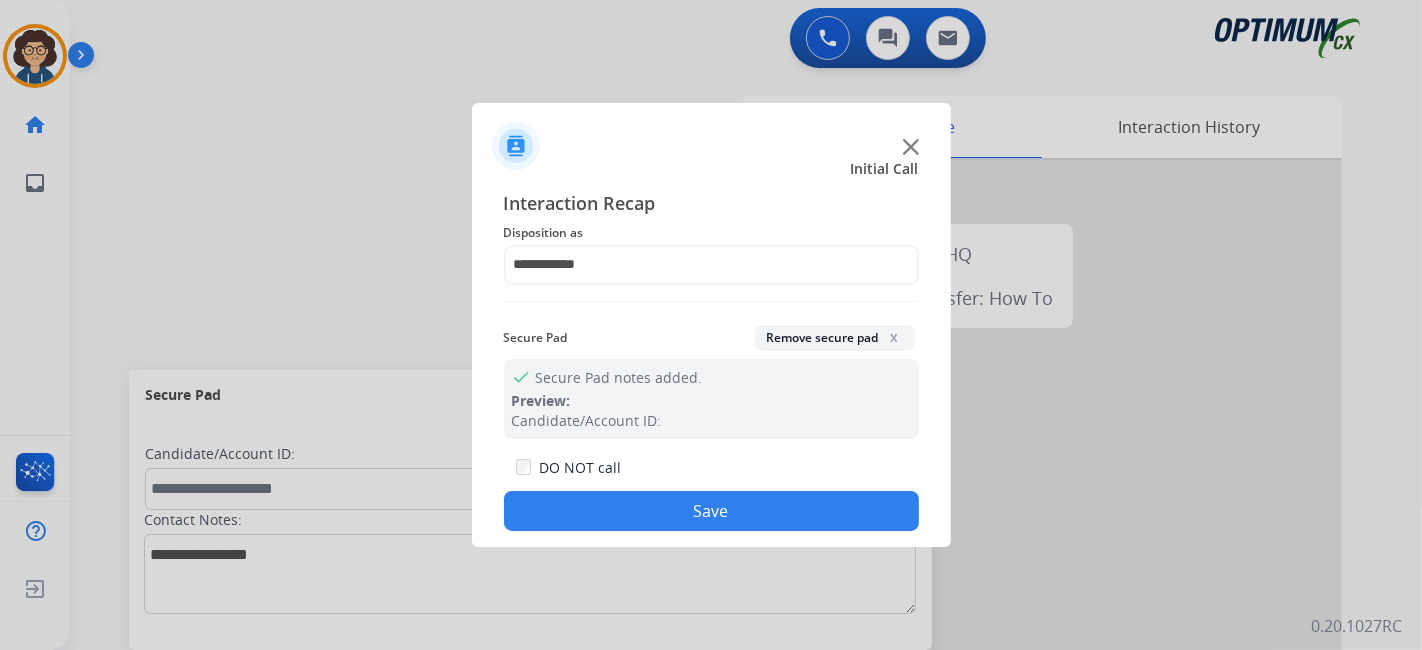drag, startPoint x: 823, startPoint y: 359, endPoint x: 831, endPoint y: 330, distance: 30.083218 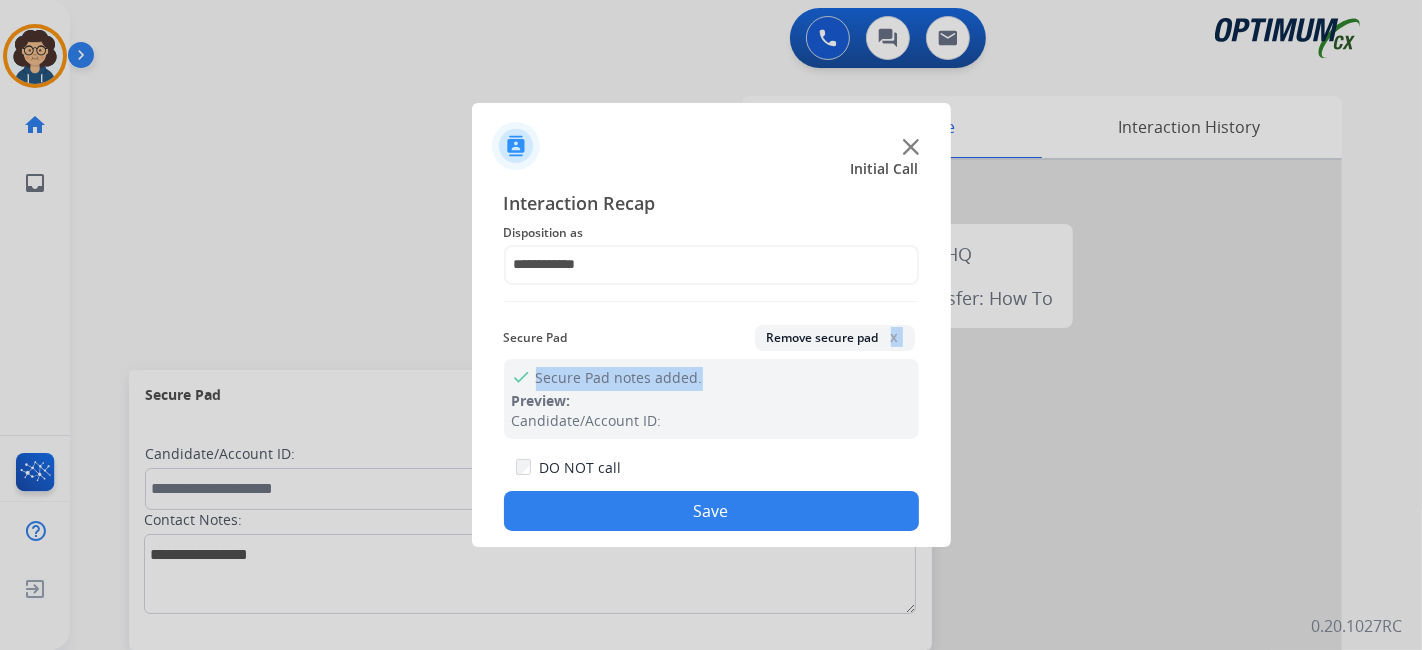 click on "Remove secure pad  x" 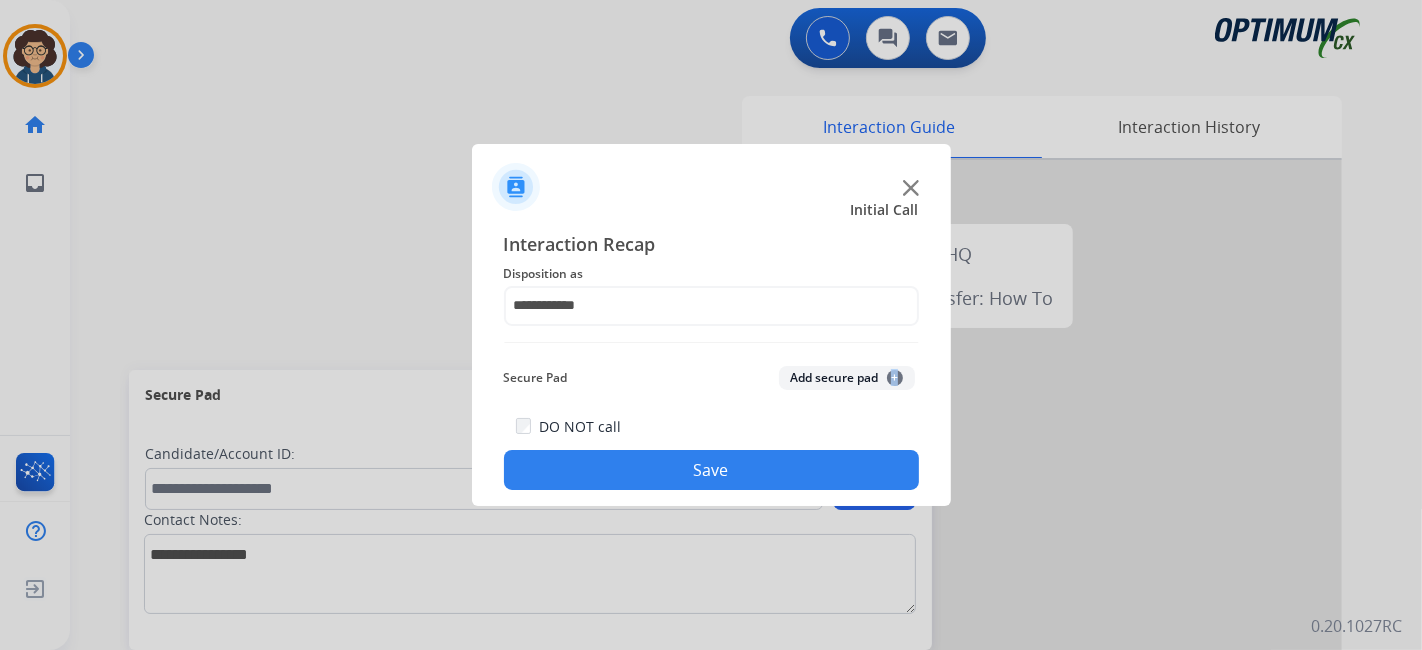drag, startPoint x: 788, startPoint y: 481, endPoint x: 725, endPoint y: 1, distance: 484.11673 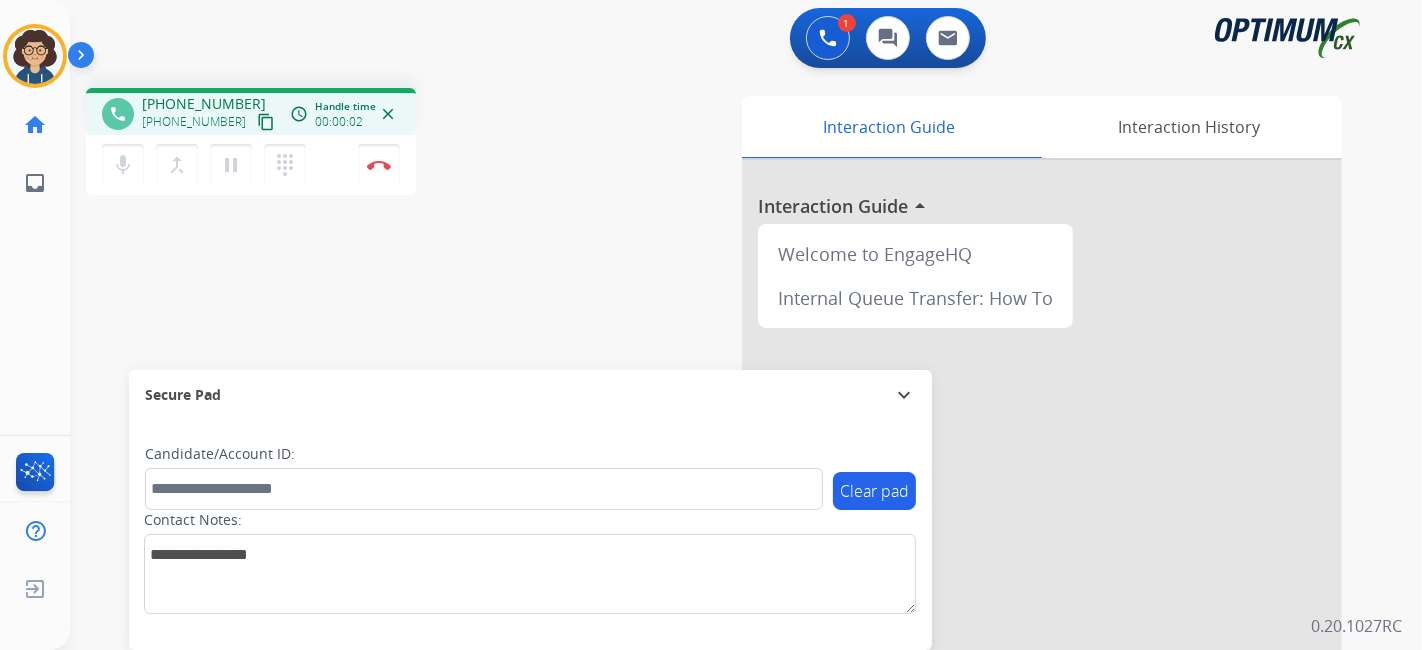 click on "content_copy" at bounding box center (266, 122) 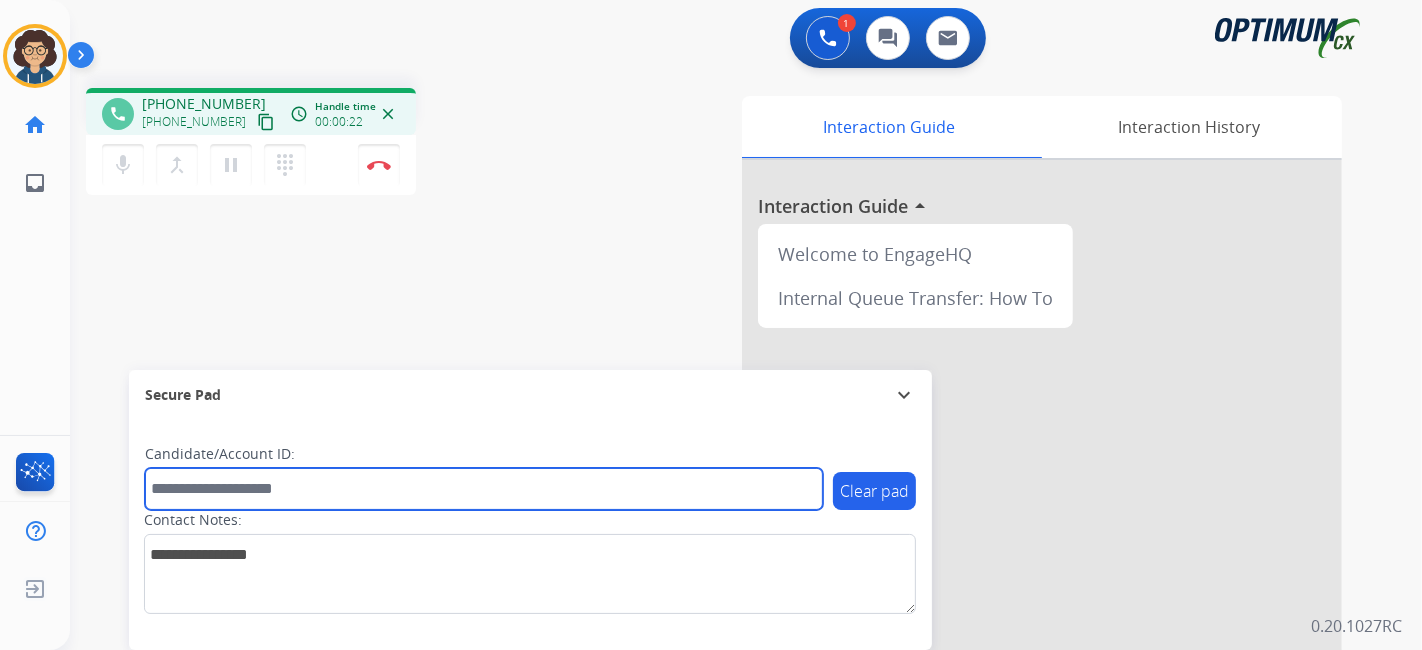 click at bounding box center (484, 489) 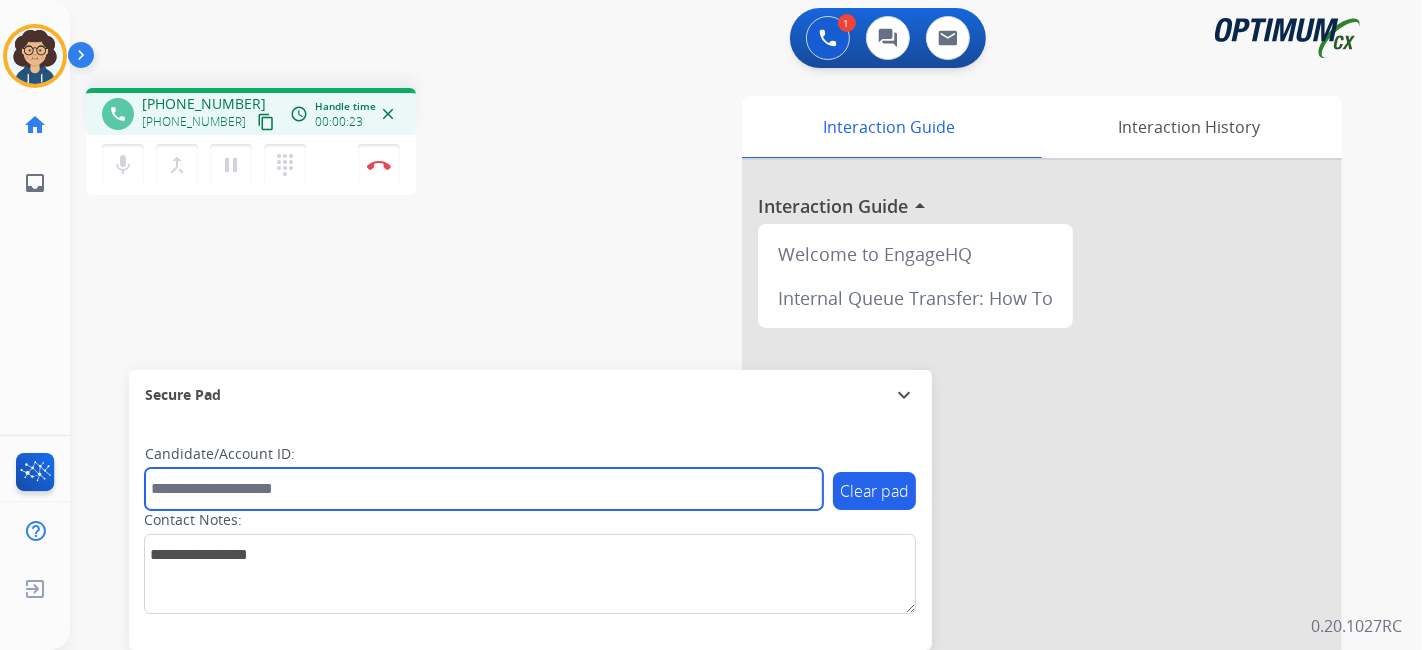 paste on "*******" 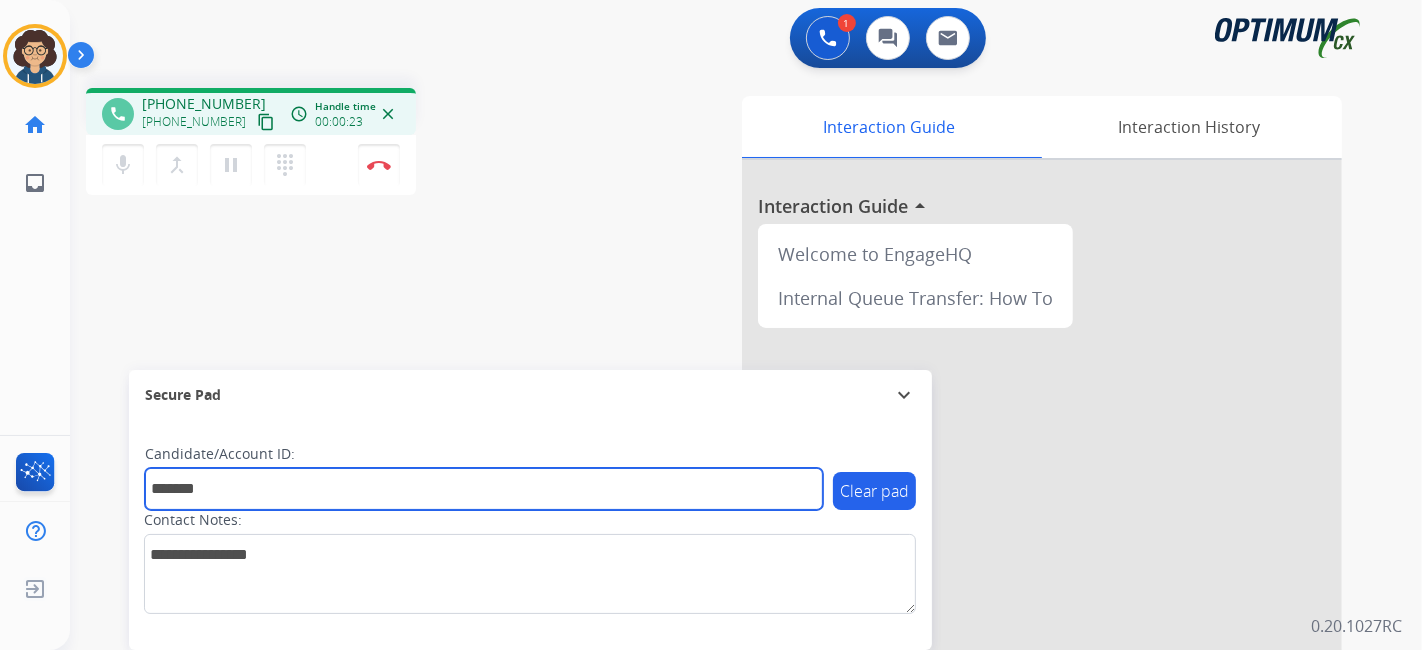type on "*******" 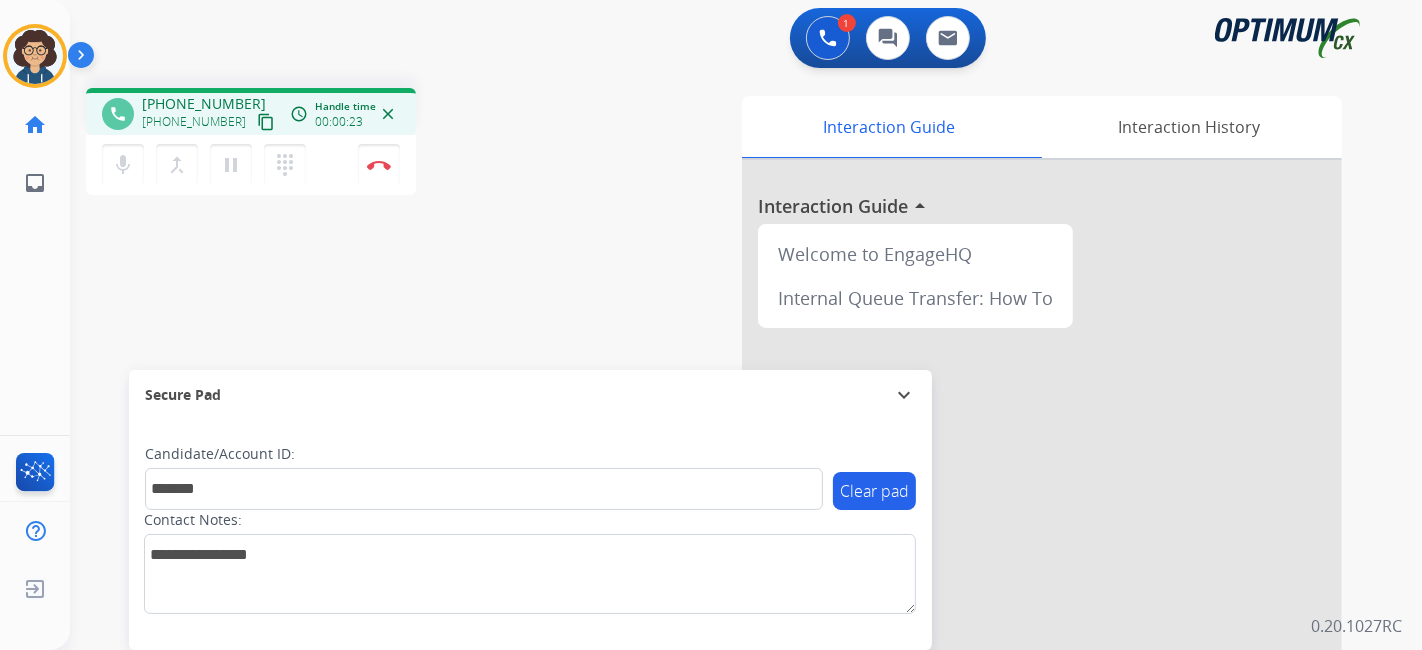 drag, startPoint x: 412, startPoint y: 296, endPoint x: 414, endPoint y: 96, distance: 200.01 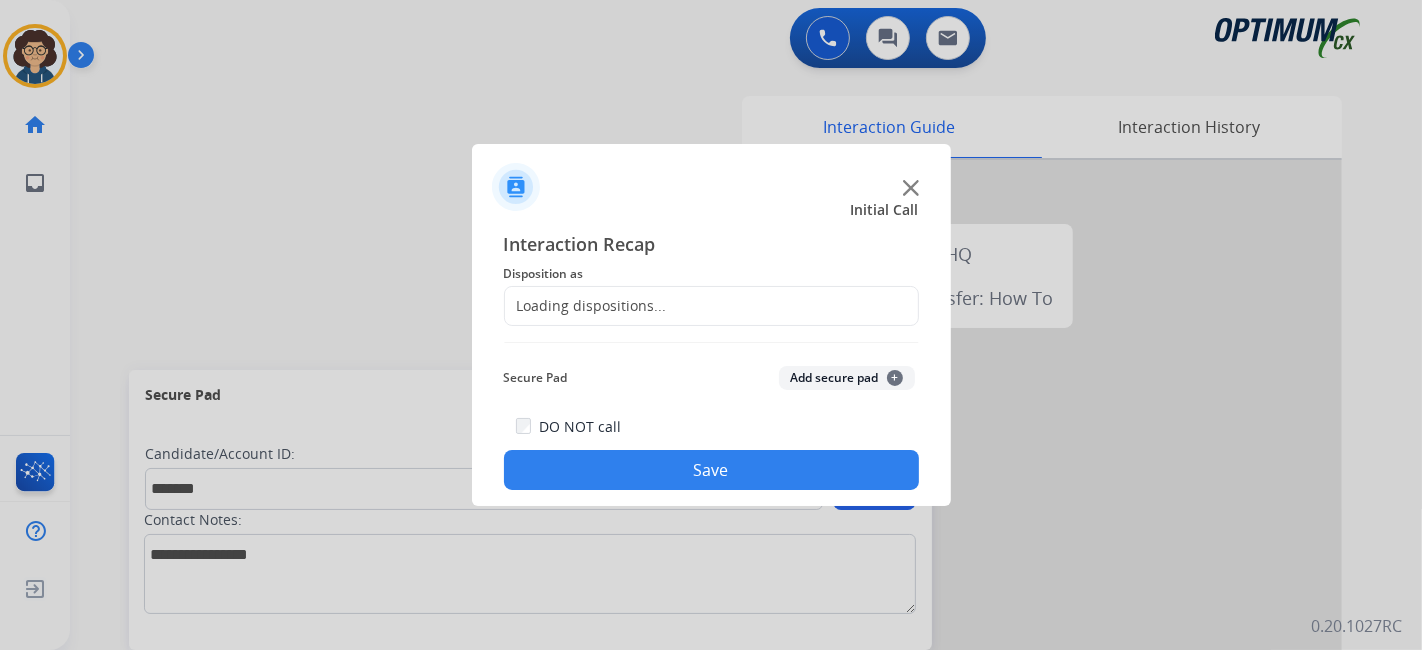 click at bounding box center [711, 325] 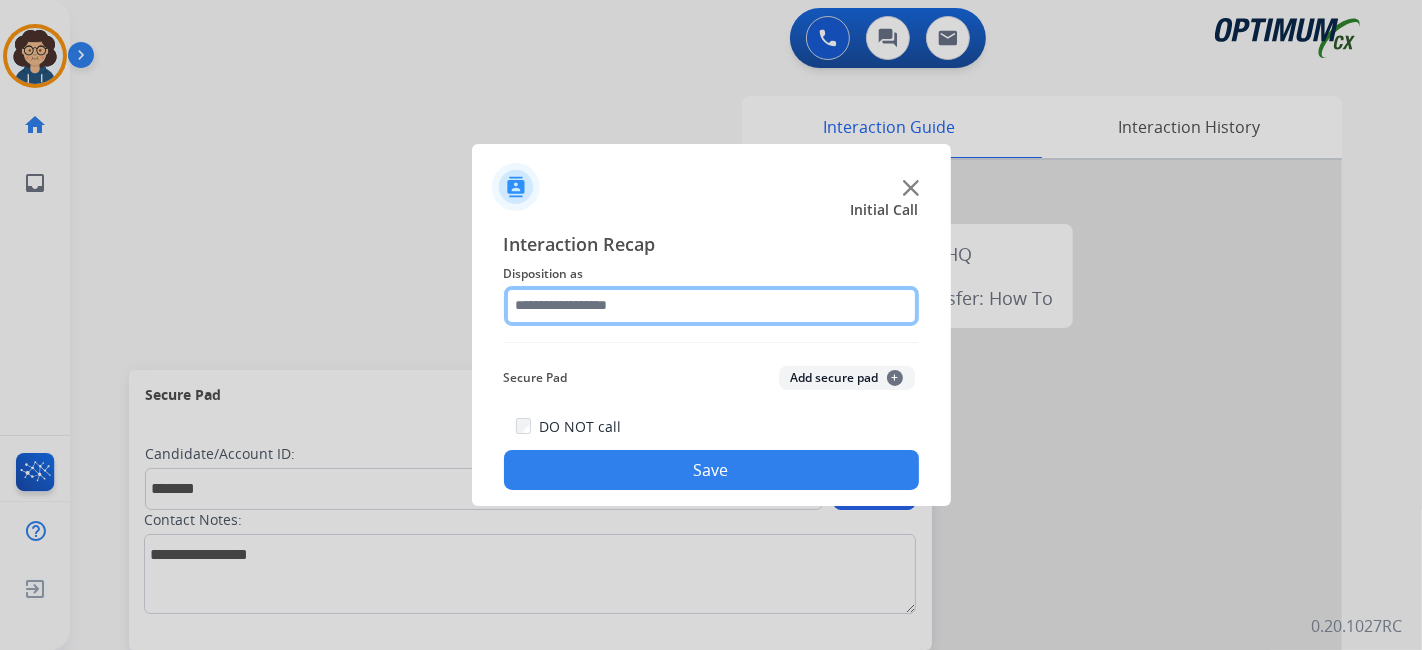 click 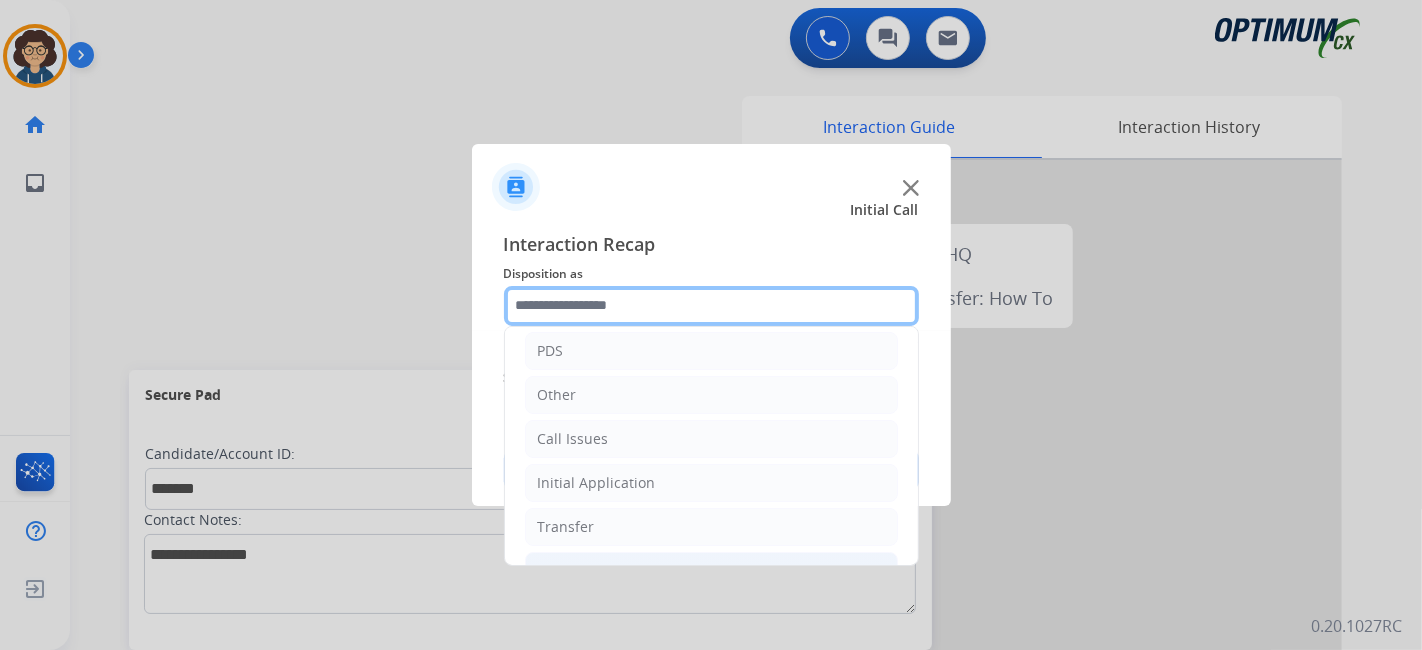 scroll, scrollTop: 131, scrollLeft: 0, axis: vertical 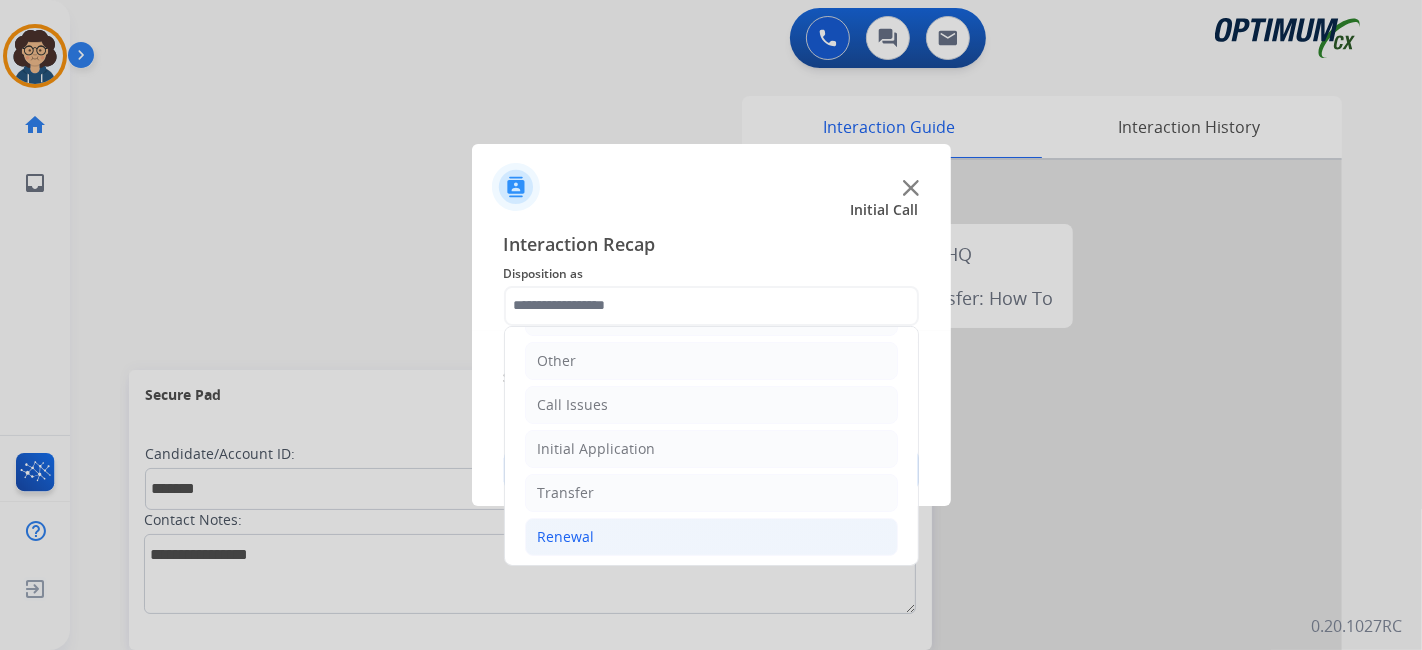 click on "Renewal" 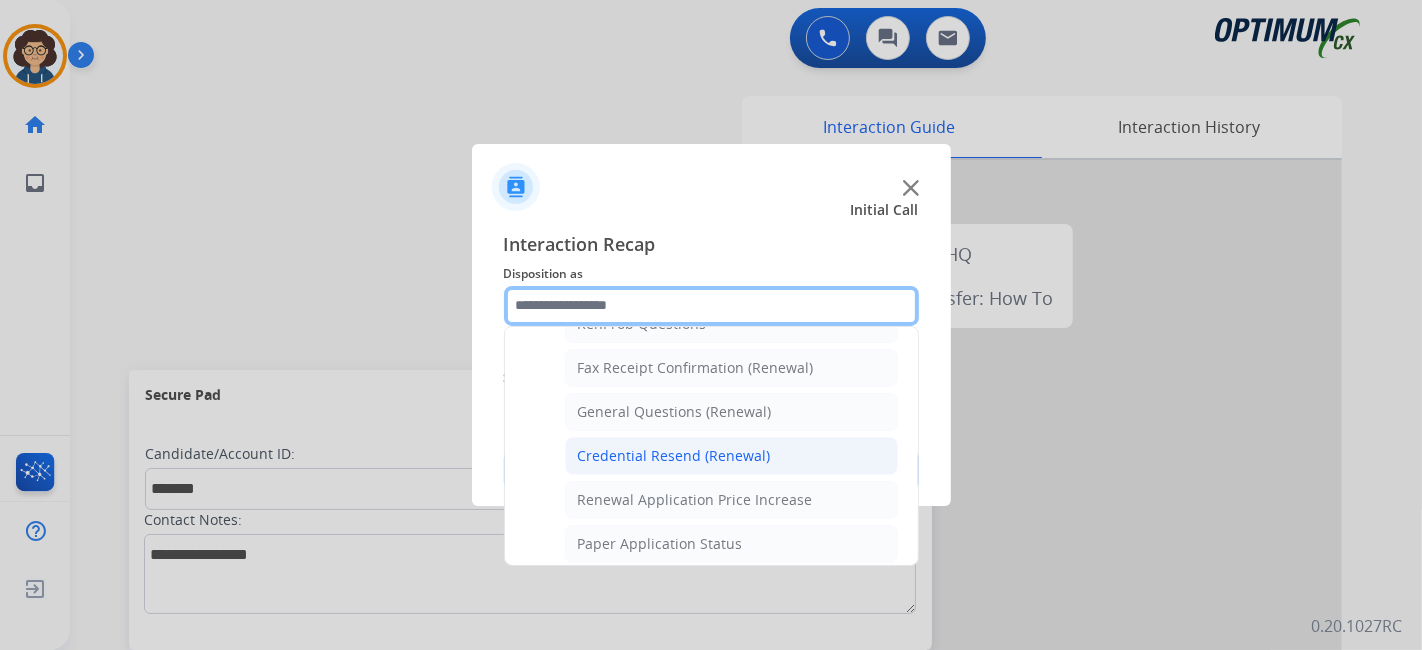 scroll, scrollTop: 533, scrollLeft: 0, axis: vertical 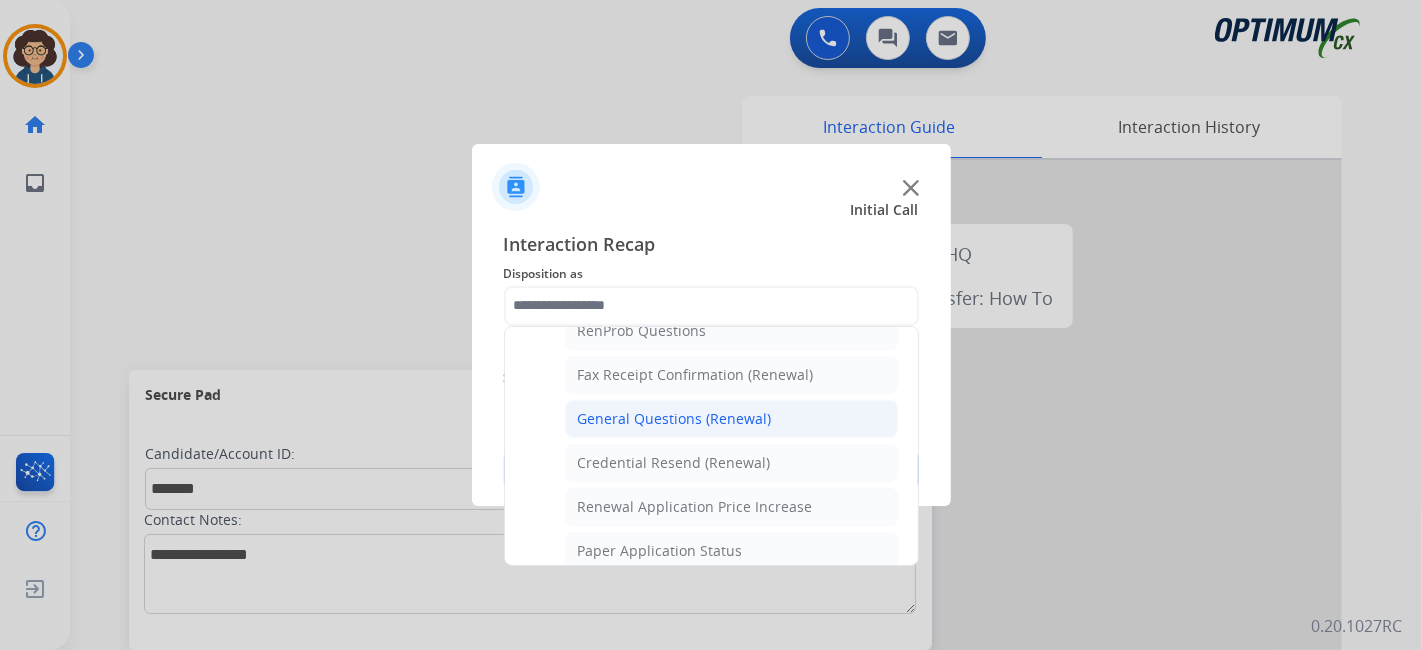 click on "General Questions (Renewal)" 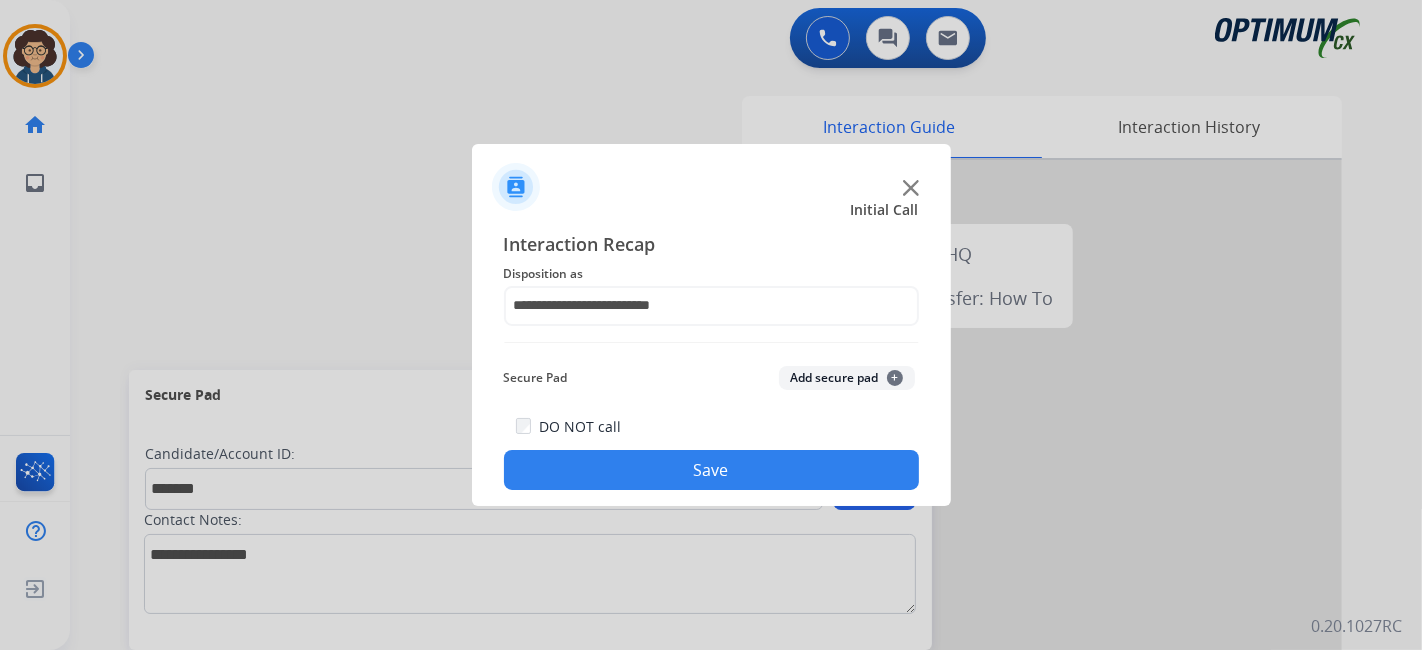 click on "Add secure pad  +" 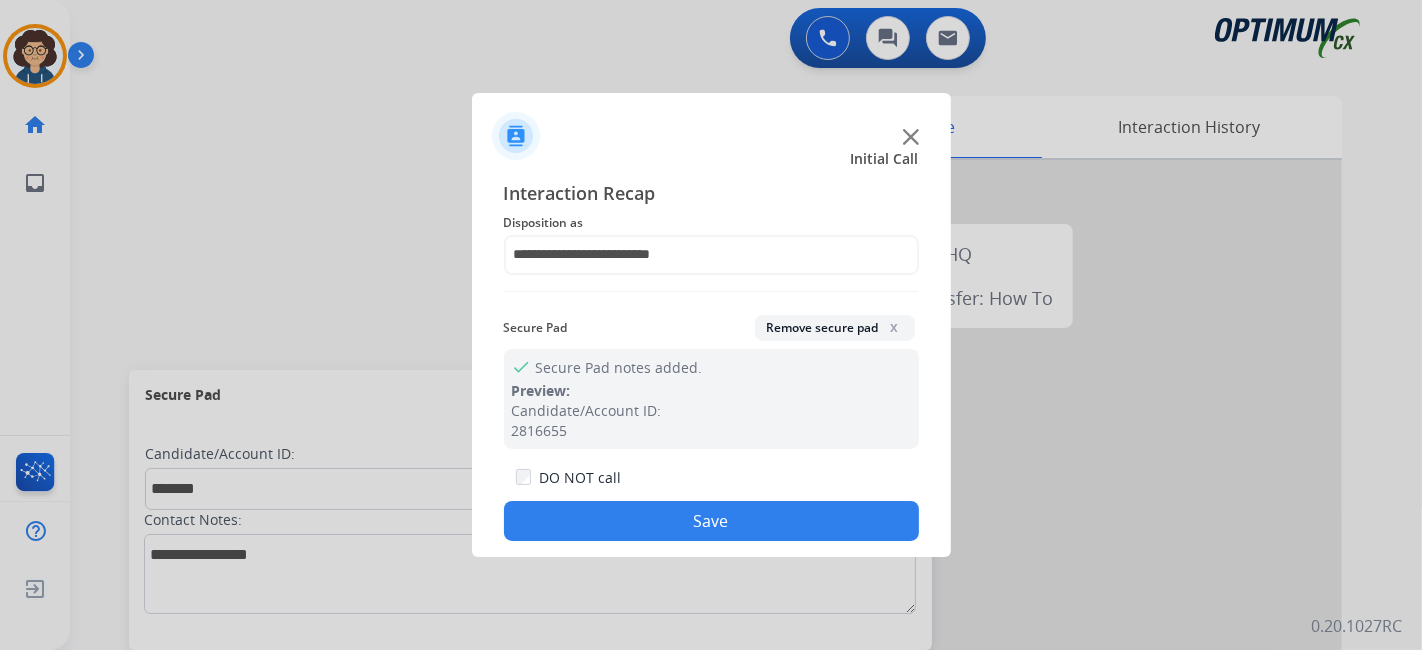 drag, startPoint x: 728, startPoint y: 515, endPoint x: 631, endPoint y: 459, distance: 112.00446 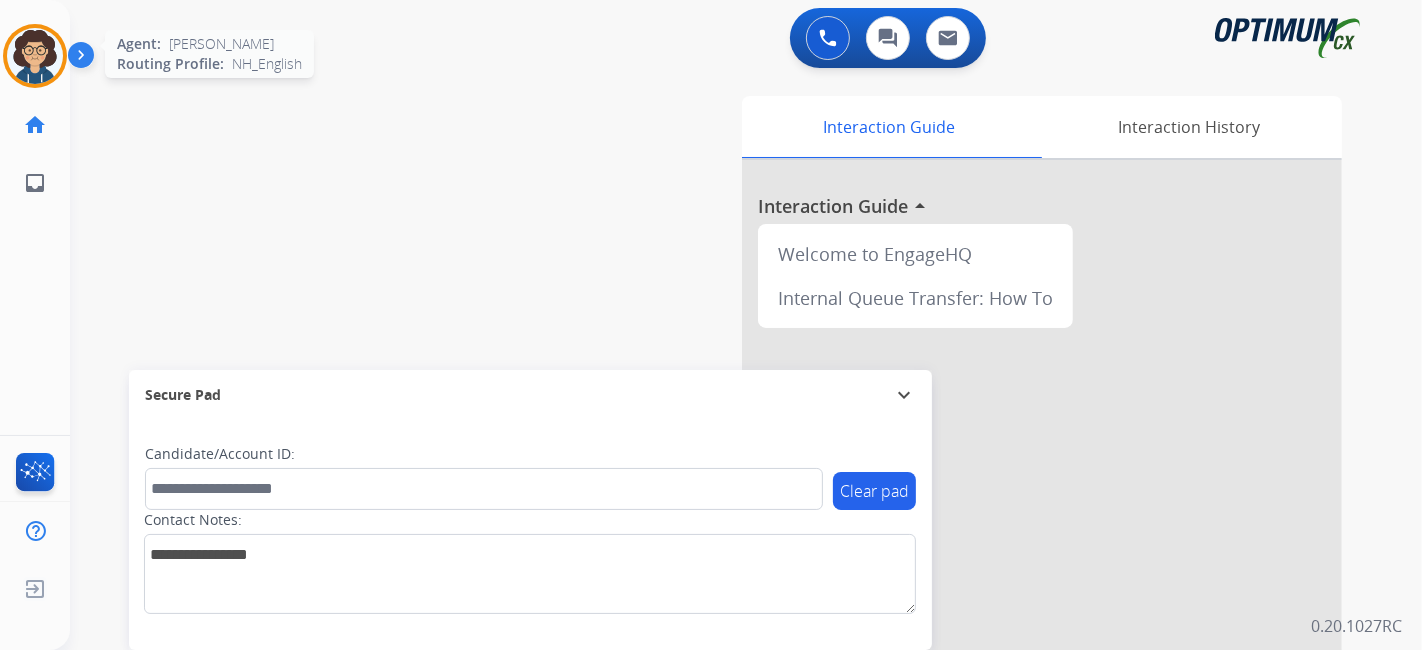 click on "Agent:   [PERSON_NAME] Profile:  NH_English" 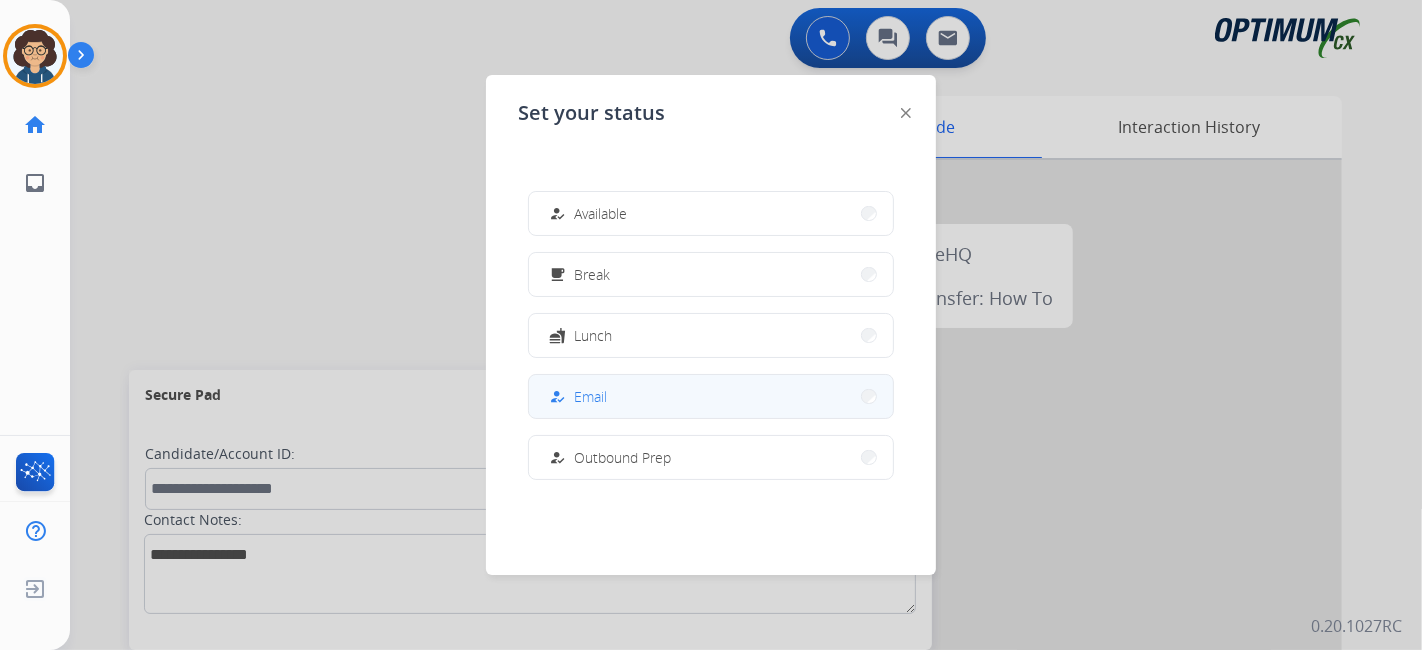 click on "how_to_reg Email" at bounding box center (711, 396) 